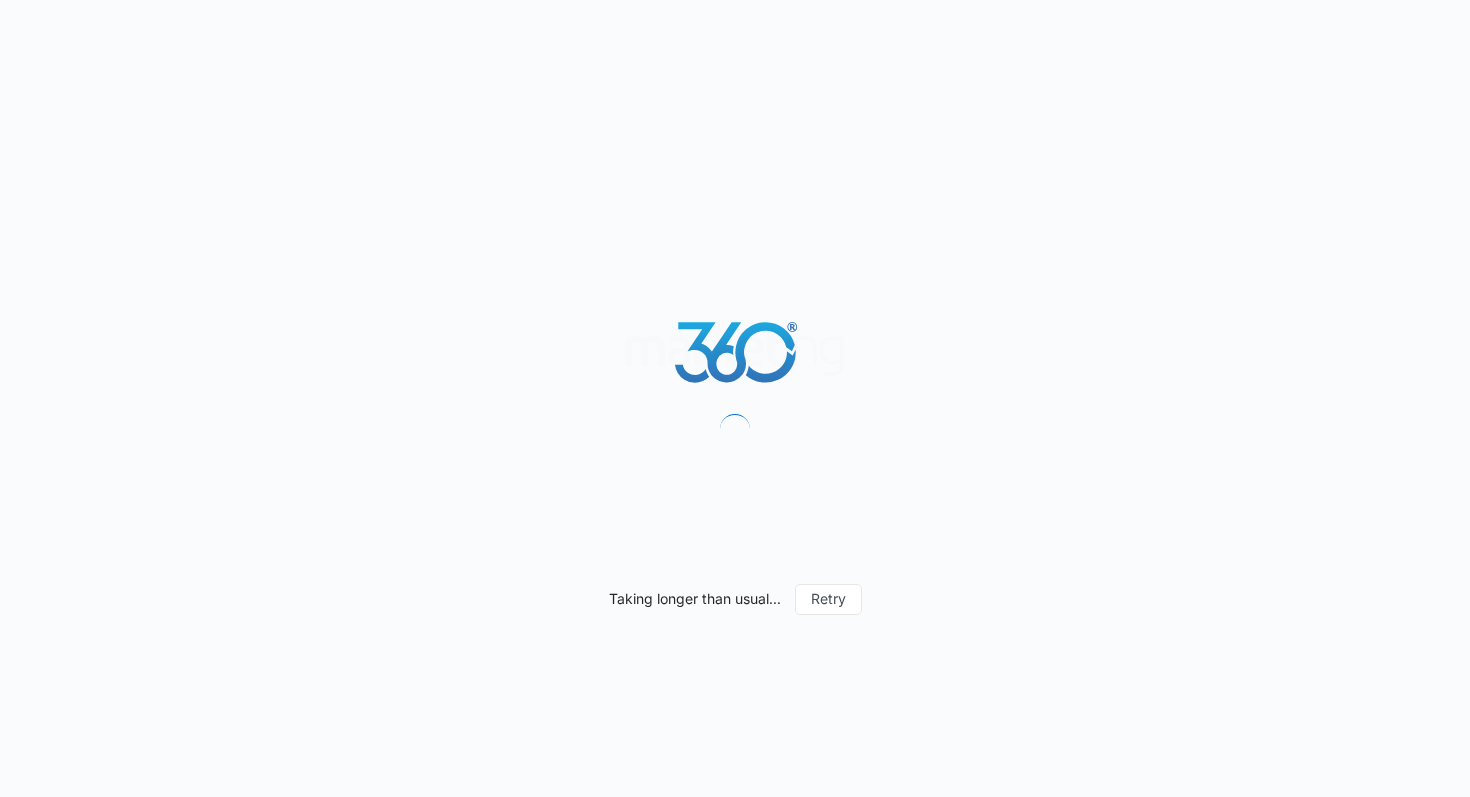 scroll, scrollTop: 0, scrollLeft: 0, axis: both 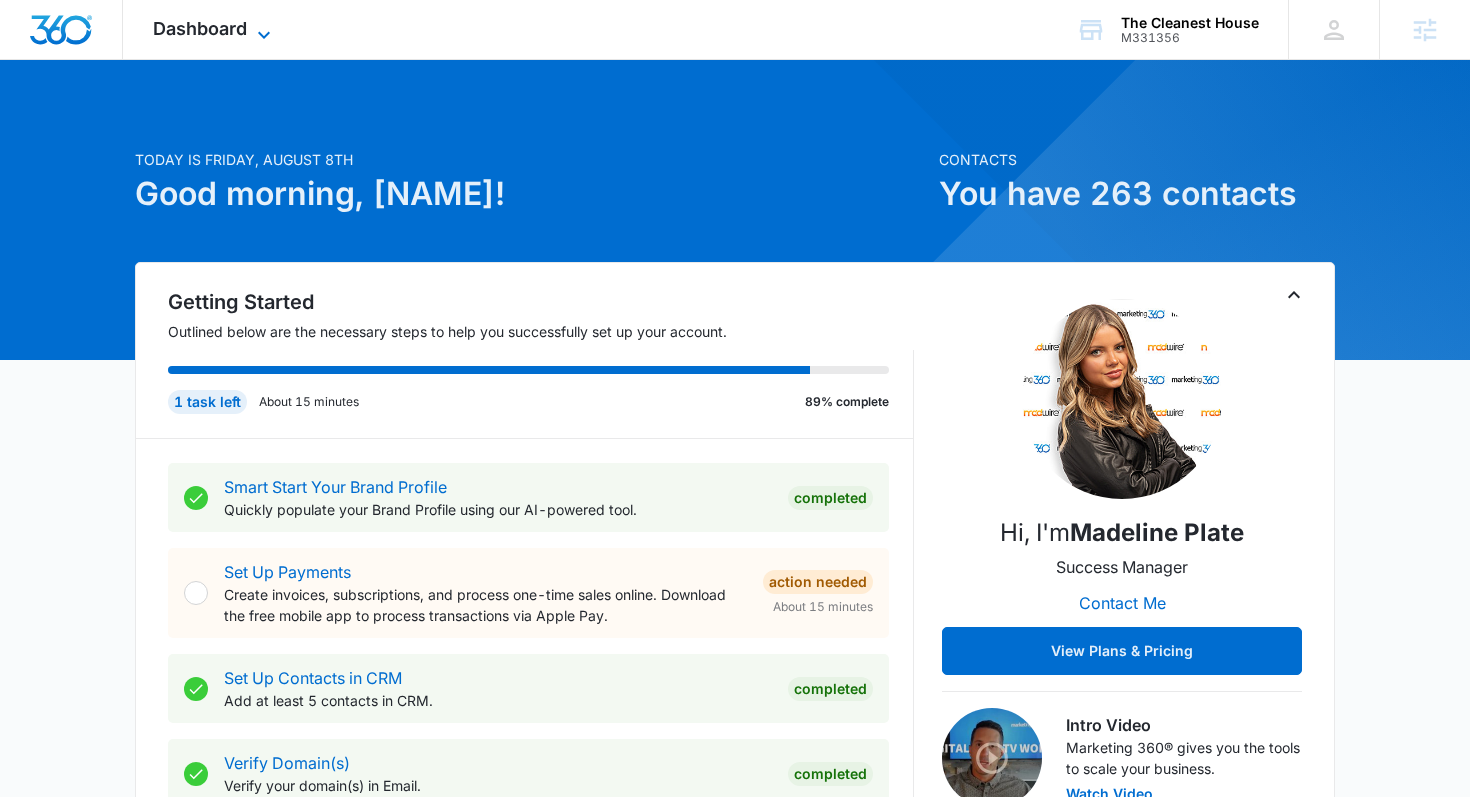 click on "Dashboard" at bounding box center (200, 28) 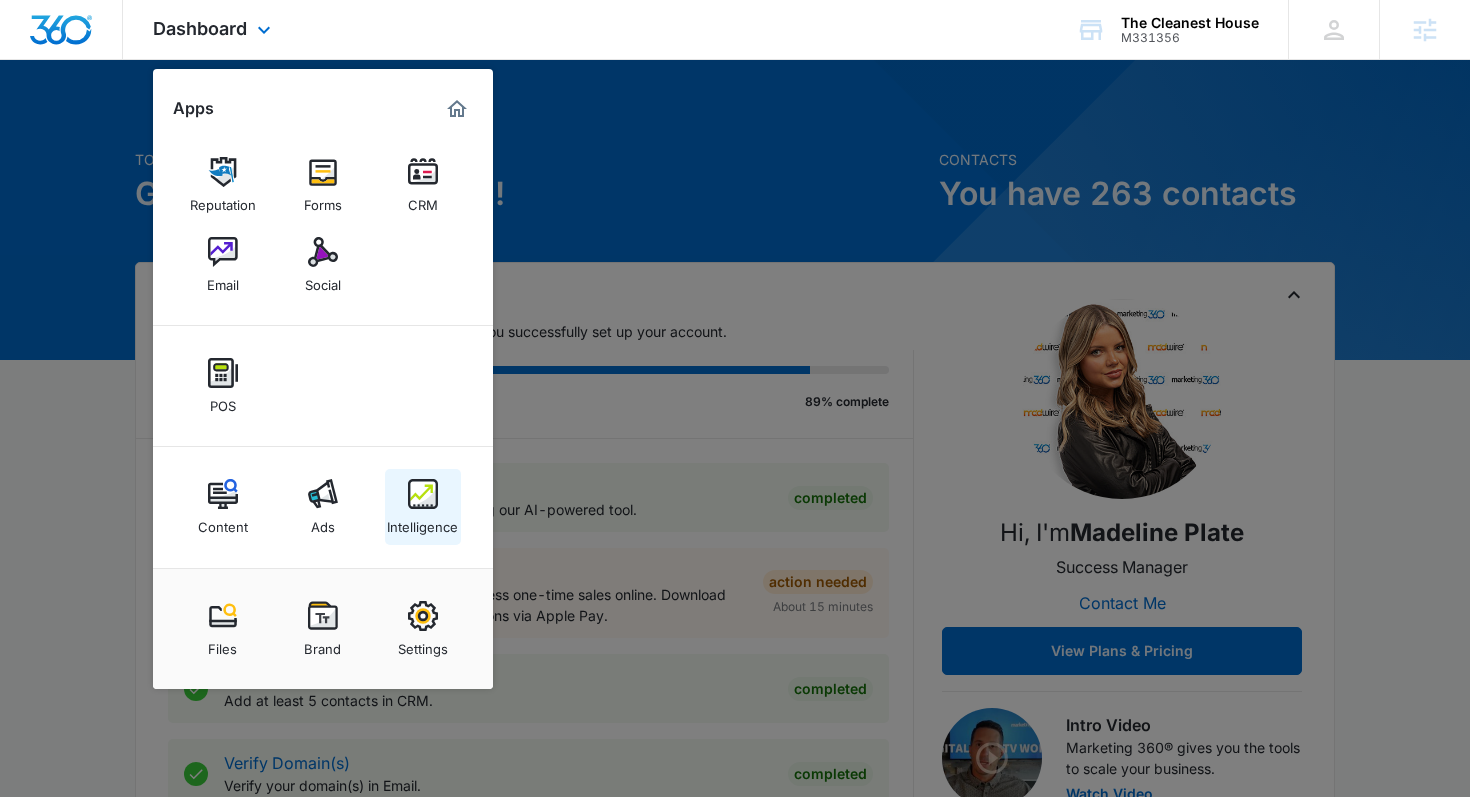 click at bounding box center [423, 494] 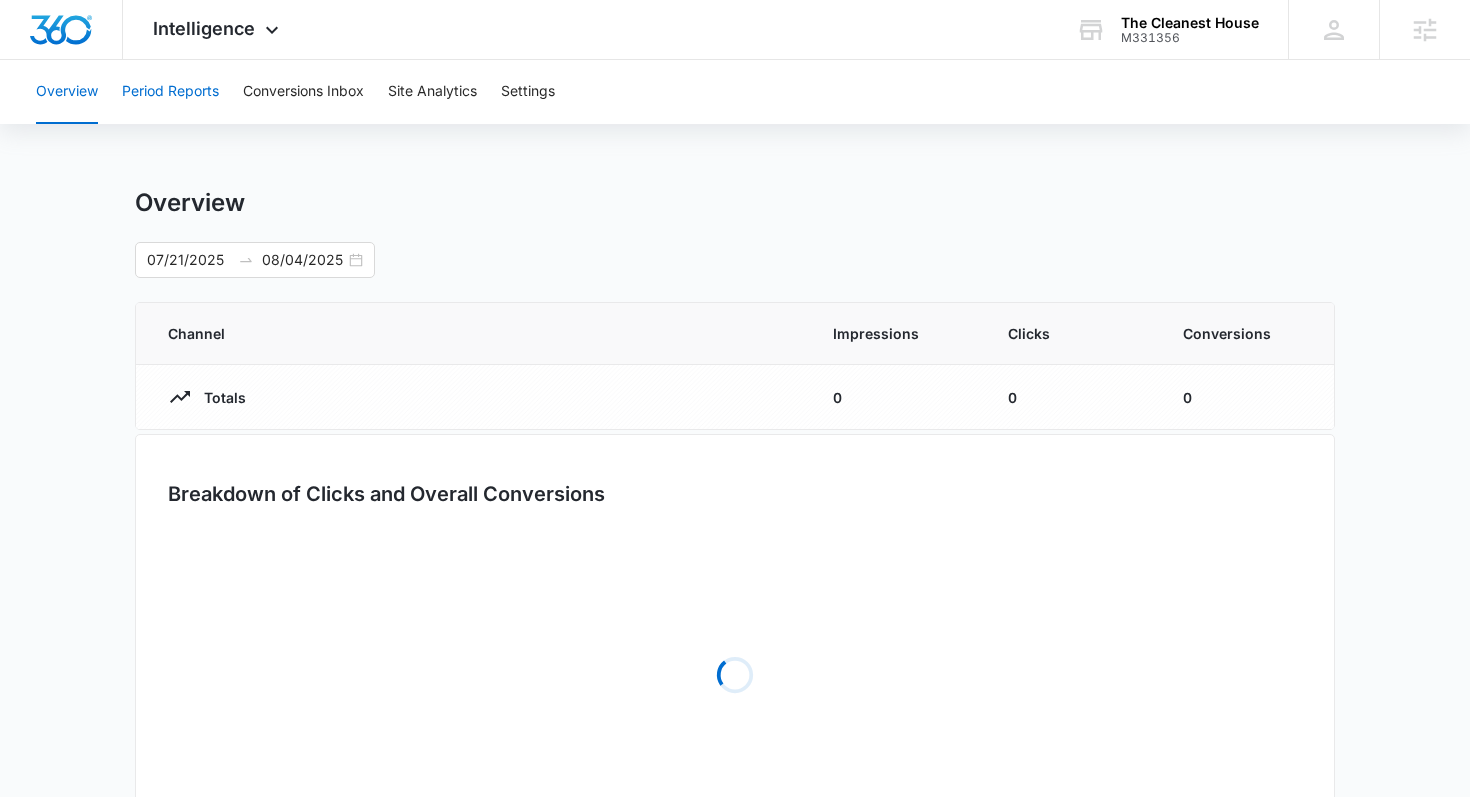 click on "Period Reports" at bounding box center (170, 92) 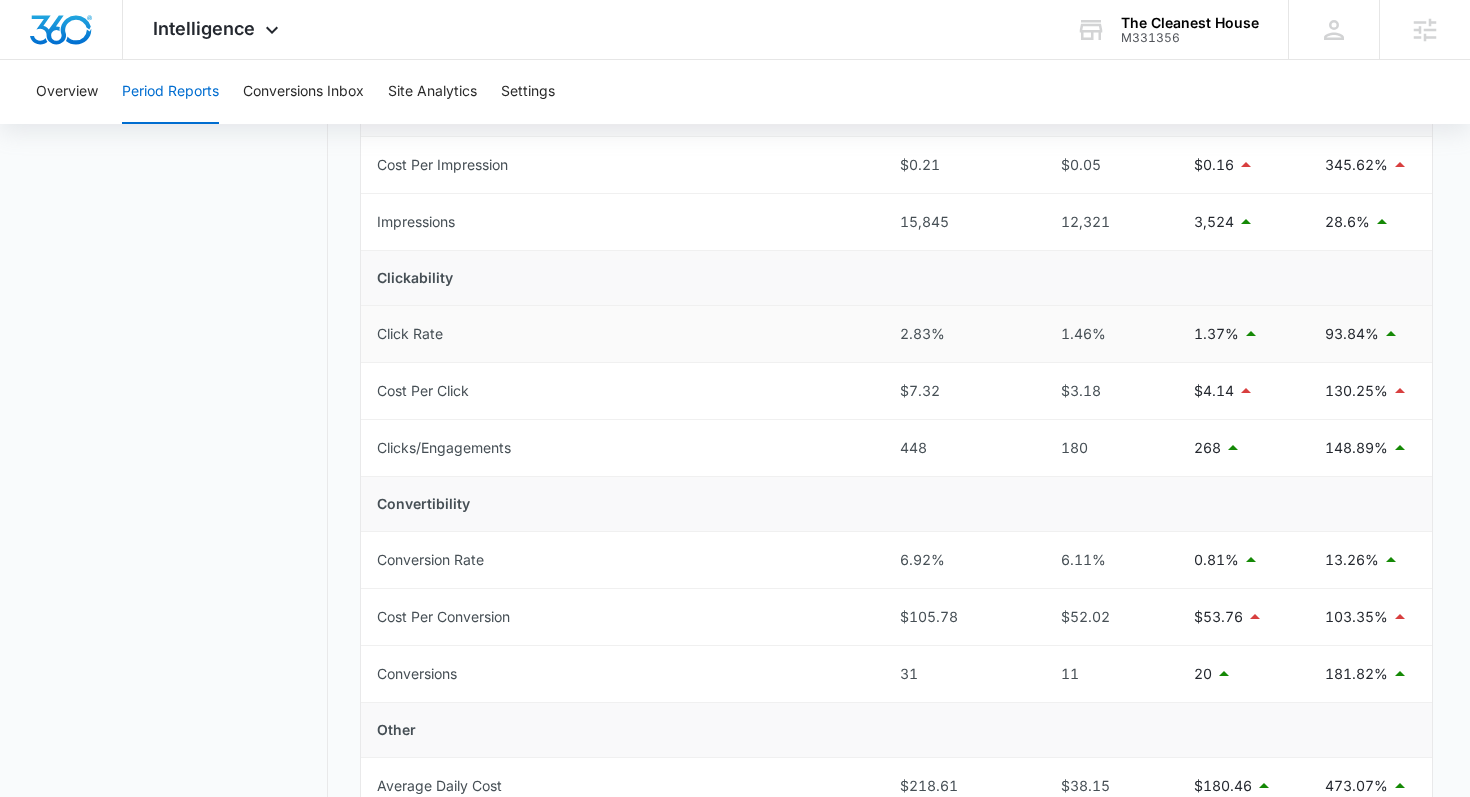 scroll, scrollTop: 0, scrollLeft: 0, axis: both 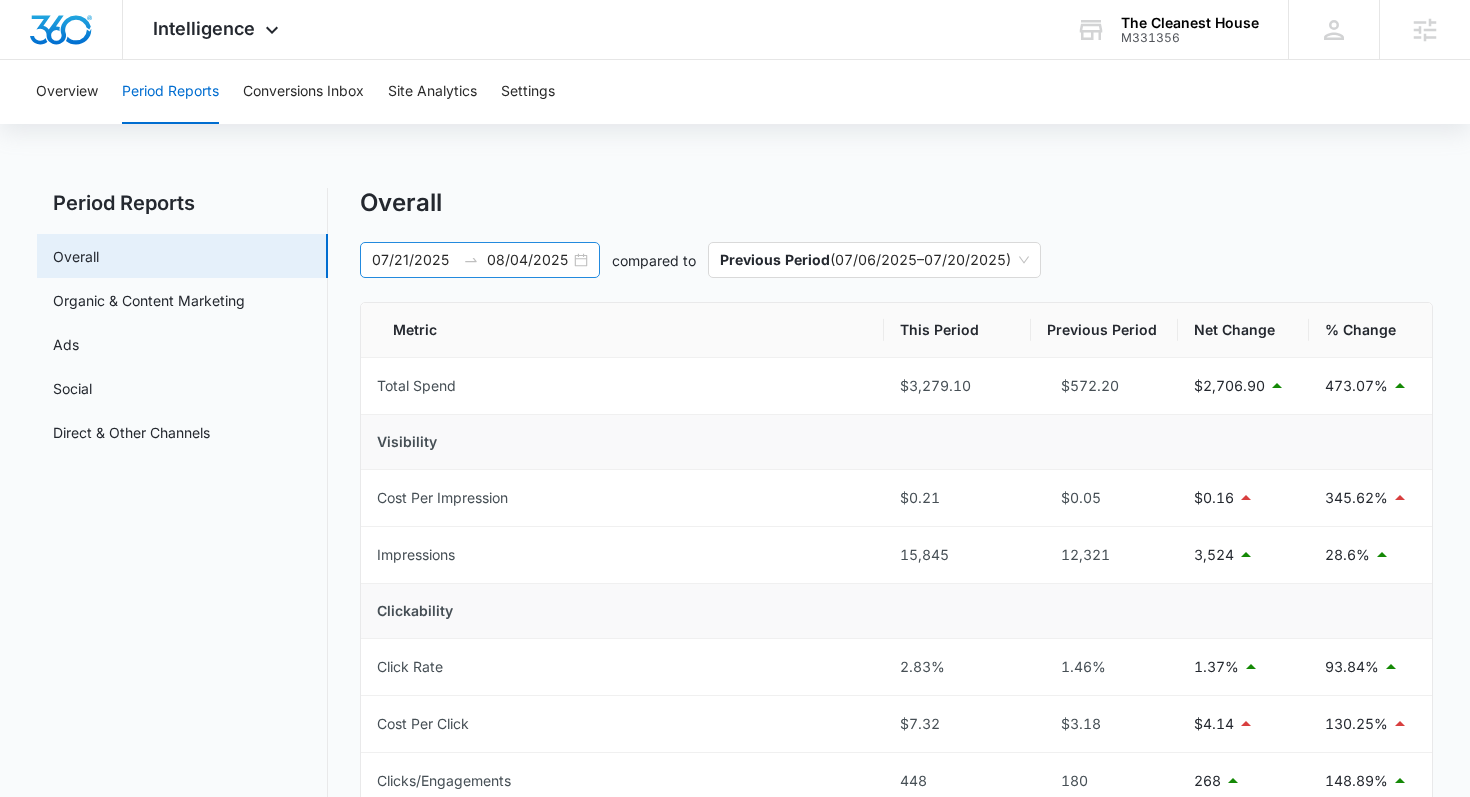 click on "08/04/2025" at bounding box center (528, 260) 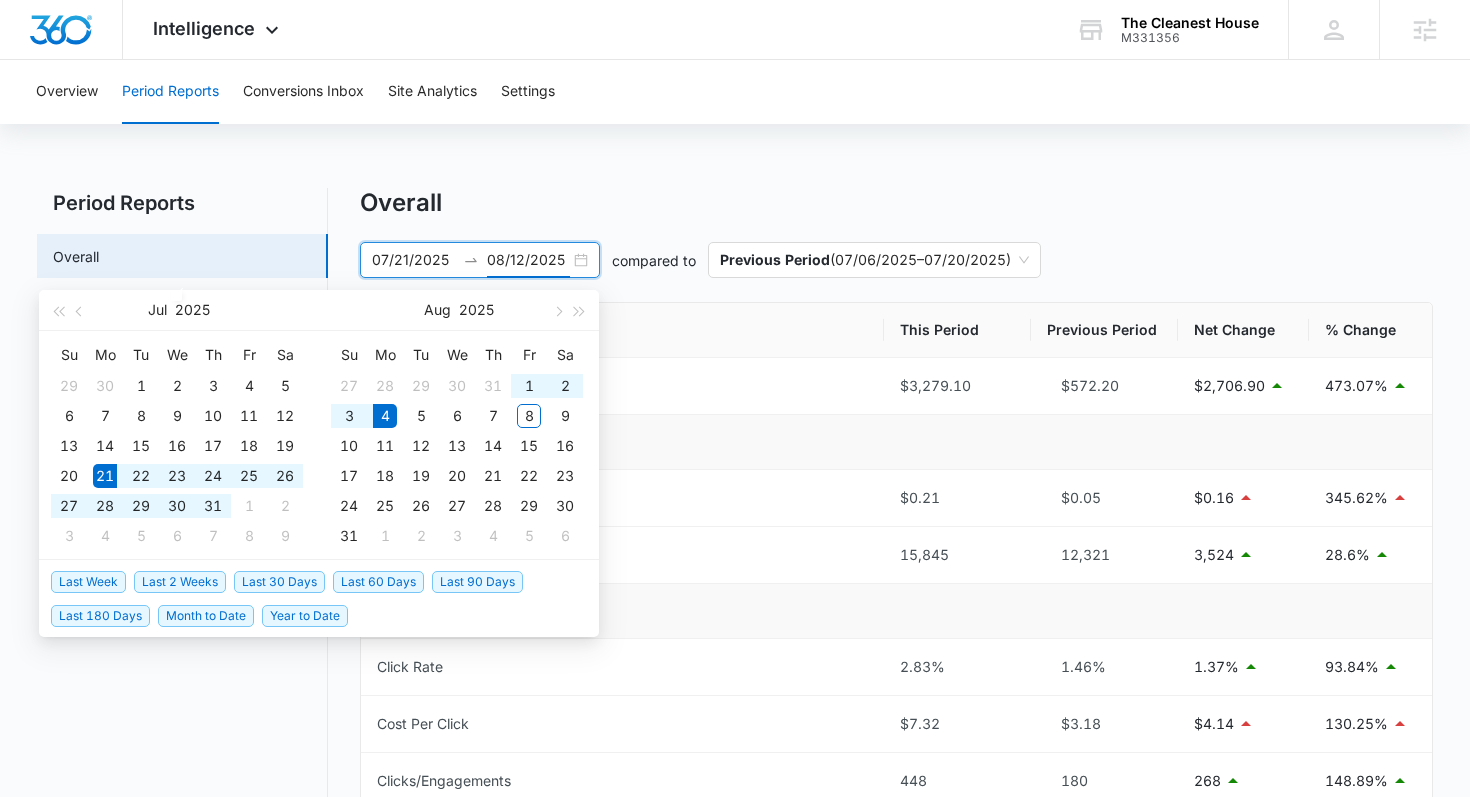 type on "08/04/2025" 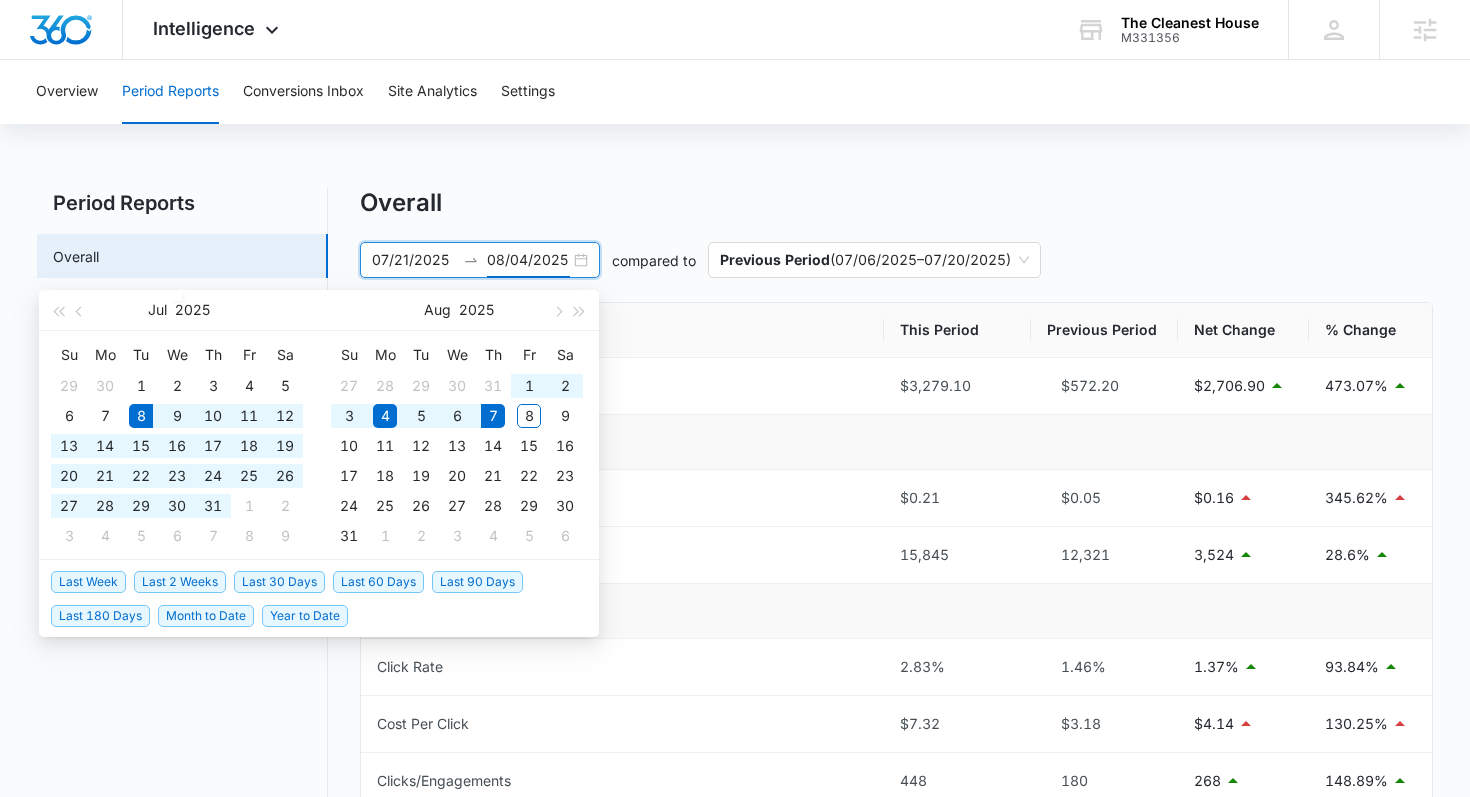 click on "Last 30 Days" at bounding box center [279, 582] 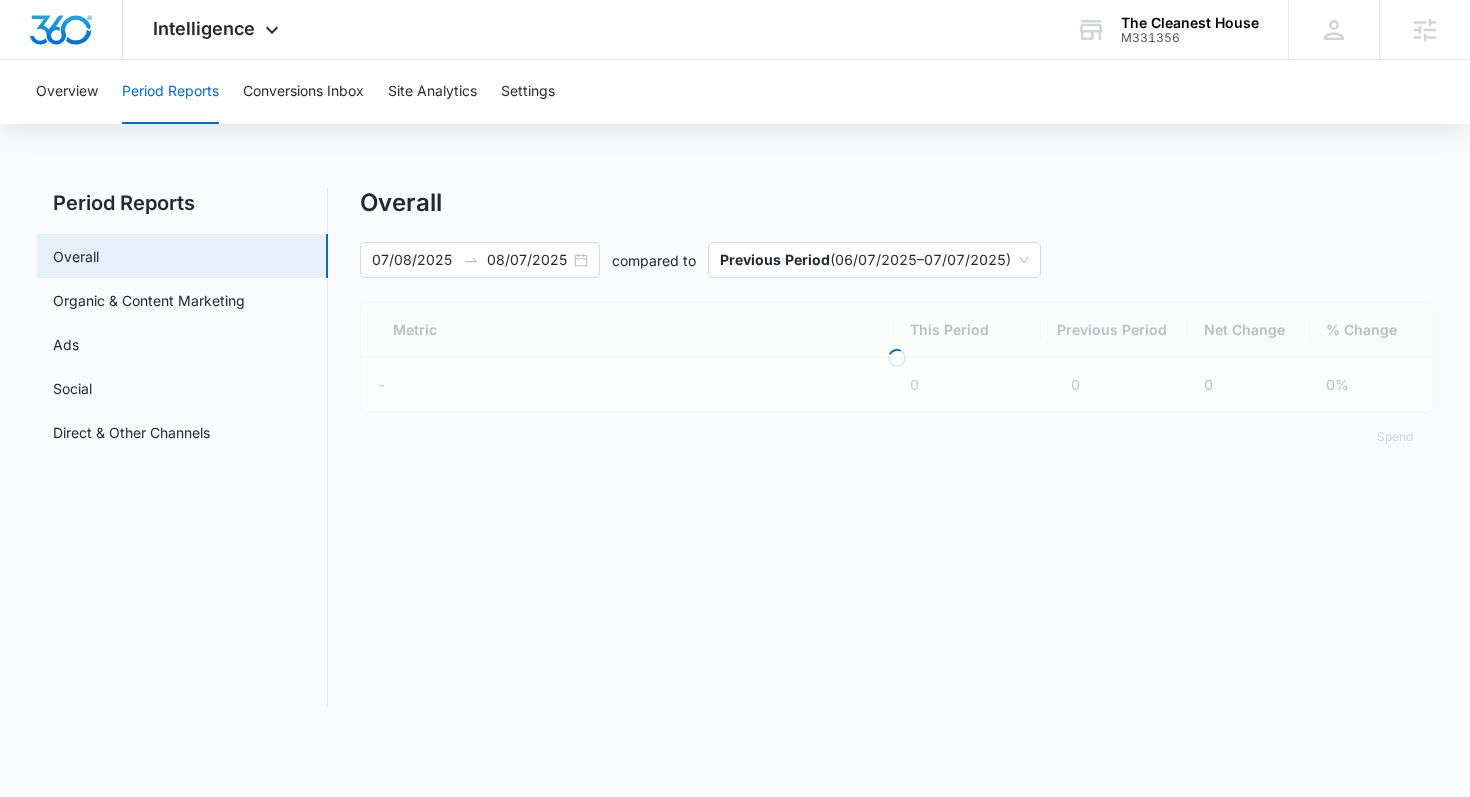 click on "Overall" at bounding box center [897, 203] 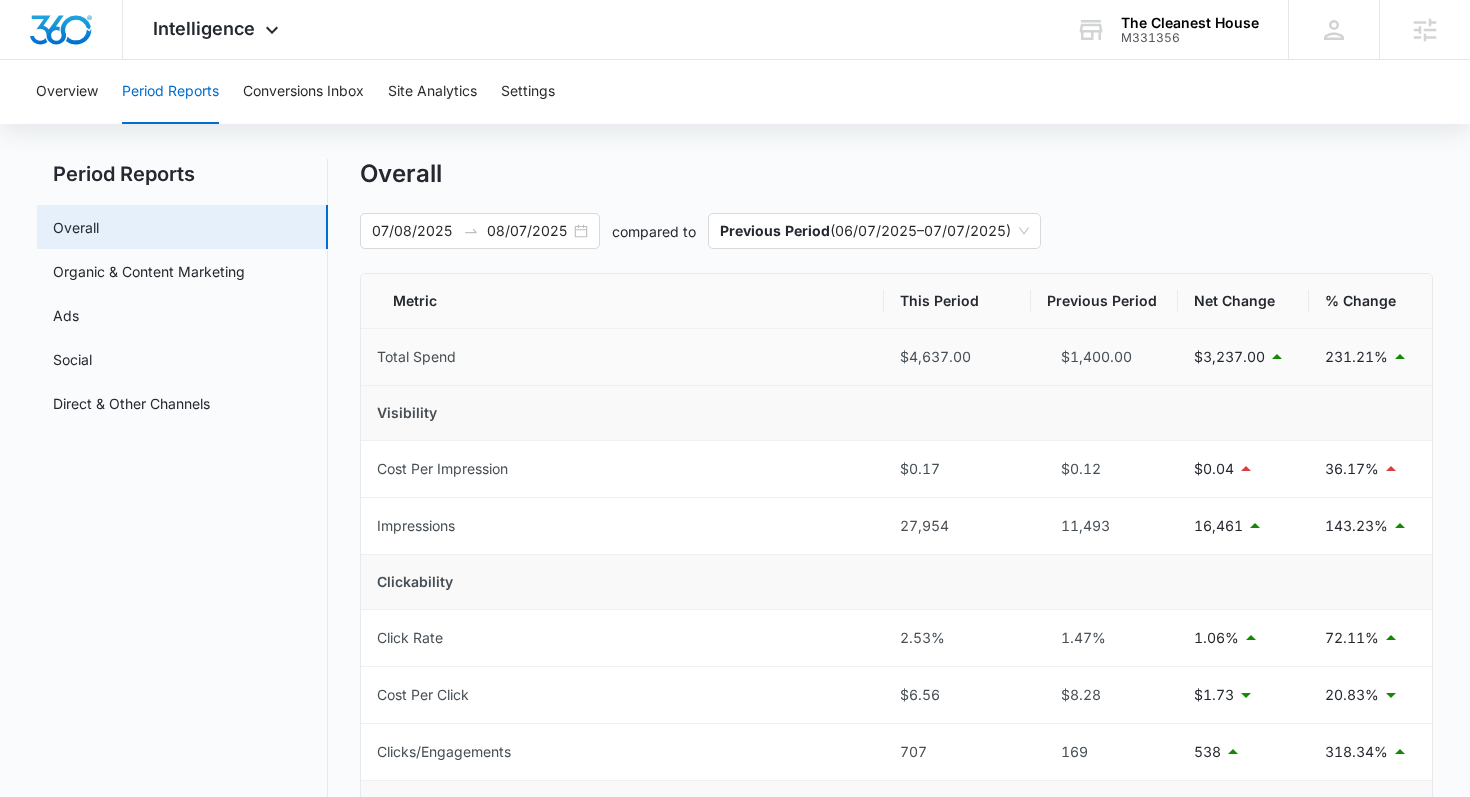 scroll, scrollTop: 0, scrollLeft: 0, axis: both 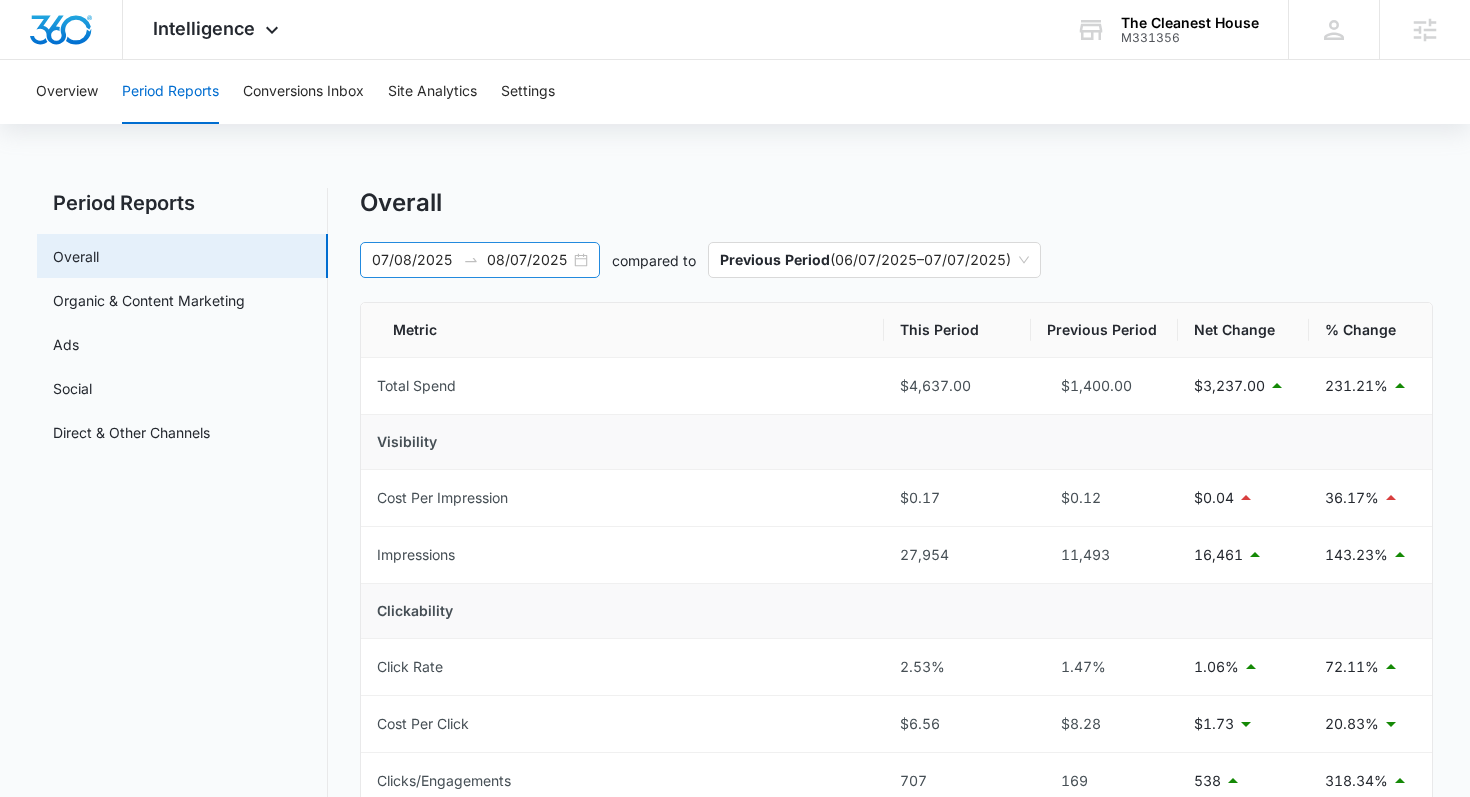 click on "08/07/2025" at bounding box center (528, 260) 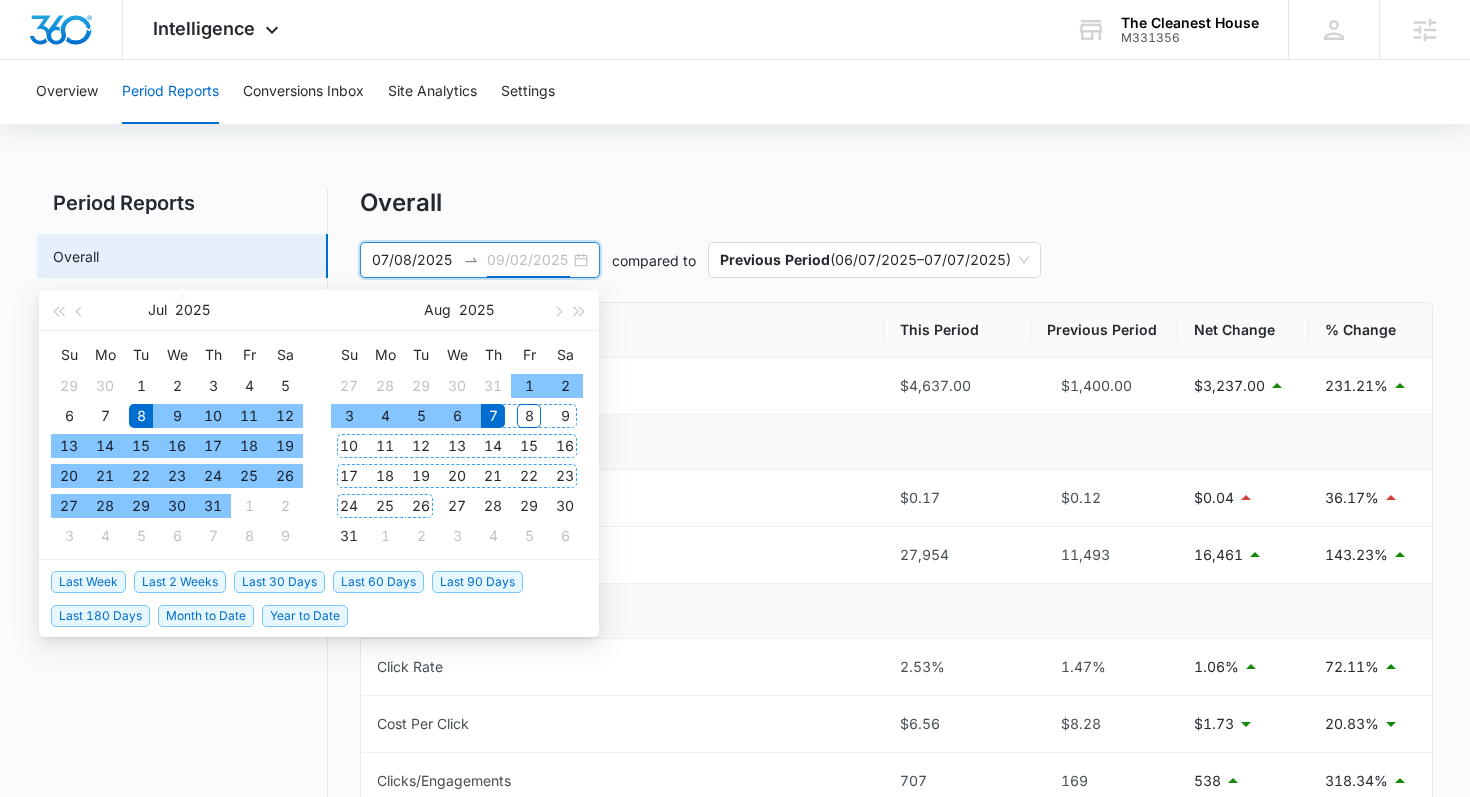 type on "08/07/2025" 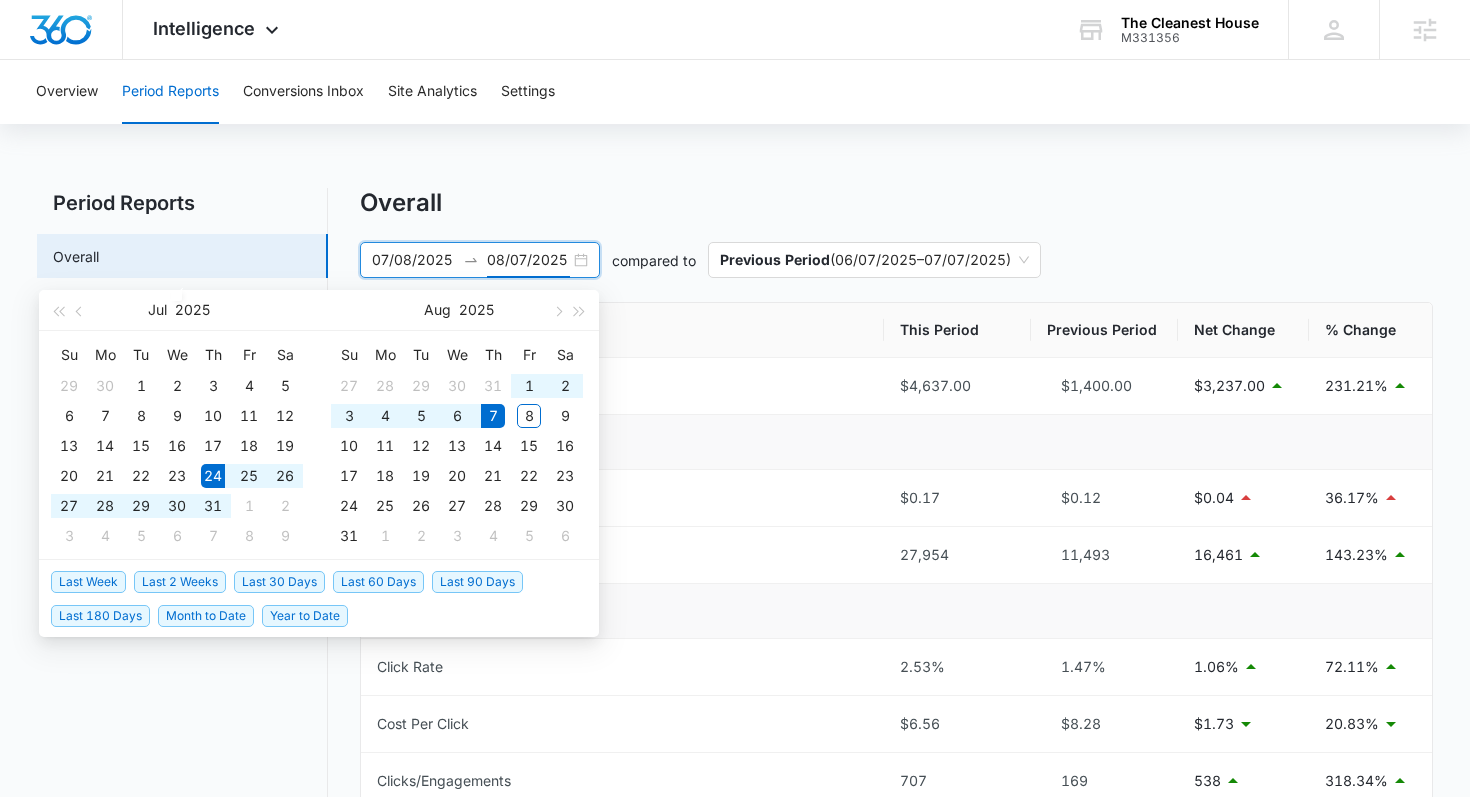 click on "Last 2 Weeks" at bounding box center [180, 582] 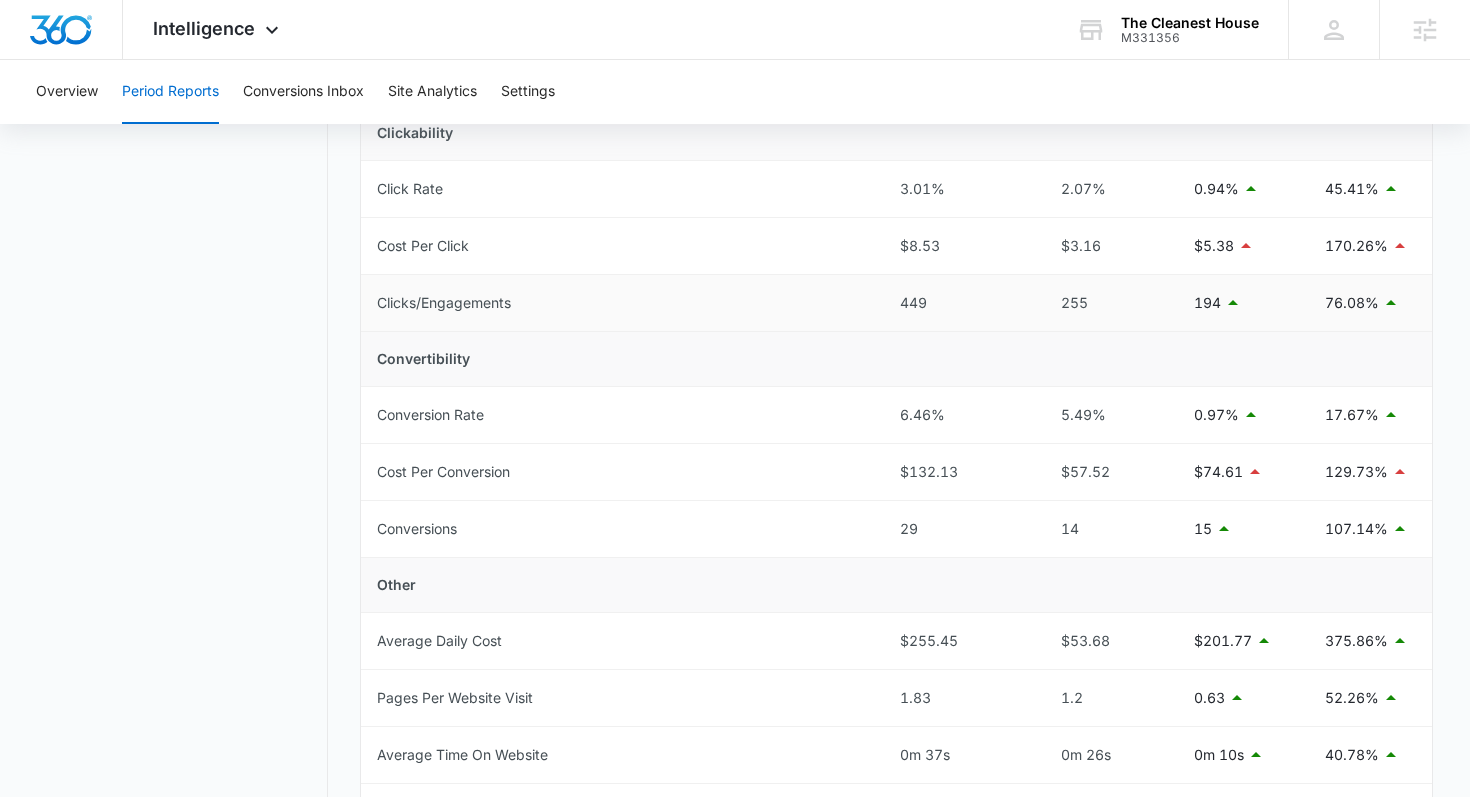 scroll, scrollTop: 67, scrollLeft: 0, axis: vertical 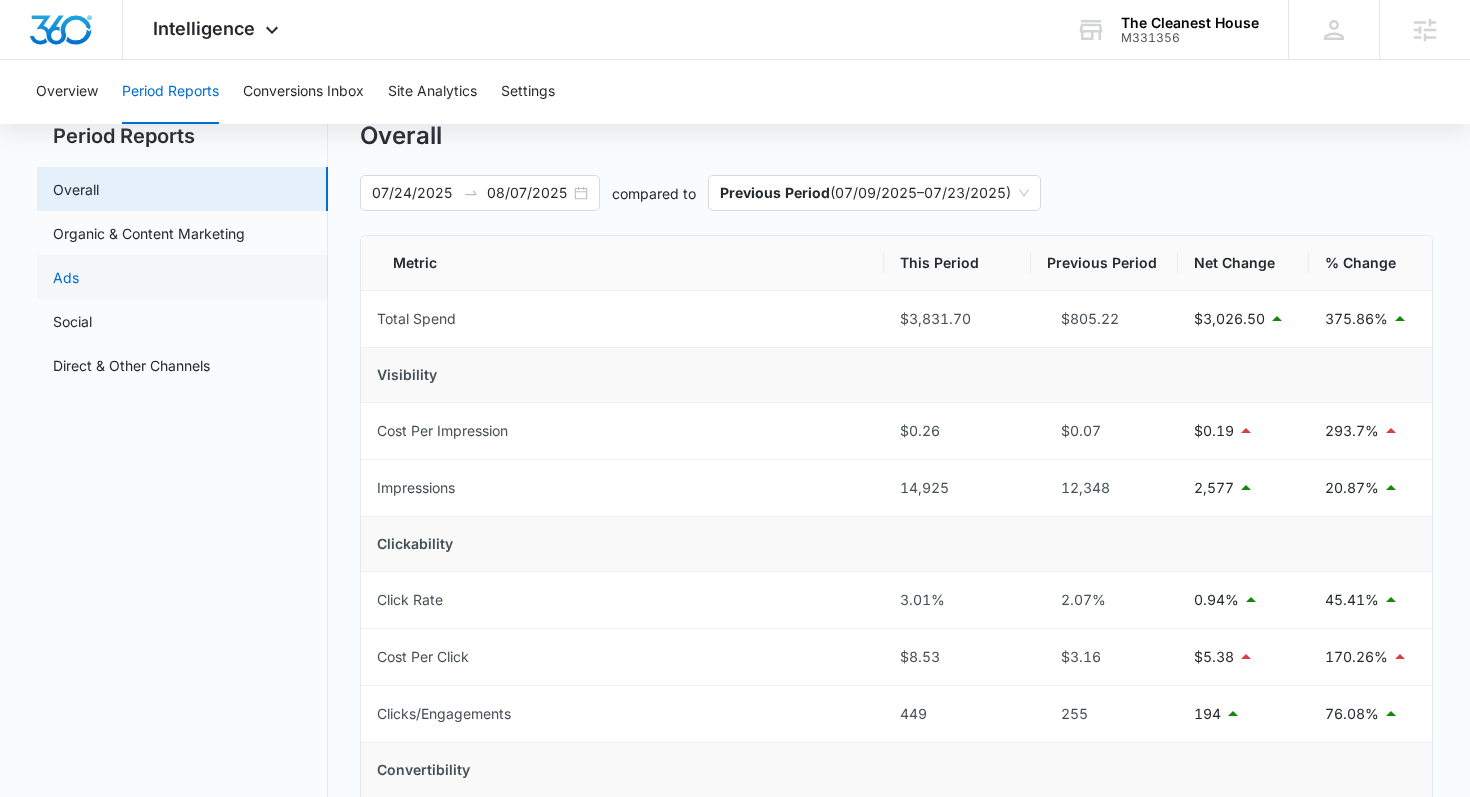 click on "Ads" at bounding box center [66, 277] 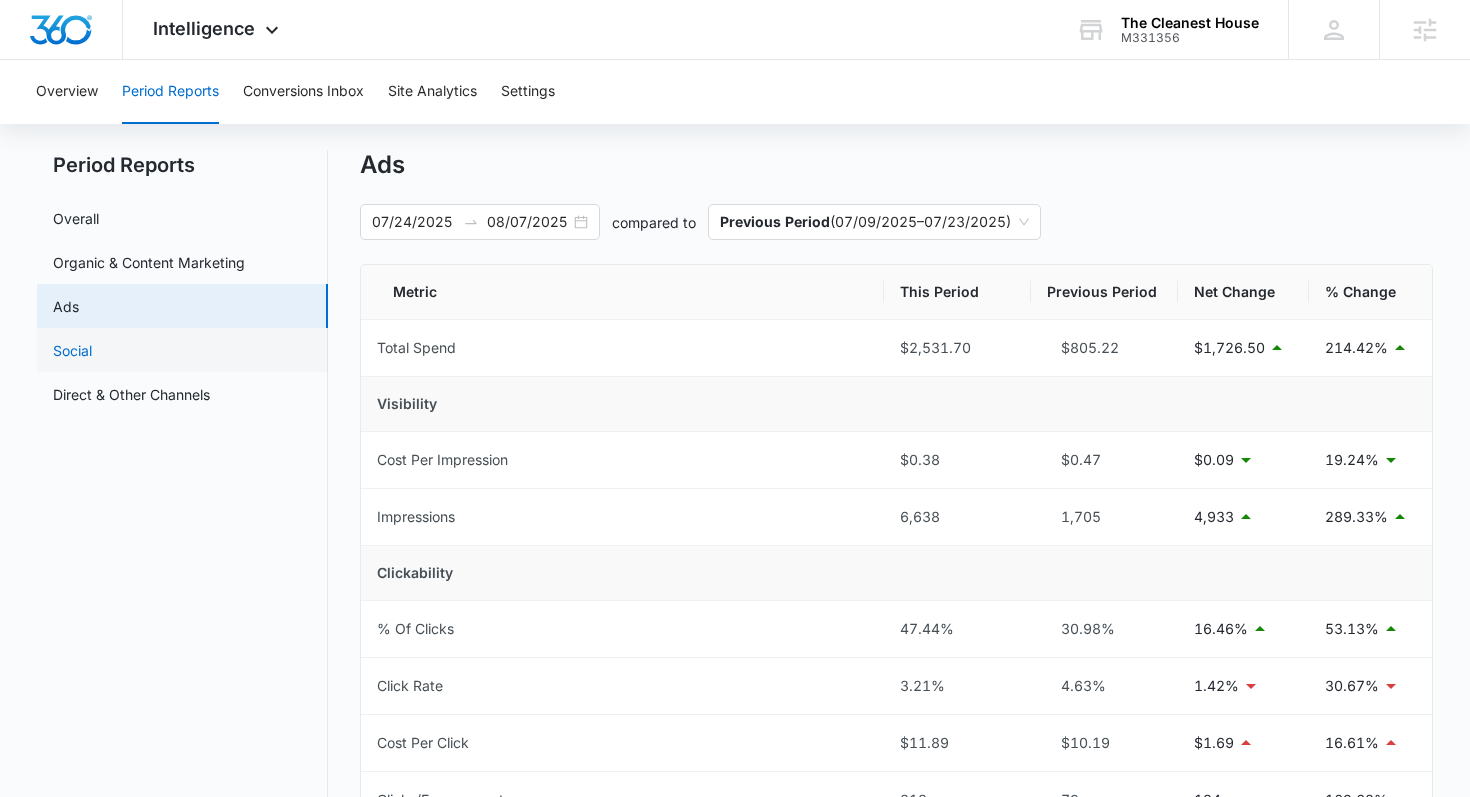 scroll, scrollTop: 28, scrollLeft: 0, axis: vertical 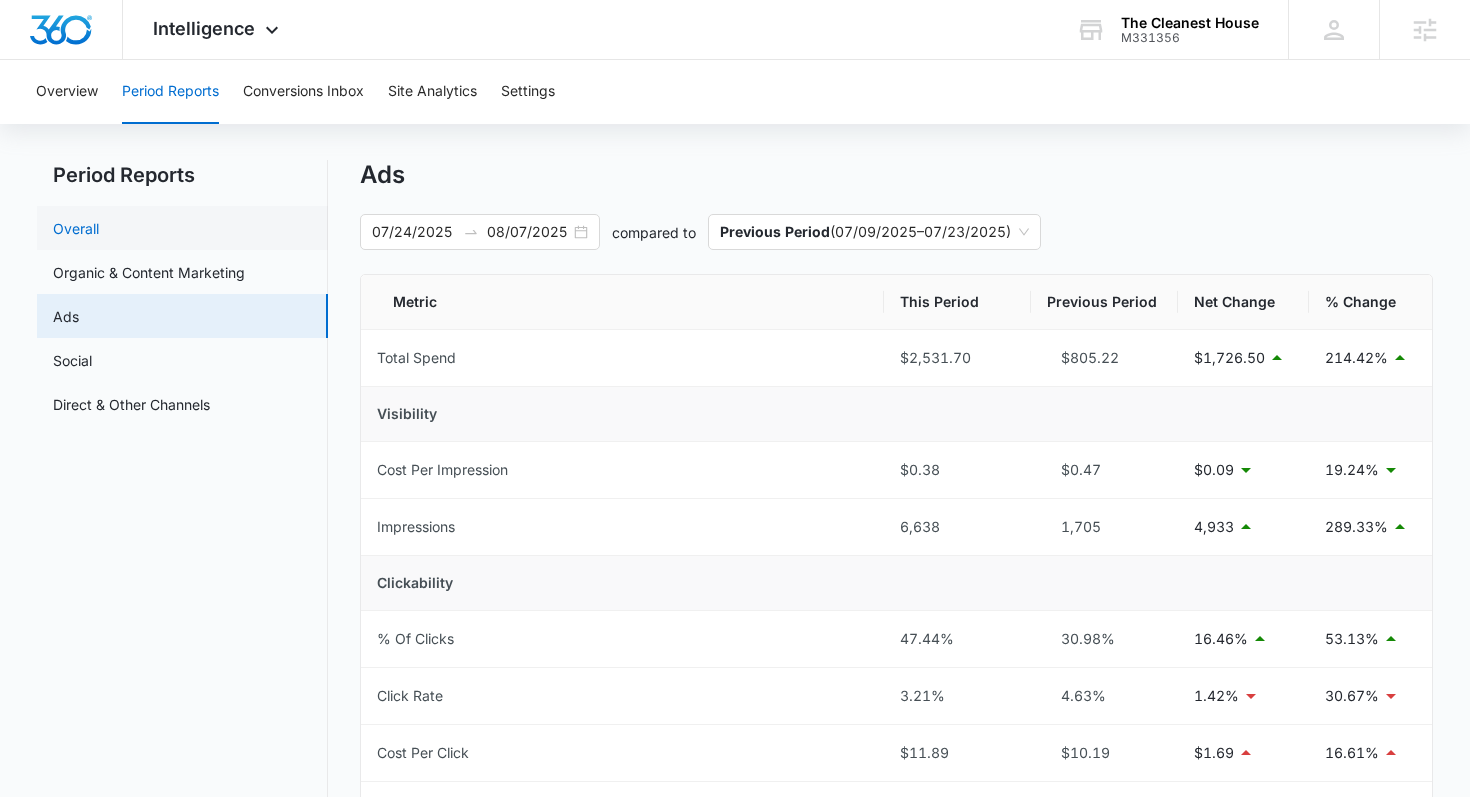 click on "Overall" at bounding box center [76, 228] 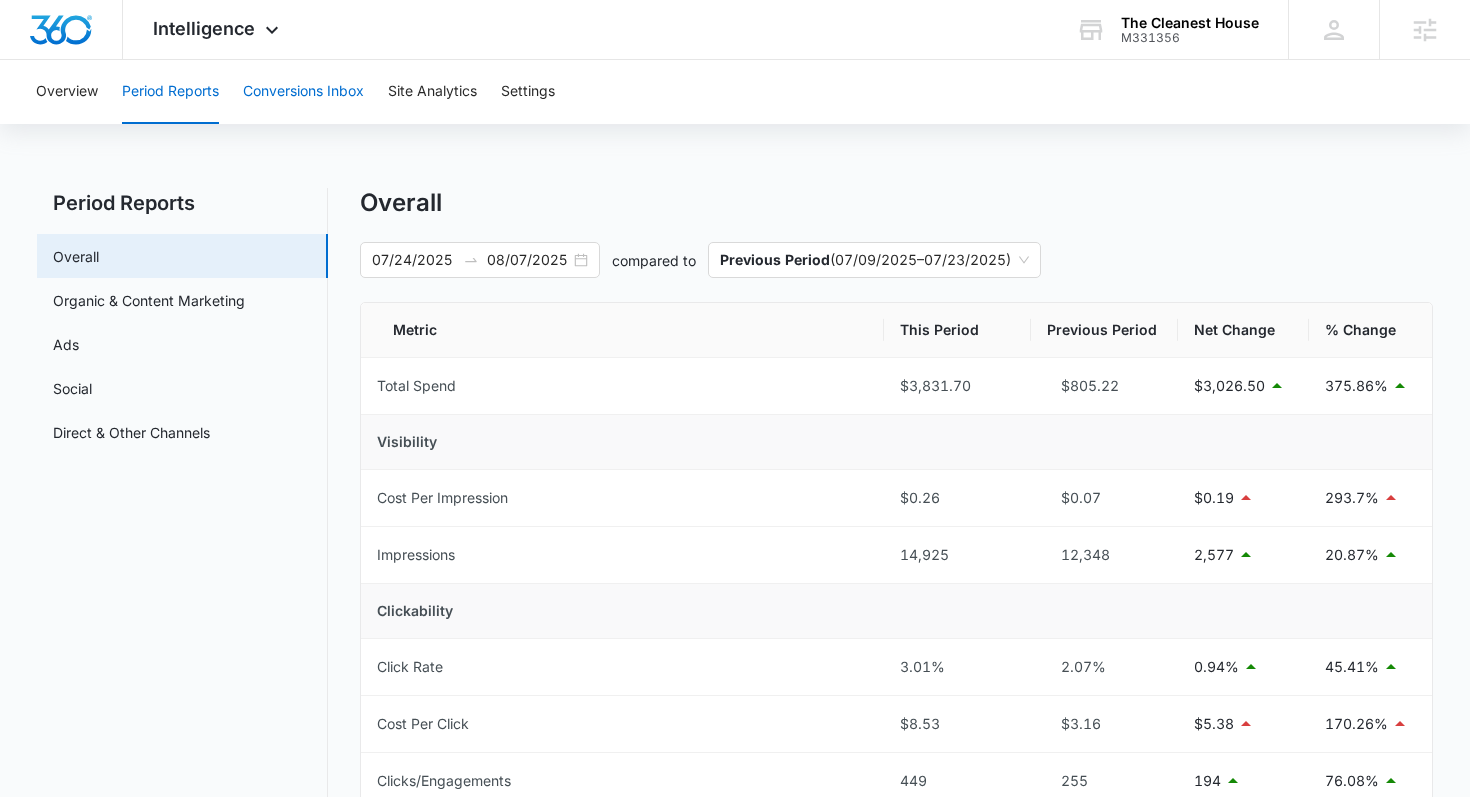 click on "Conversions Inbox" at bounding box center (303, 92) 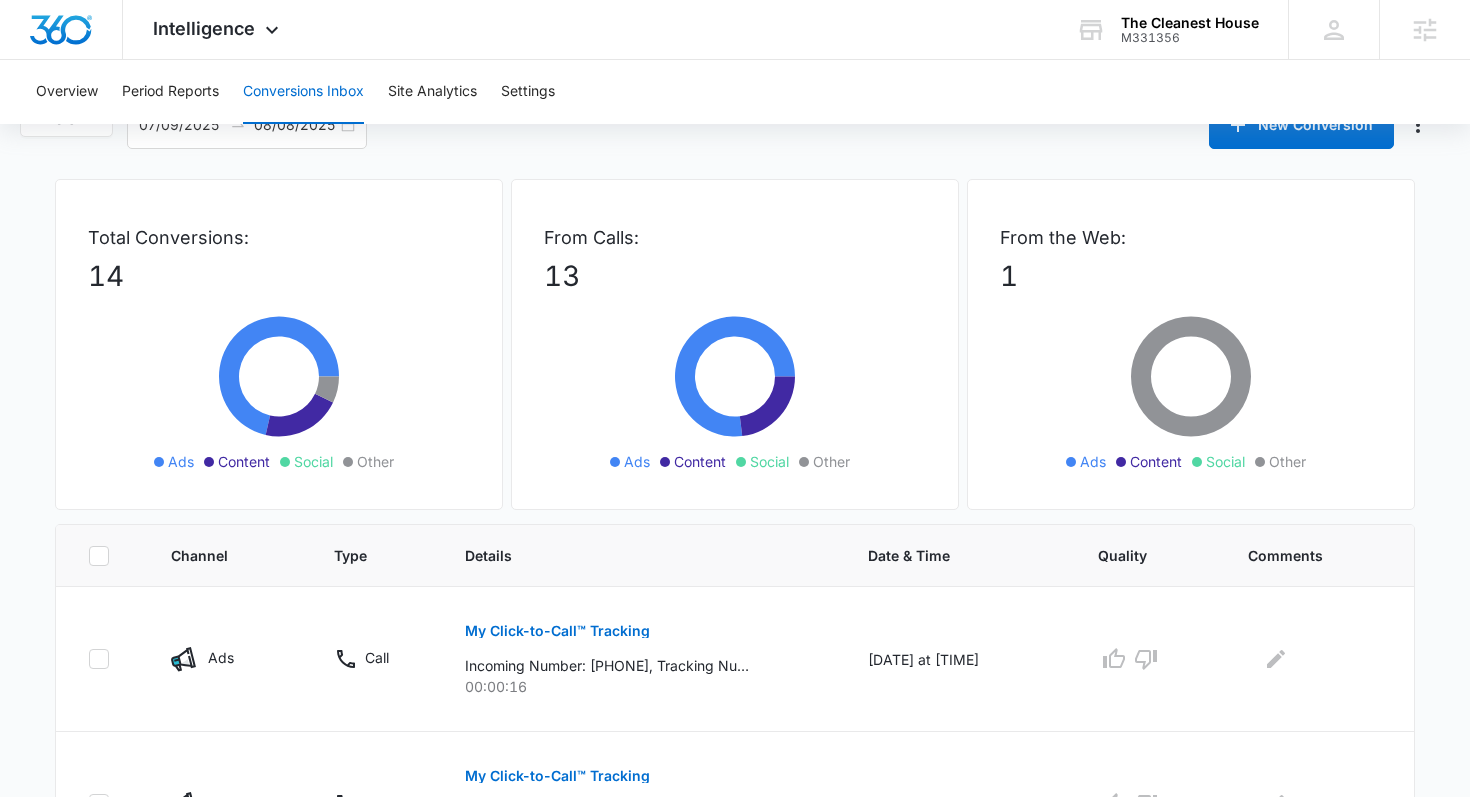 scroll, scrollTop: 0, scrollLeft: 0, axis: both 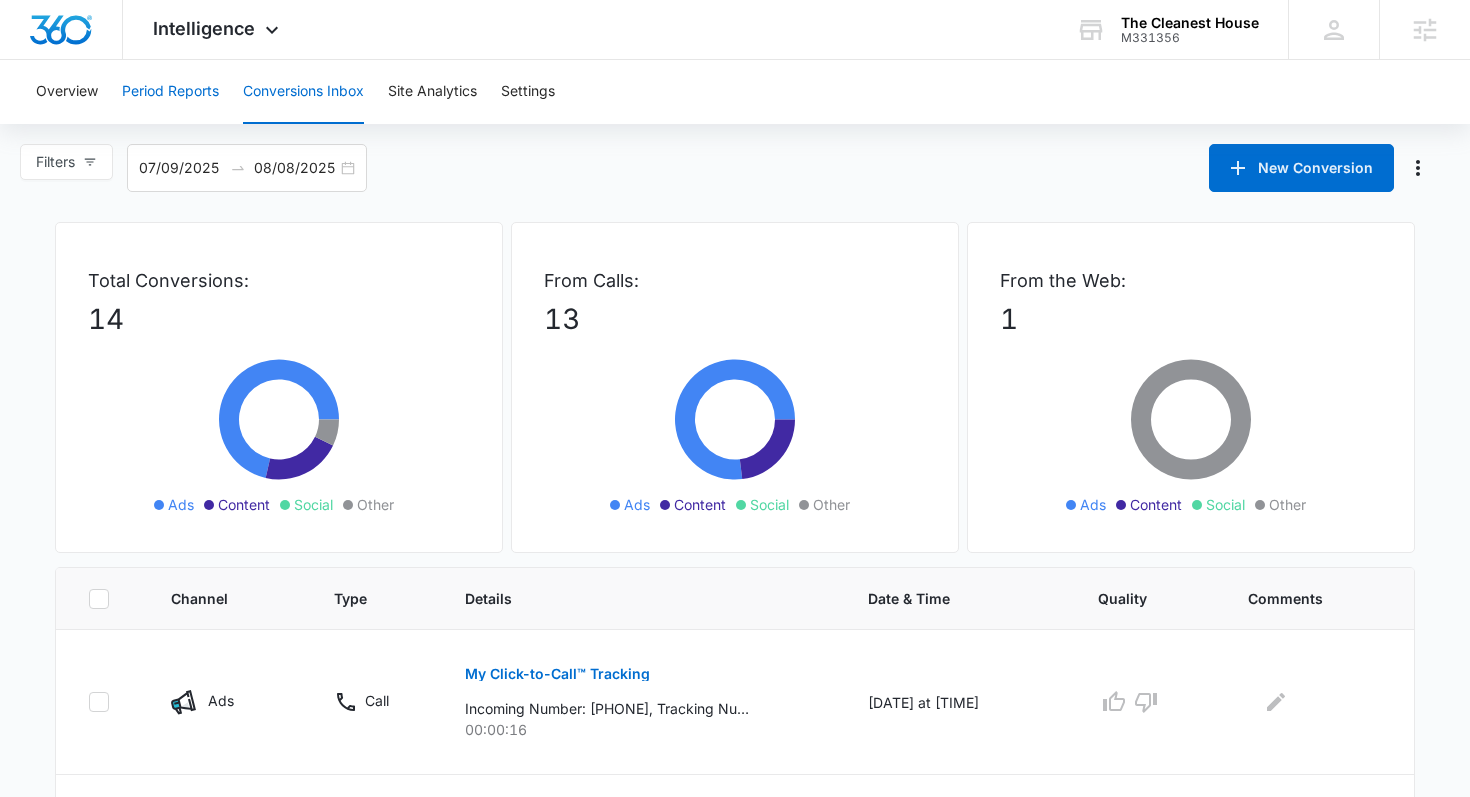 click on "Period Reports" at bounding box center [170, 92] 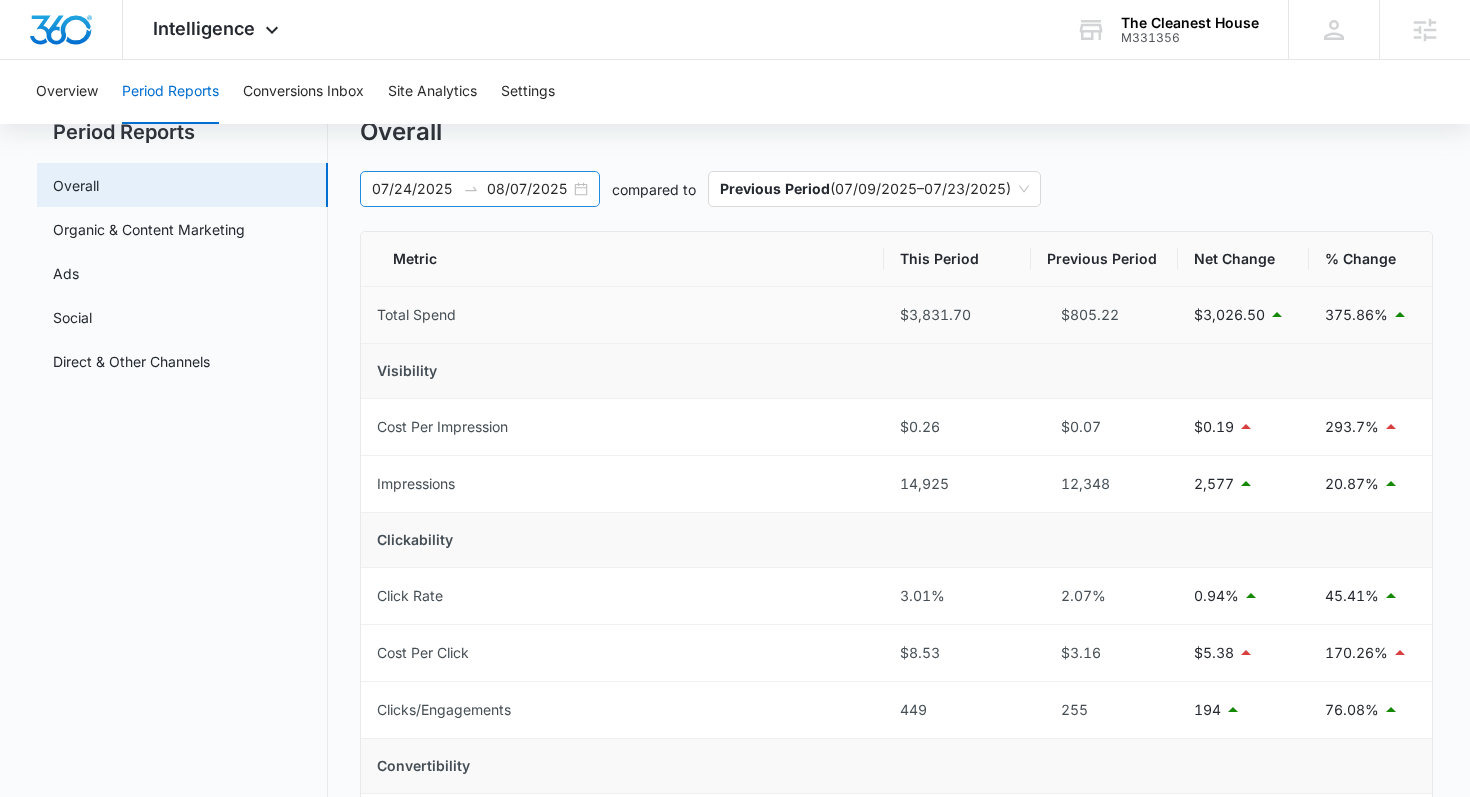 scroll, scrollTop: 38, scrollLeft: 0, axis: vertical 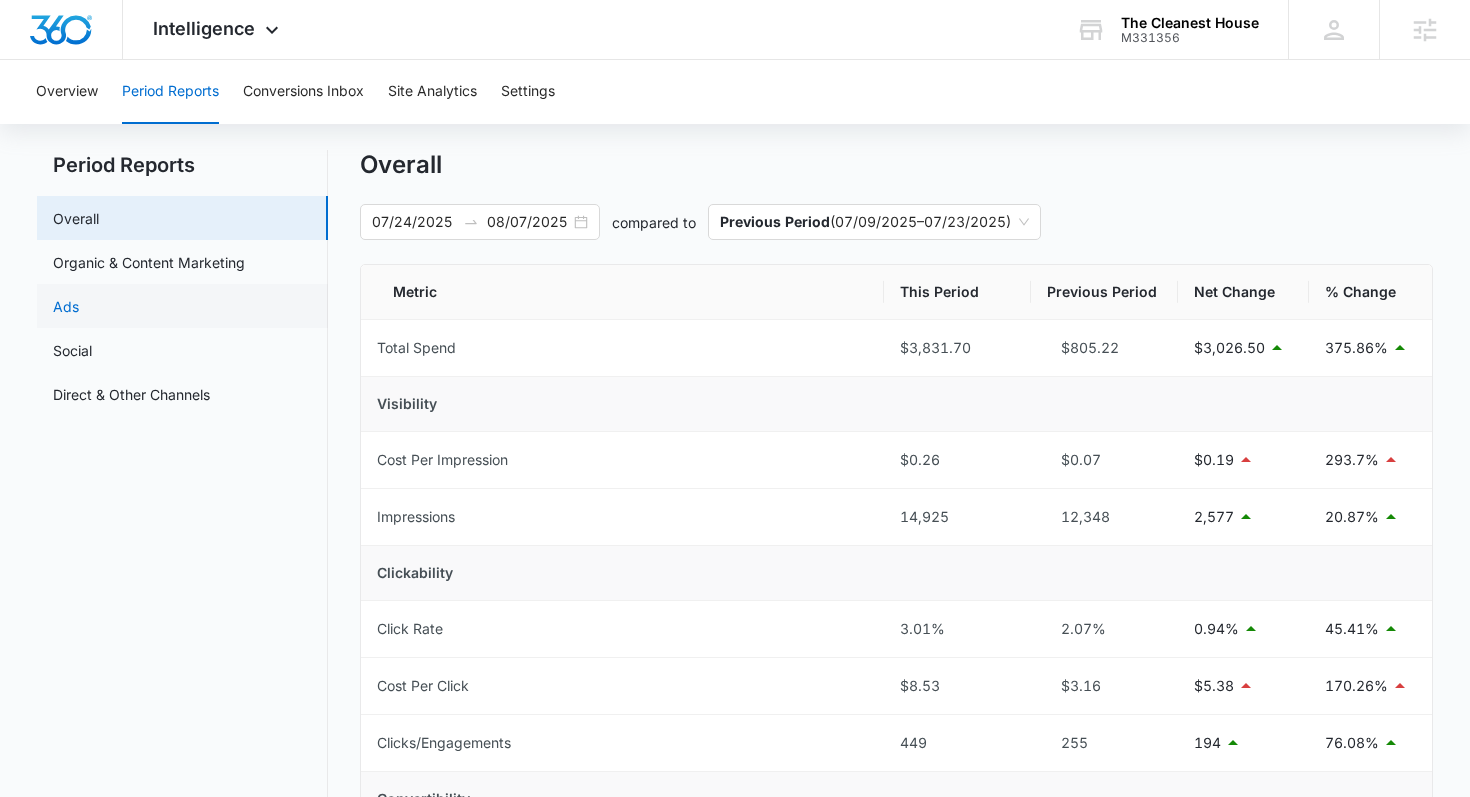 click on "Ads" at bounding box center [66, 306] 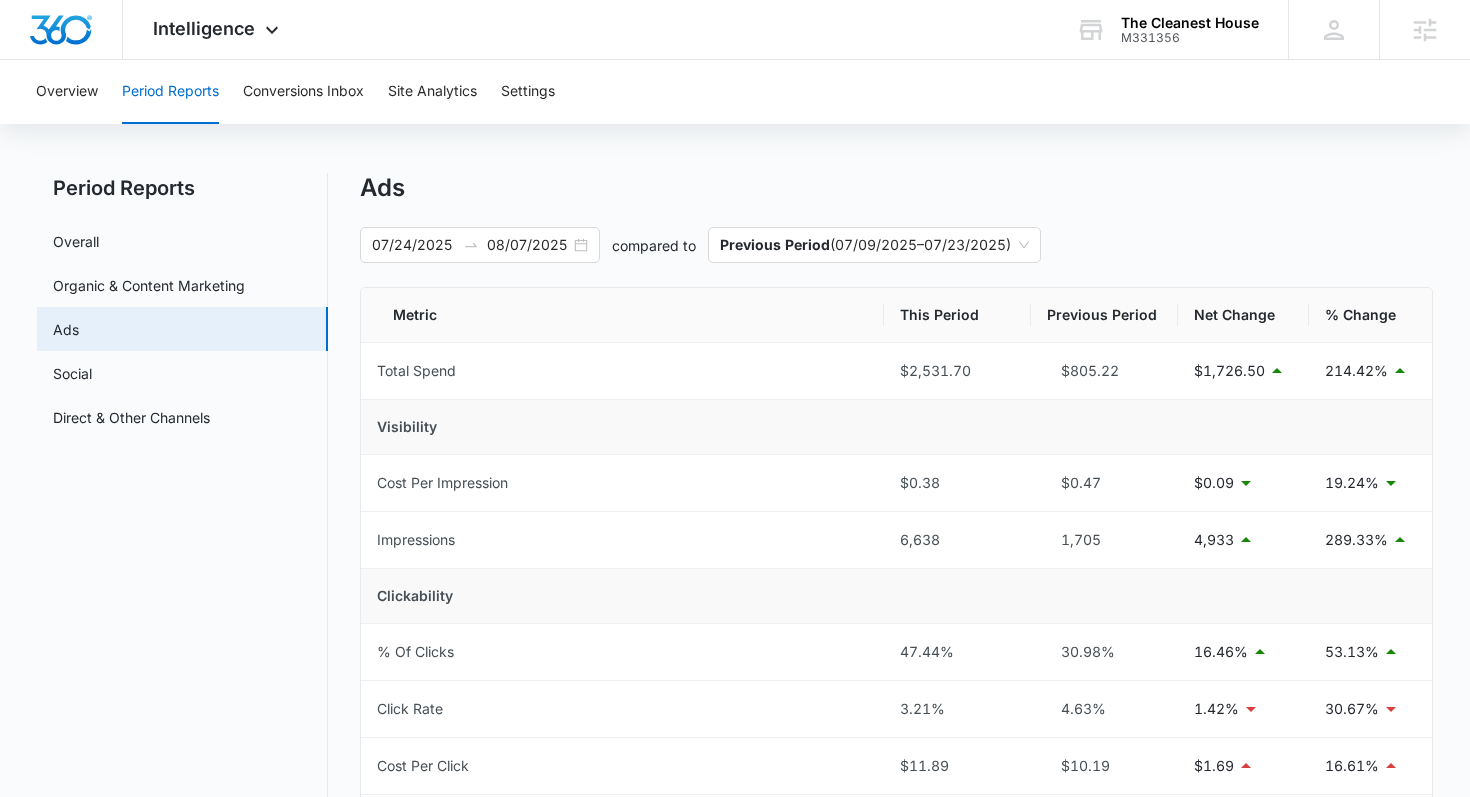 scroll, scrollTop: 0, scrollLeft: 0, axis: both 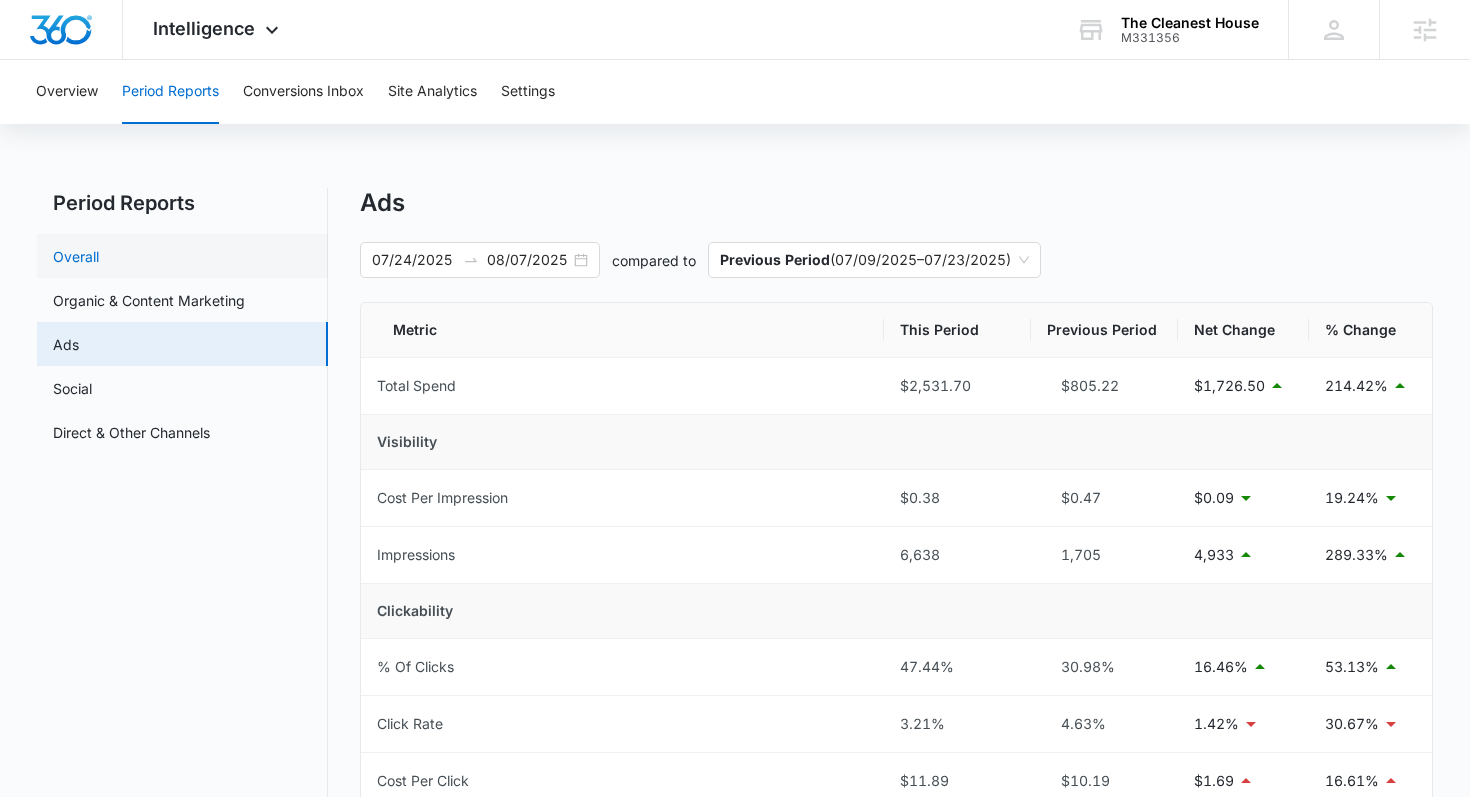 click on "Overall" at bounding box center (76, 256) 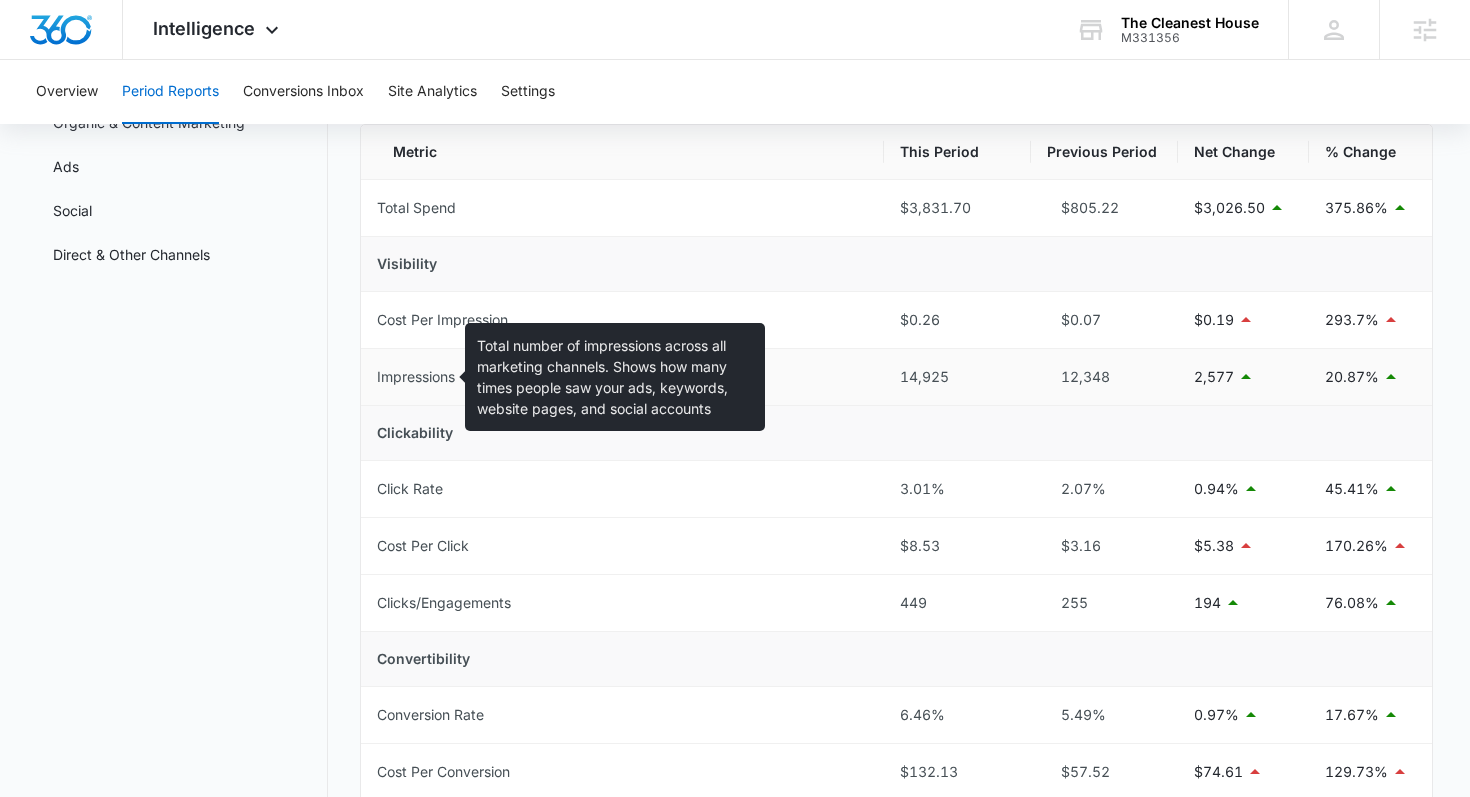 scroll, scrollTop: 0, scrollLeft: 0, axis: both 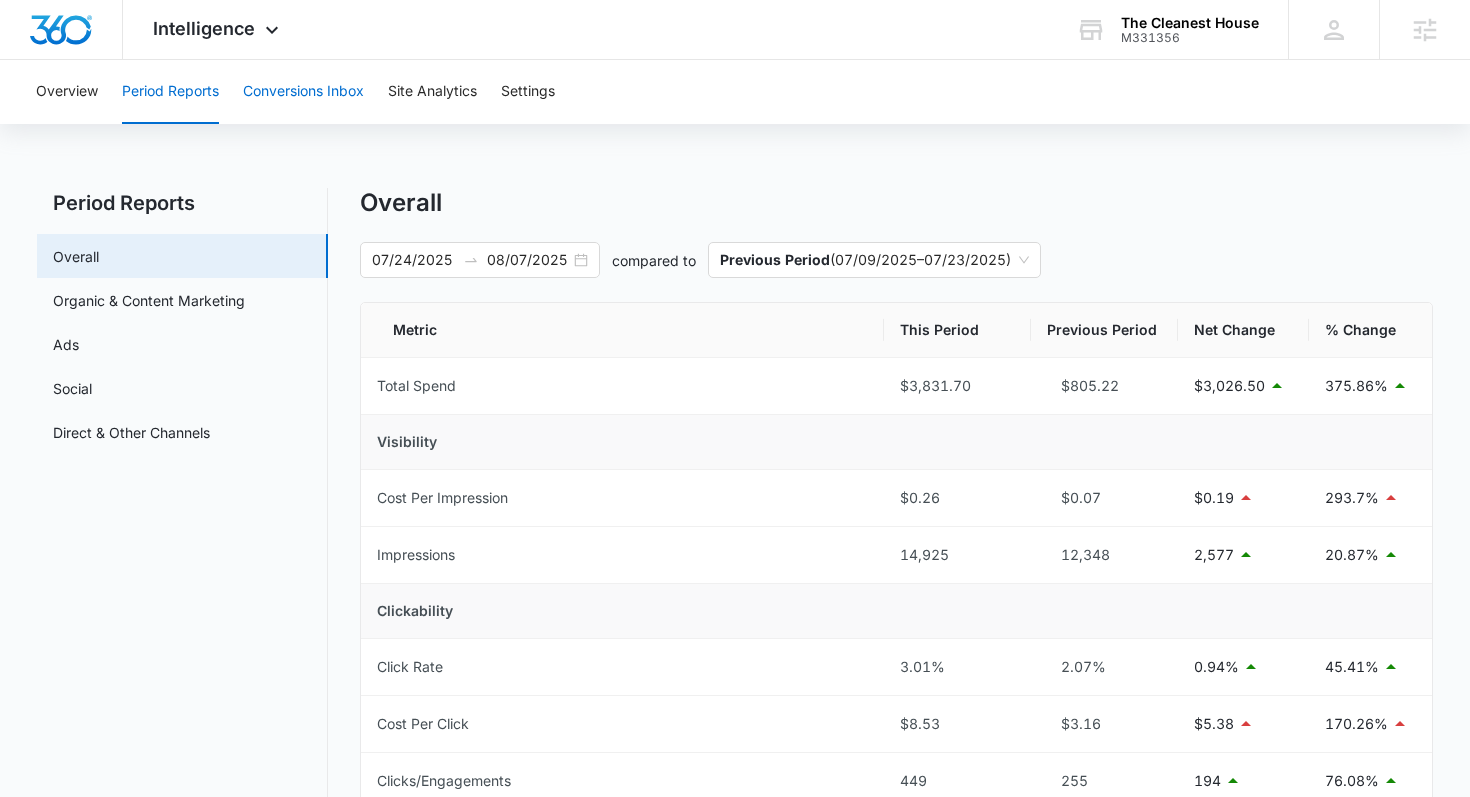 click on "Conversions Inbox" at bounding box center (303, 92) 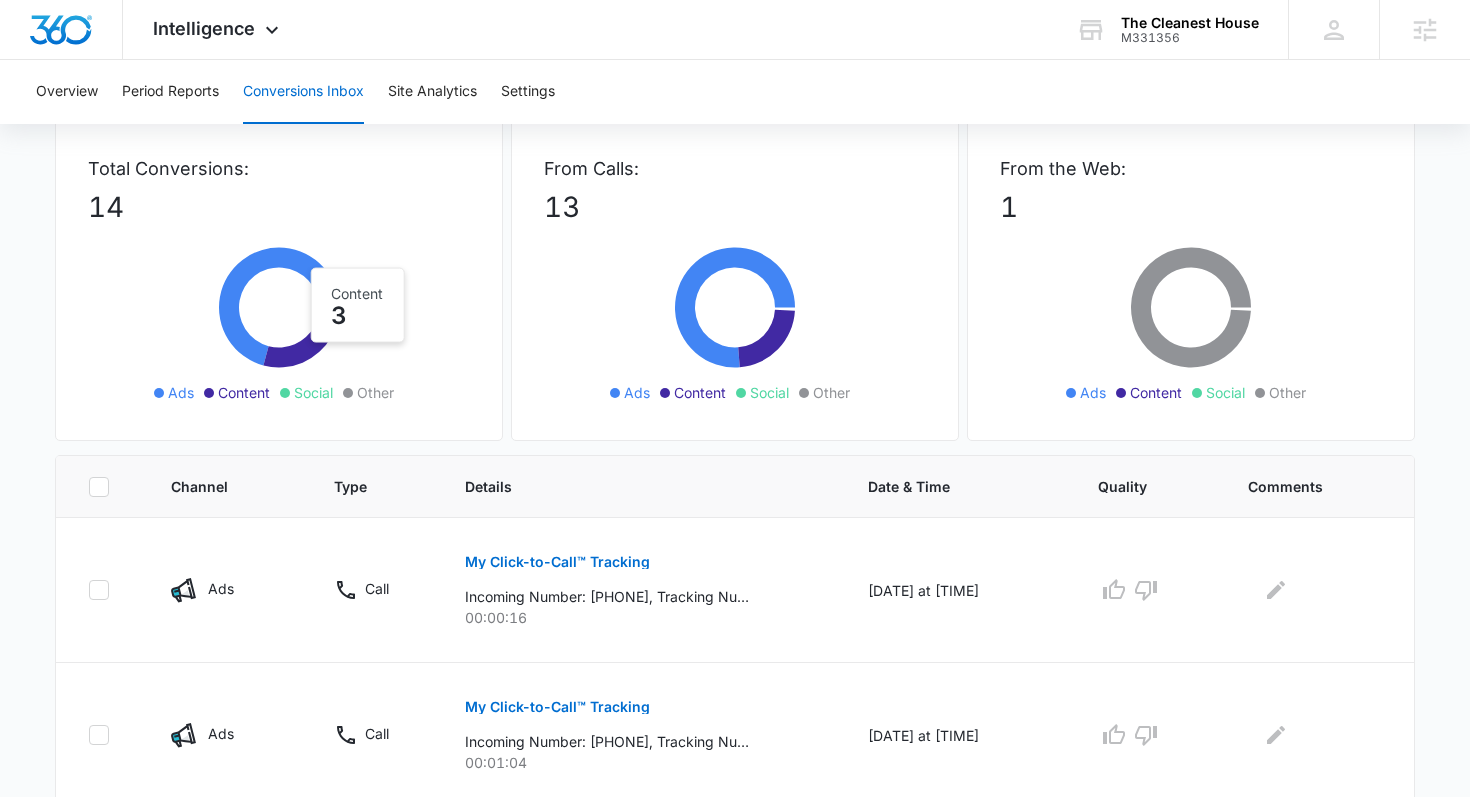 scroll, scrollTop: 0, scrollLeft: 0, axis: both 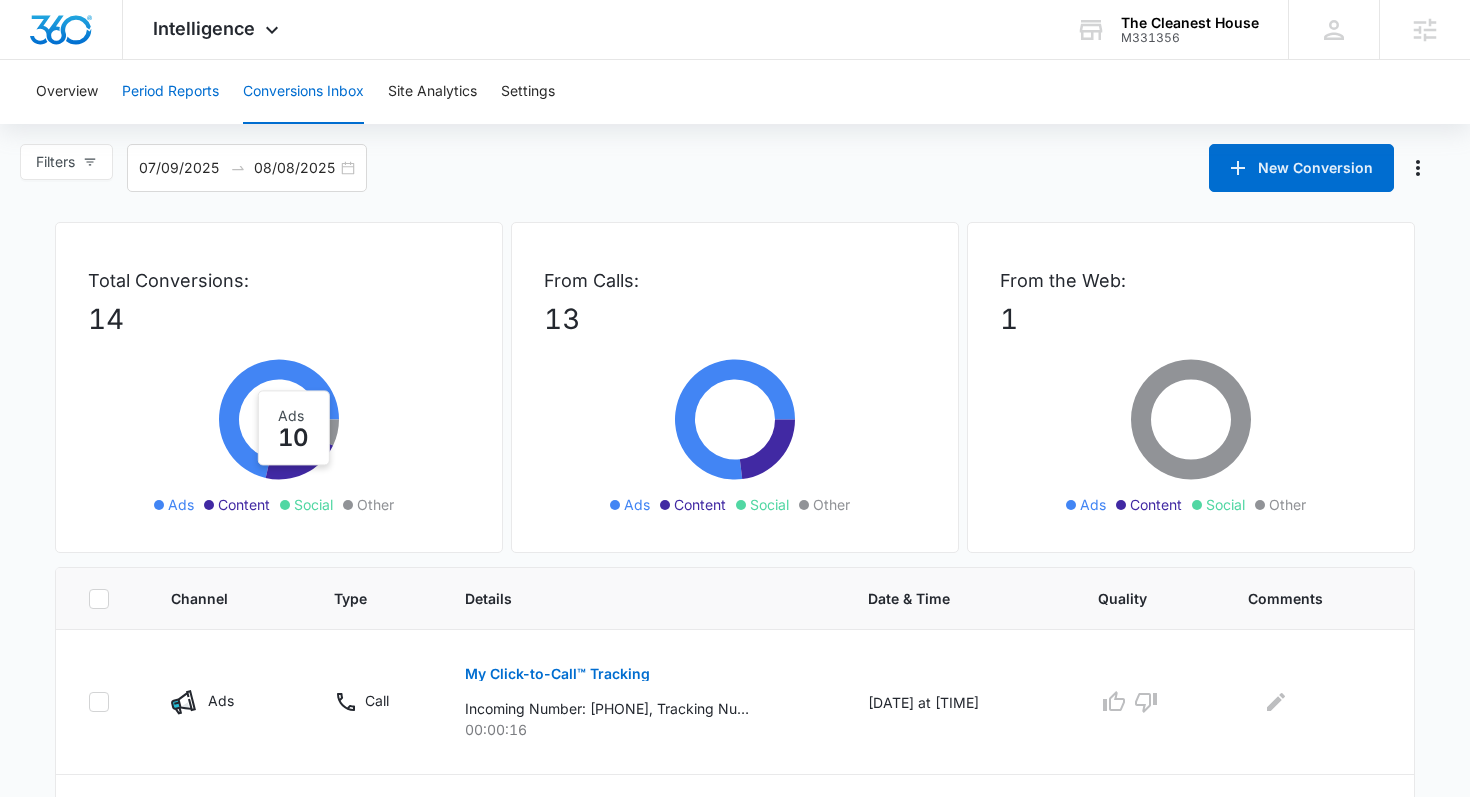 click on "Period Reports" at bounding box center (170, 92) 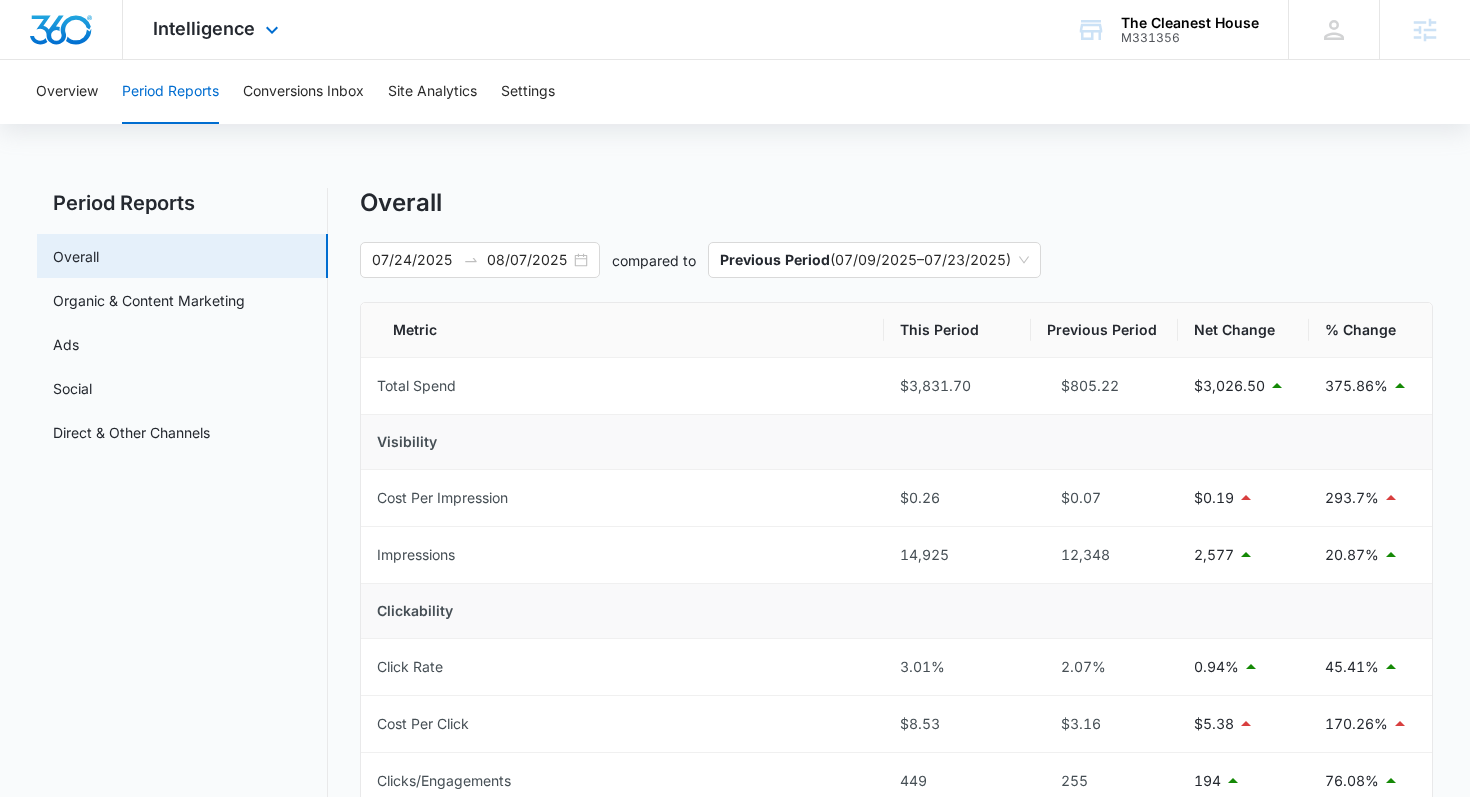 click on "Intelligence Apps Reputation Forms CRM Email Social POS Content Ads Intelligence Files Brand Settings" at bounding box center (218, 29) 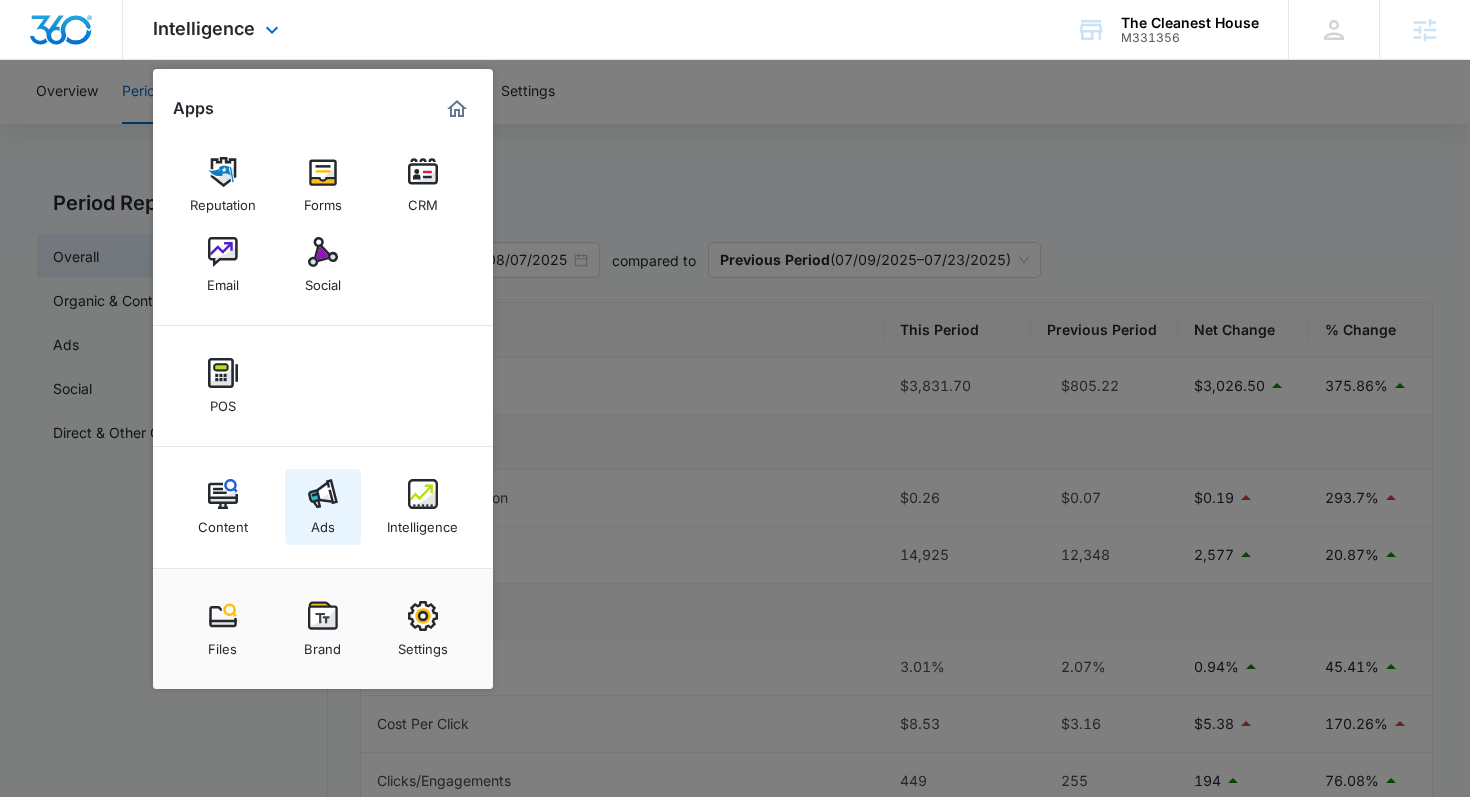 click on "Ads" at bounding box center [323, 507] 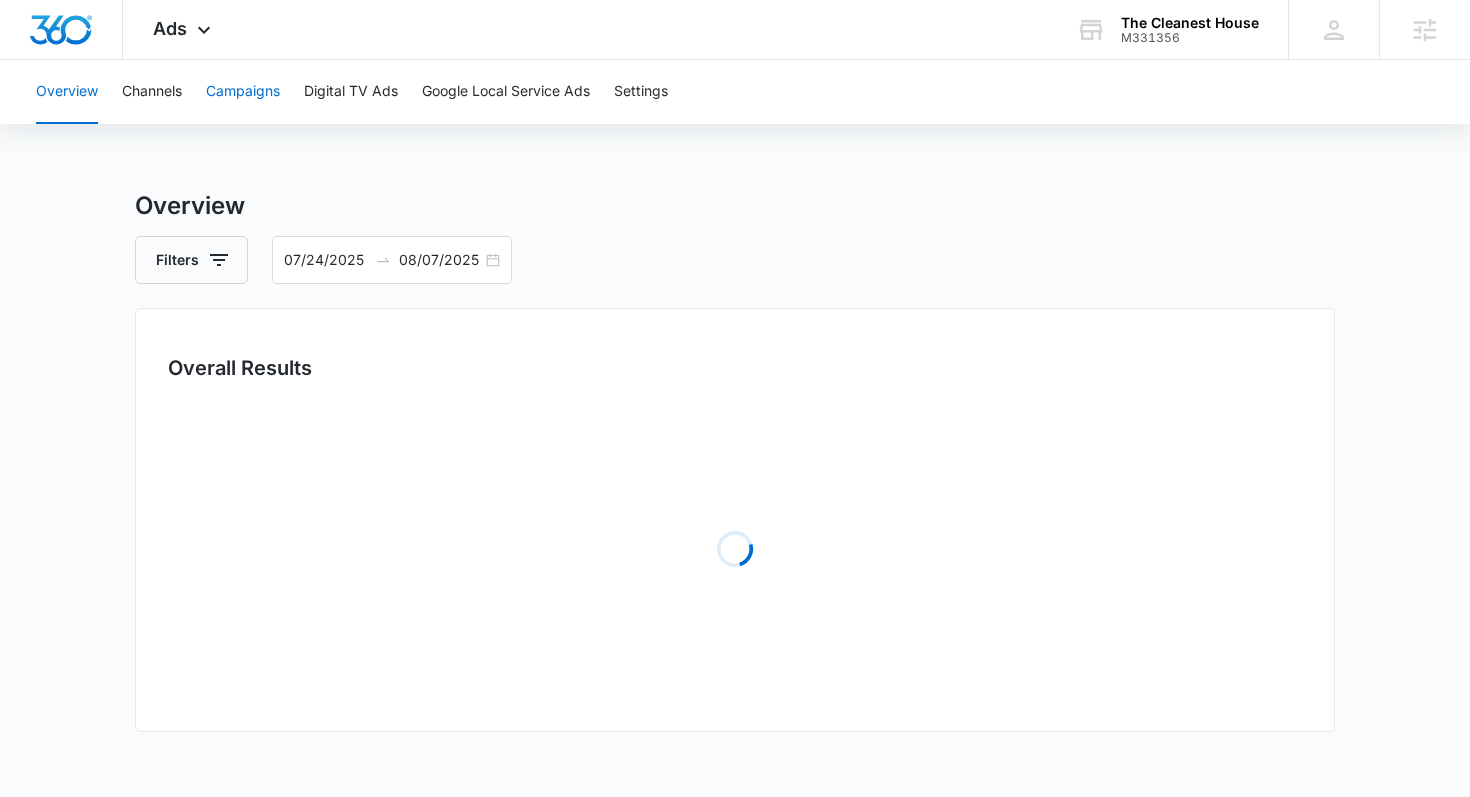 click on "Campaigns" at bounding box center (243, 92) 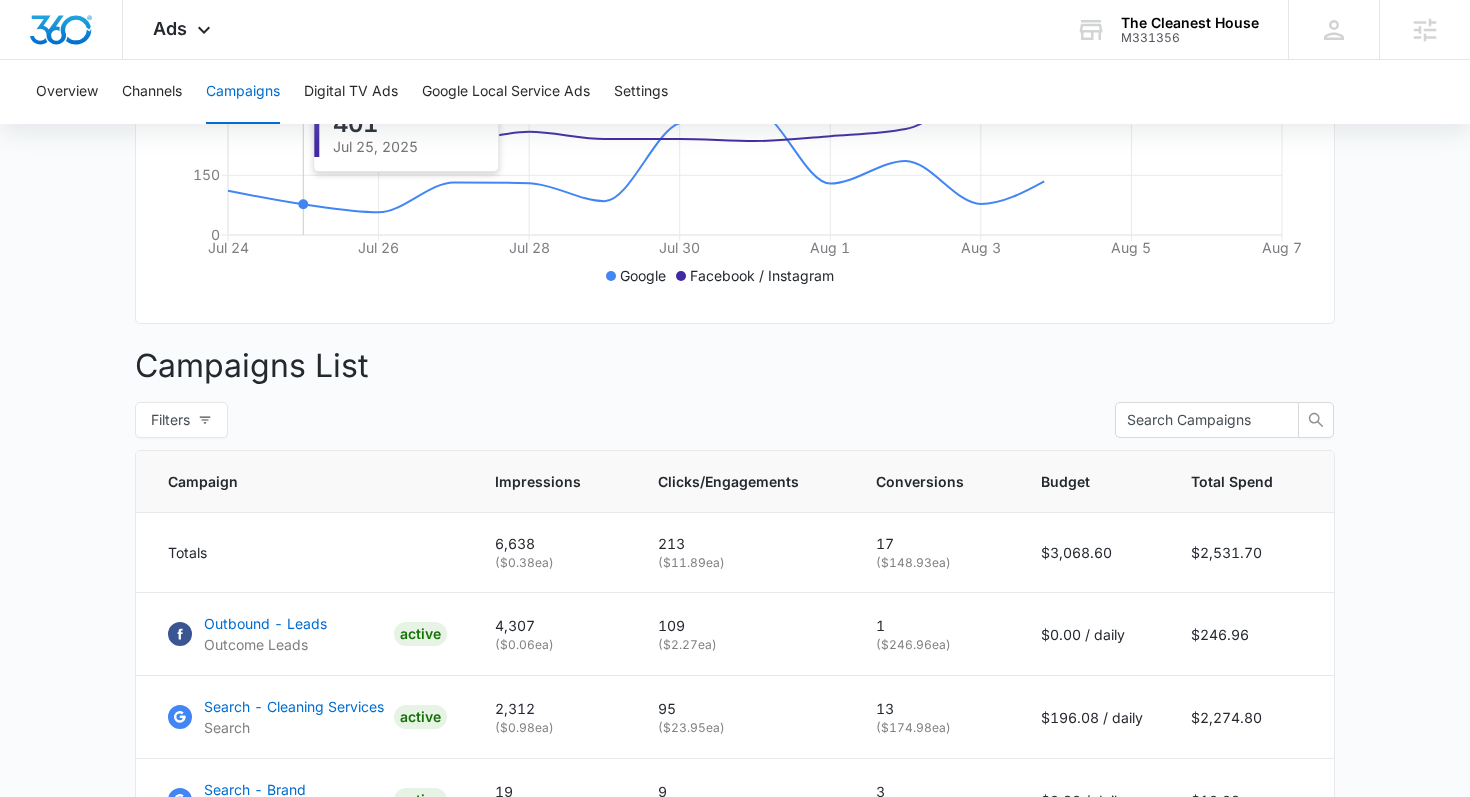 scroll, scrollTop: 712, scrollLeft: 0, axis: vertical 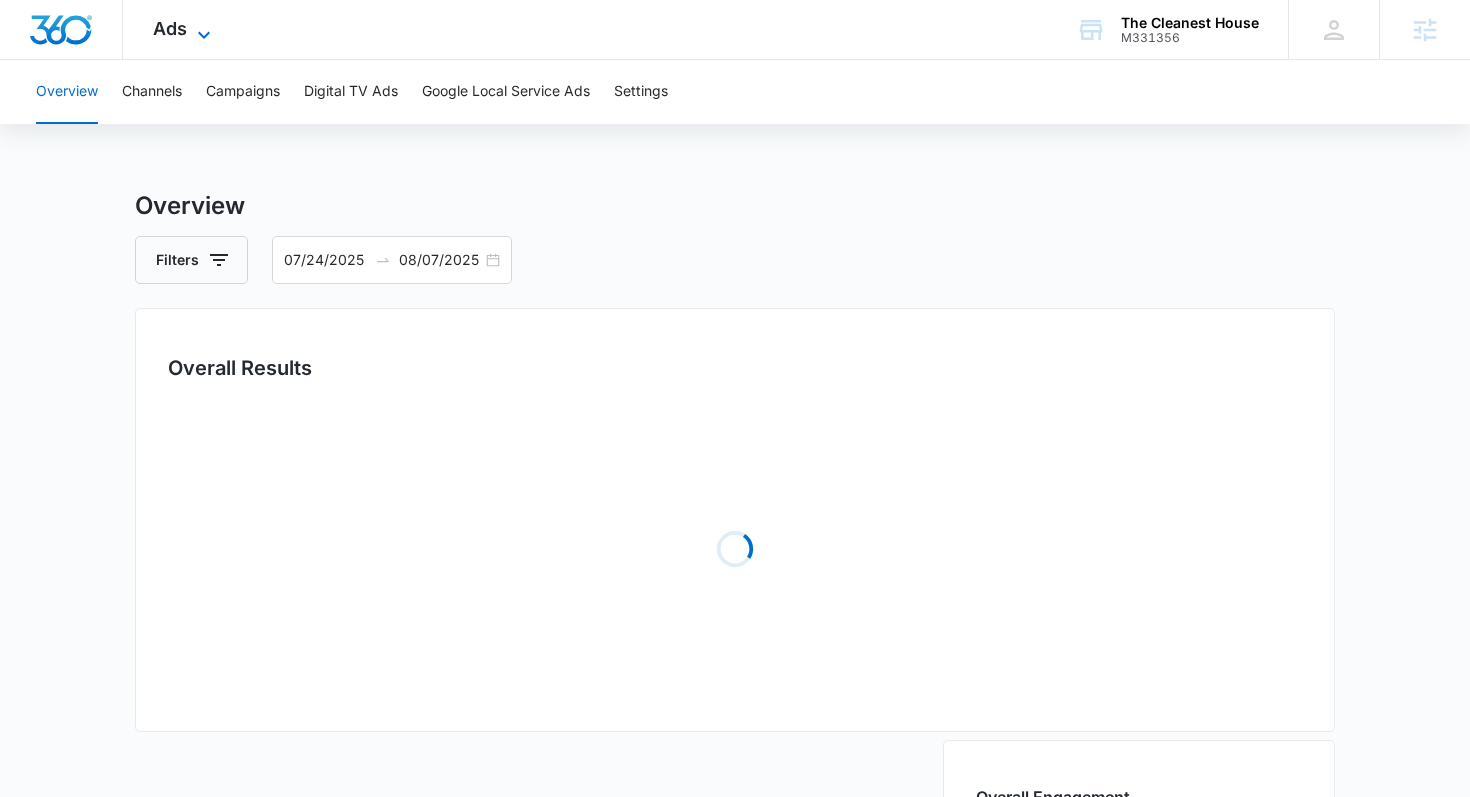 click 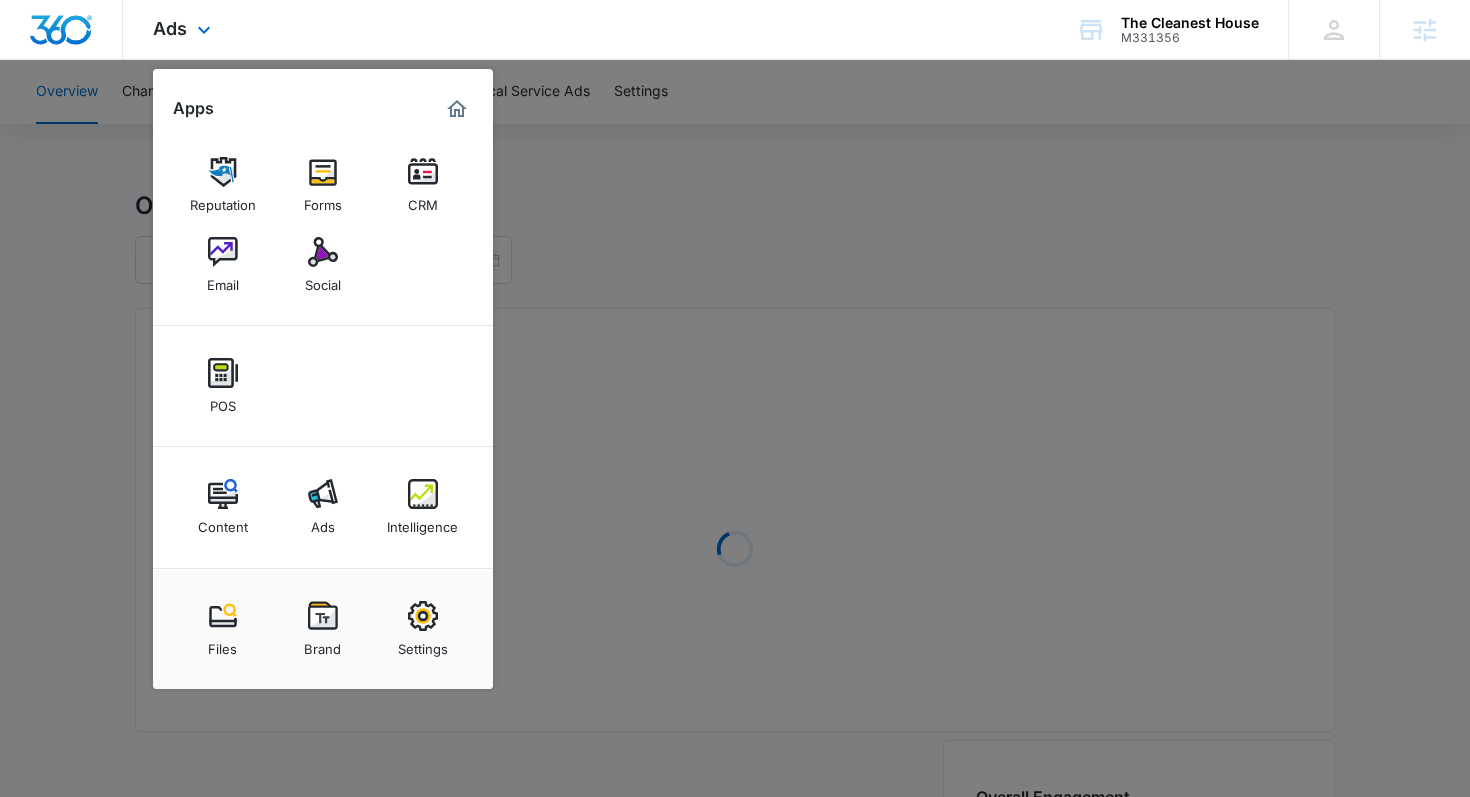 click on "Content Ads Intelligence" at bounding box center [323, 507] 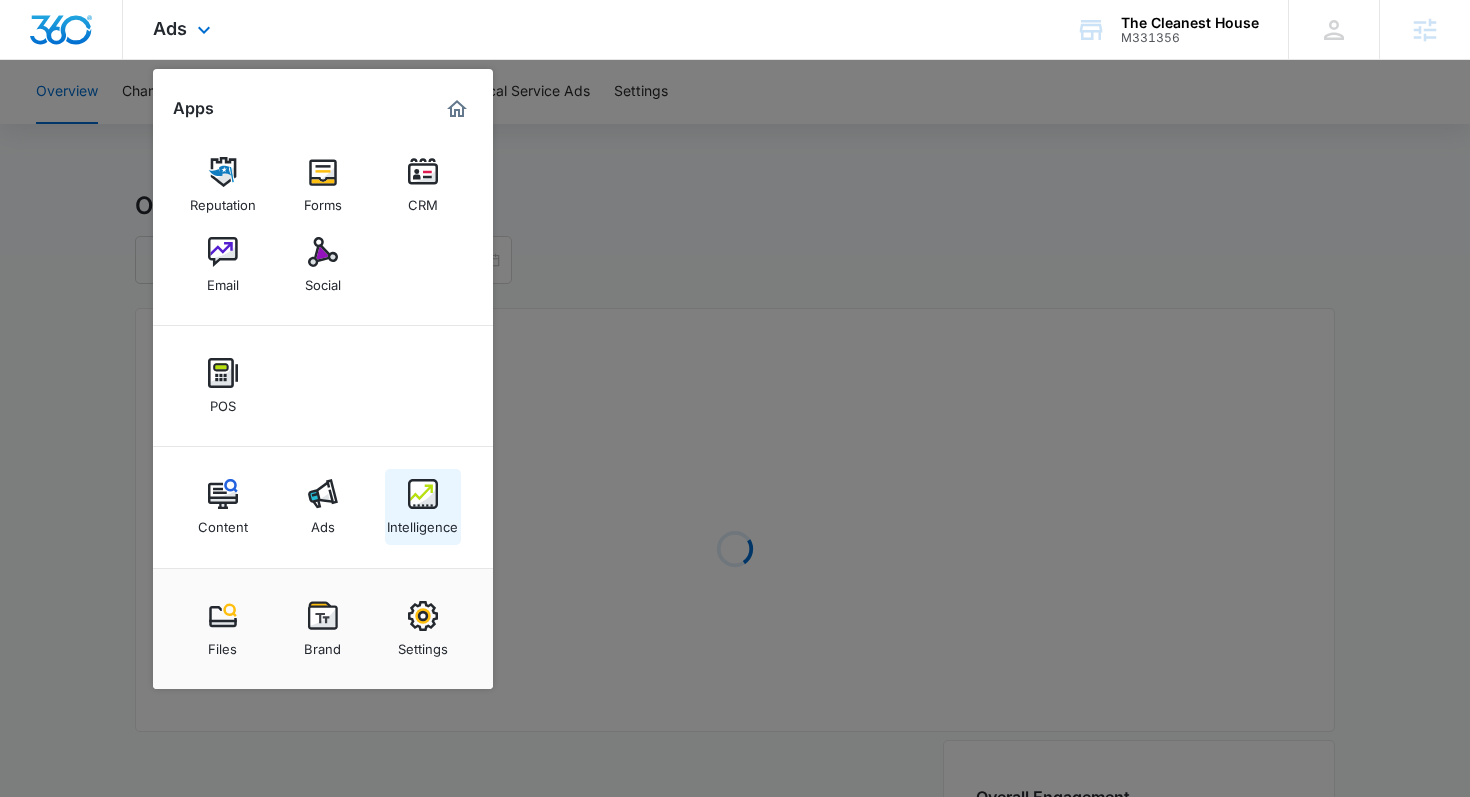 click at bounding box center (423, 494) 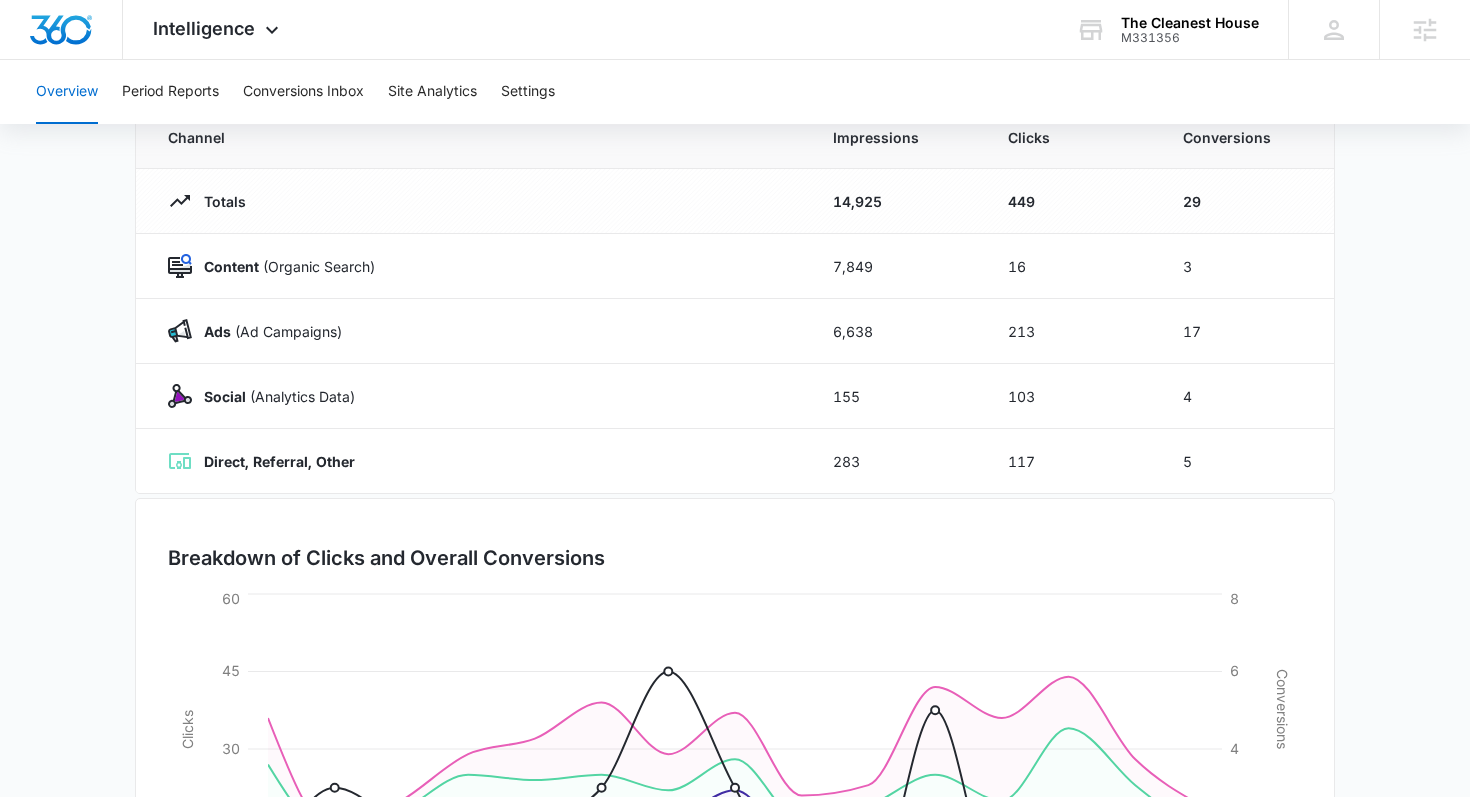 scroll, scrollTop: 0, scrollLeft: 0, axis: both 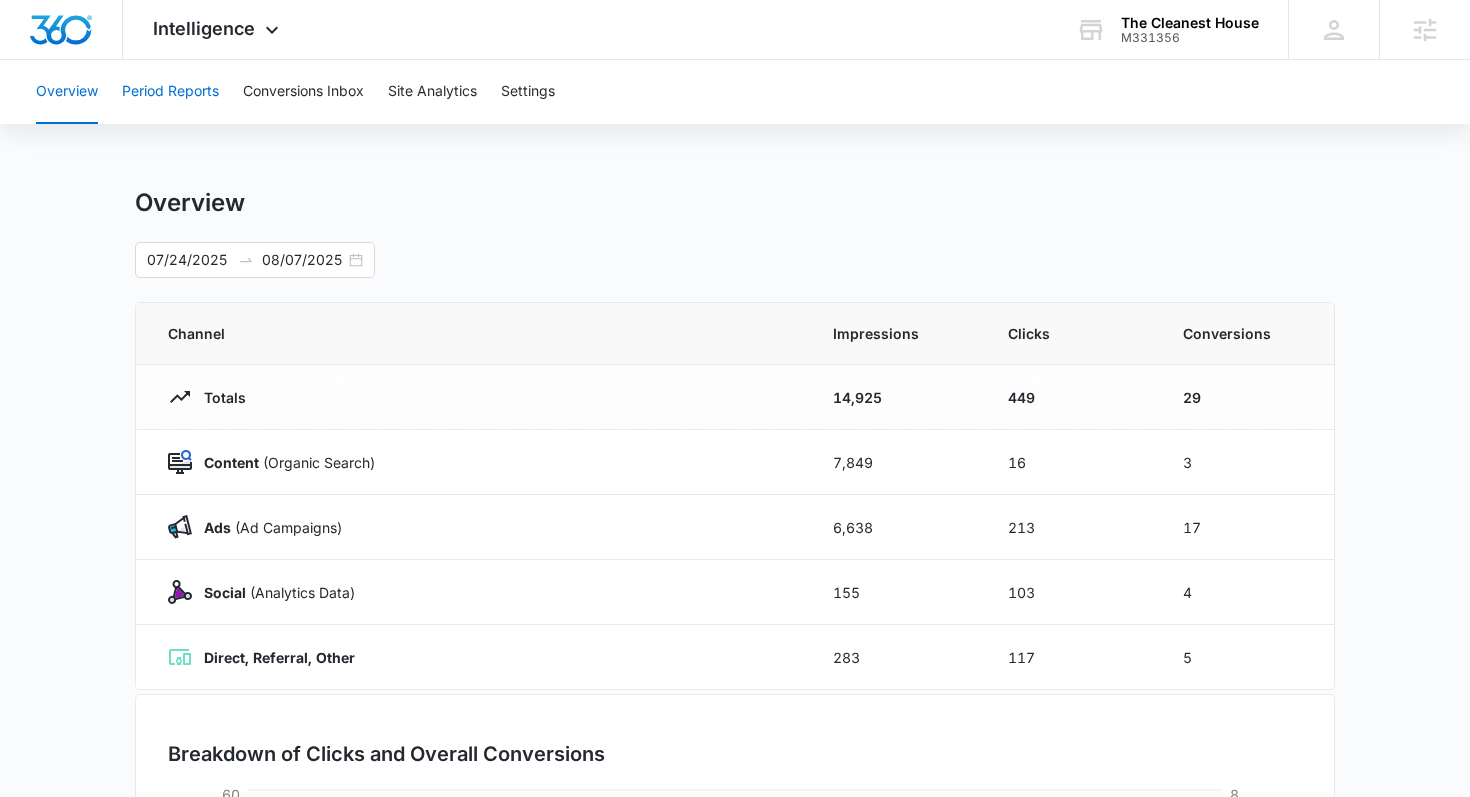 click on "Period Reports" at bounding box center (170, 92) 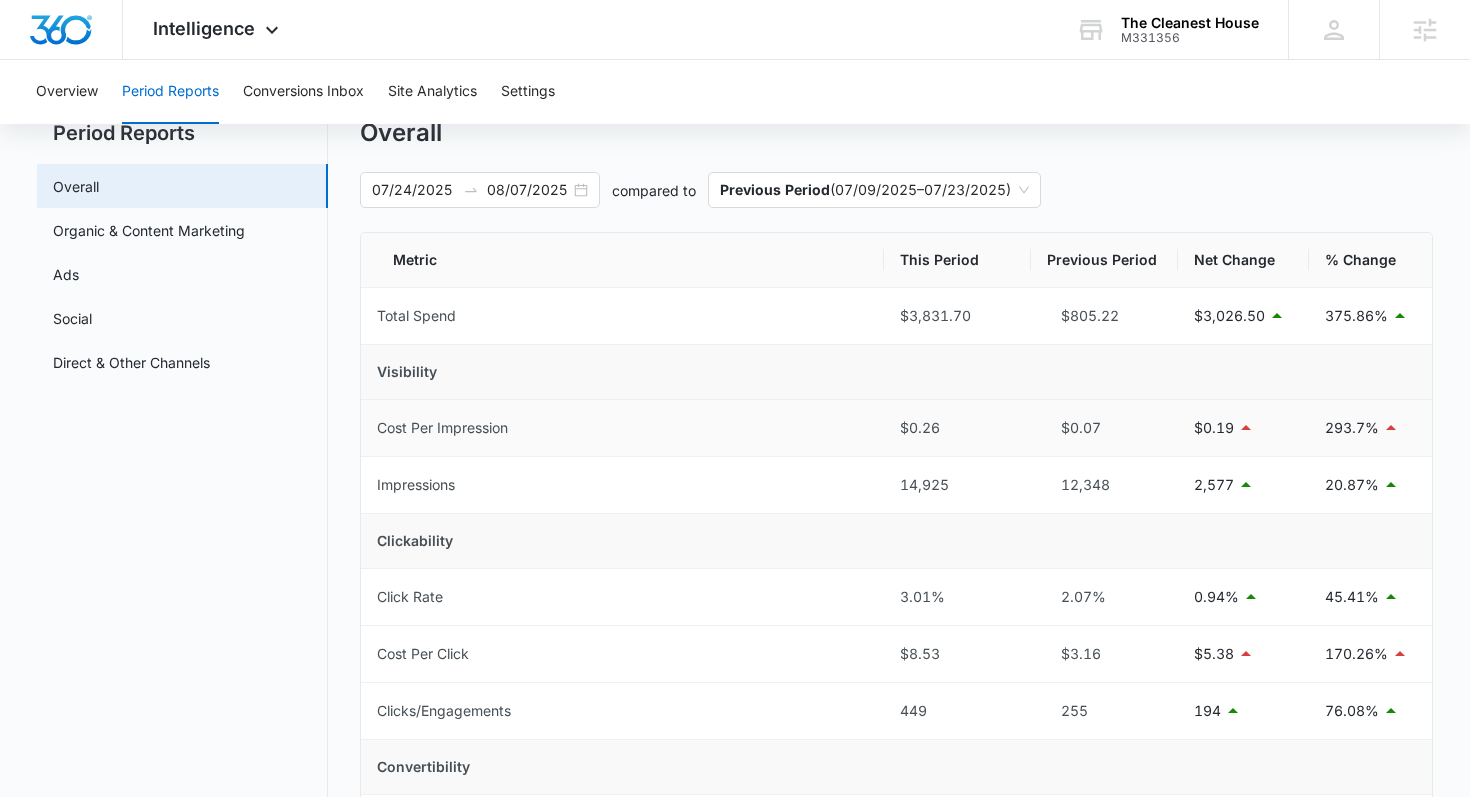 scroll, scrollTop: 100, scrollLeft: 0, axis: vertical 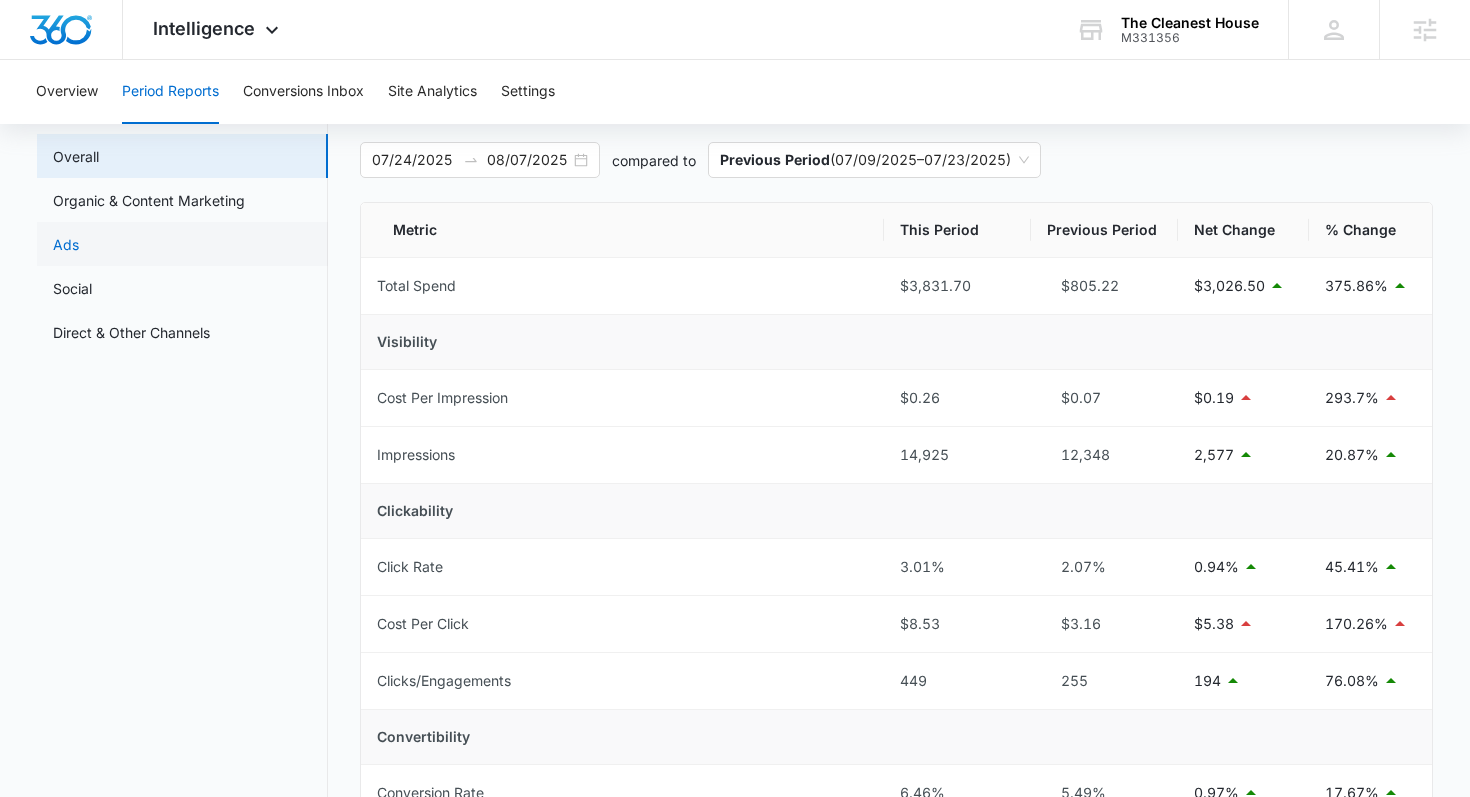 click on "Ads" at bounding box center [66, 244] 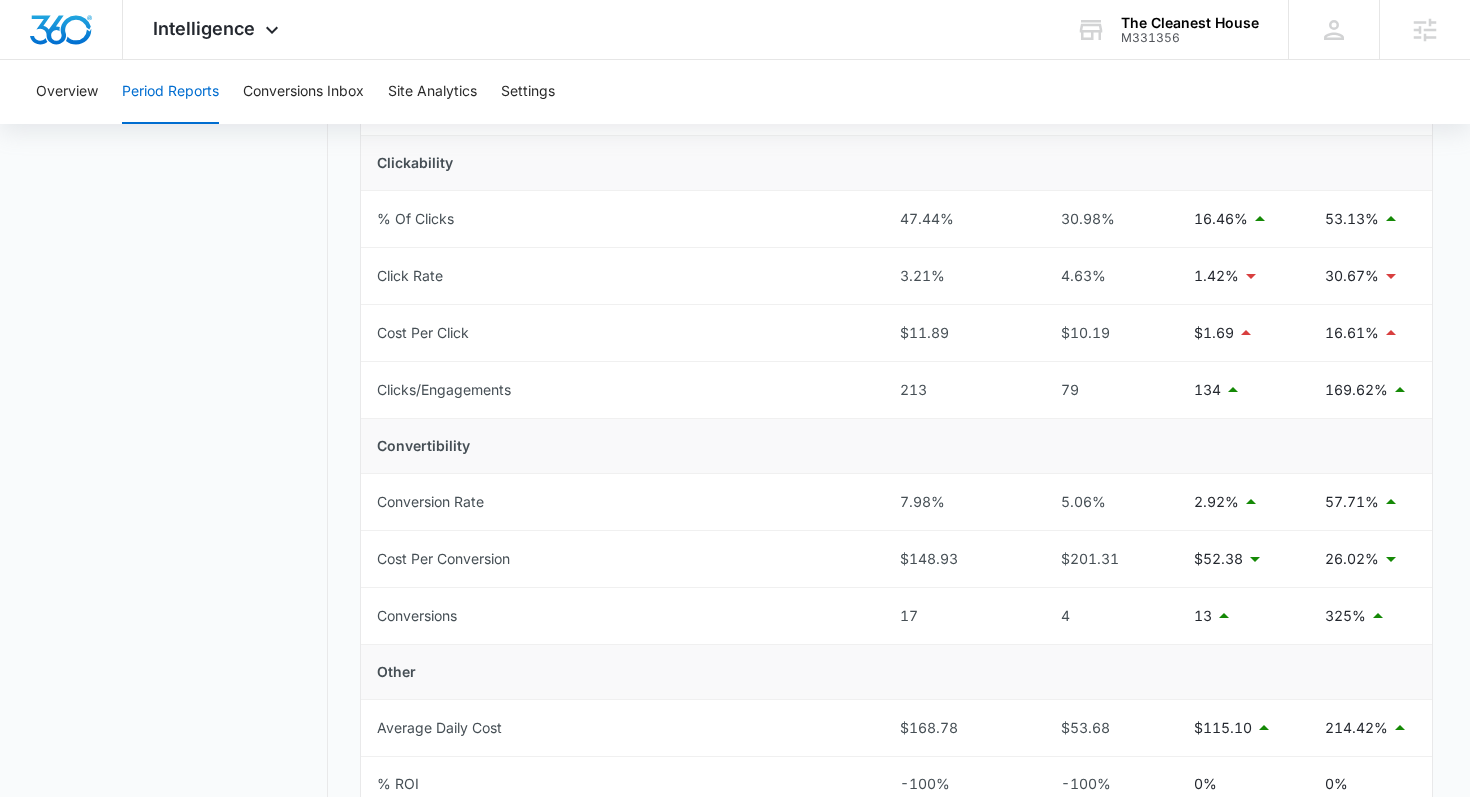 scroll, scrollTop: 469, scrollLeft: 0, axis: vertical 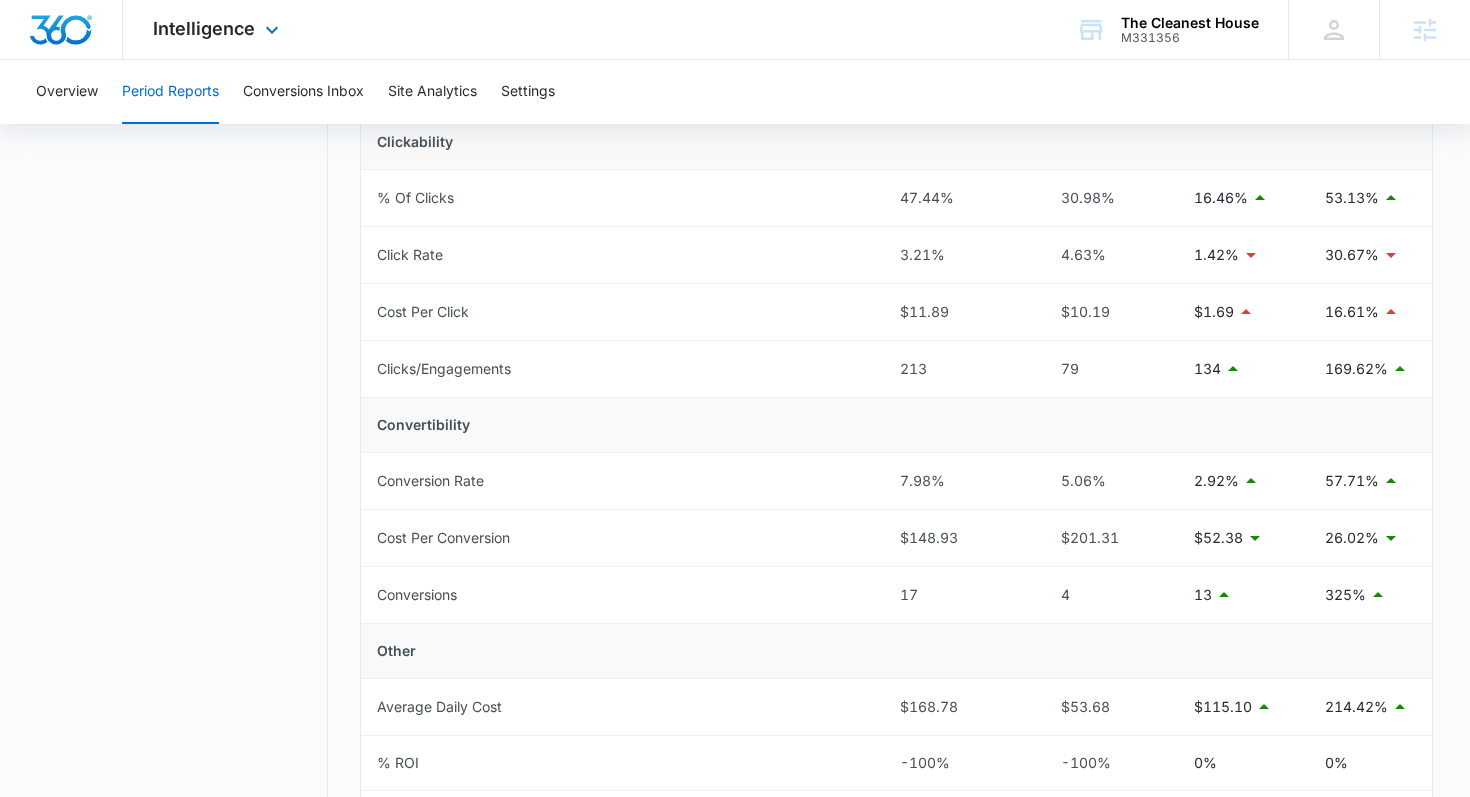 click on "Intelligence Apps Reputation Forms CRM Email Social POS Content Ads Intelligence Files Brand Settings" at bounding box center [218, 29] 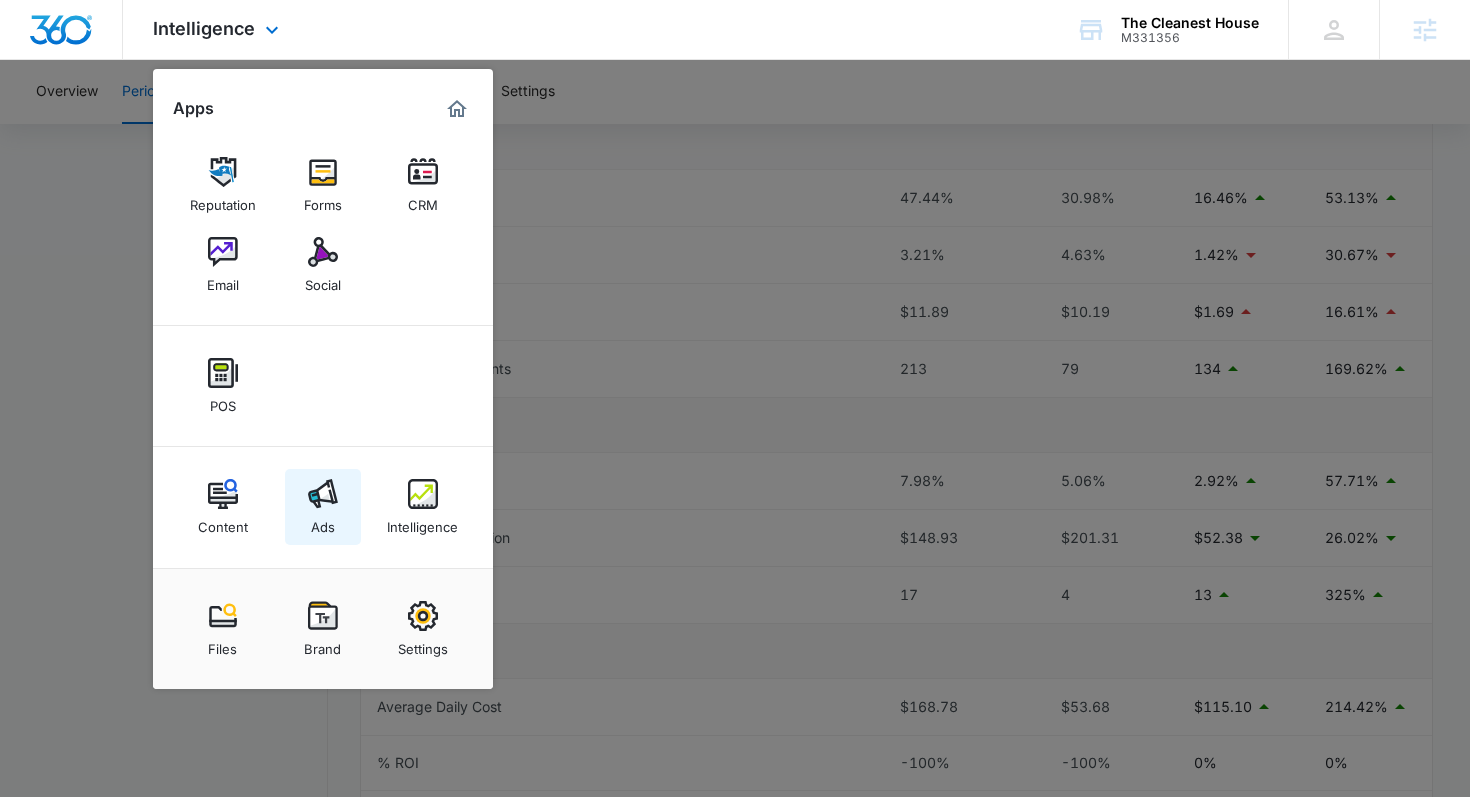 click on "Ads" at bounding box center (323, 507) 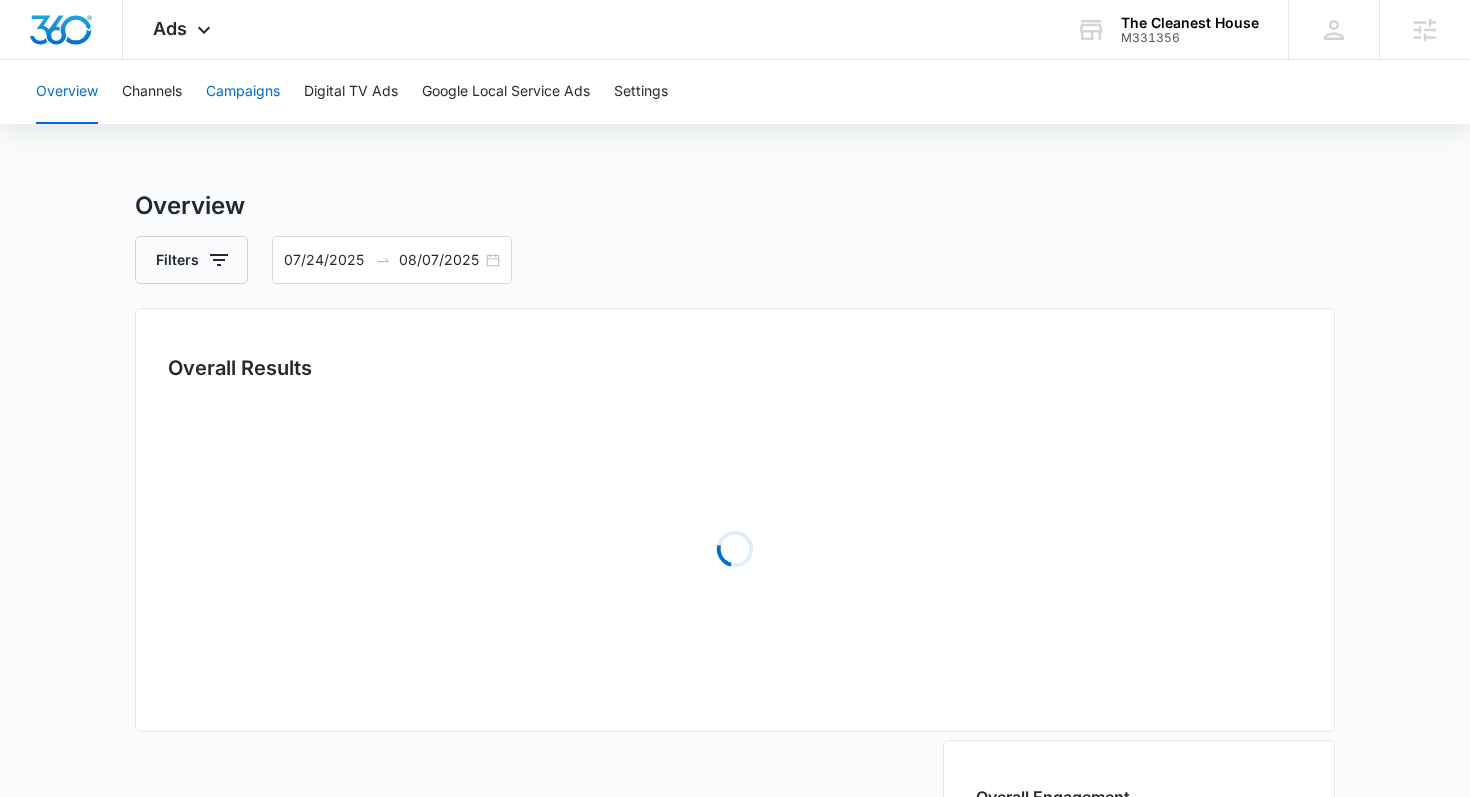 click on "Campaigns" at bounding box center [243, 92] 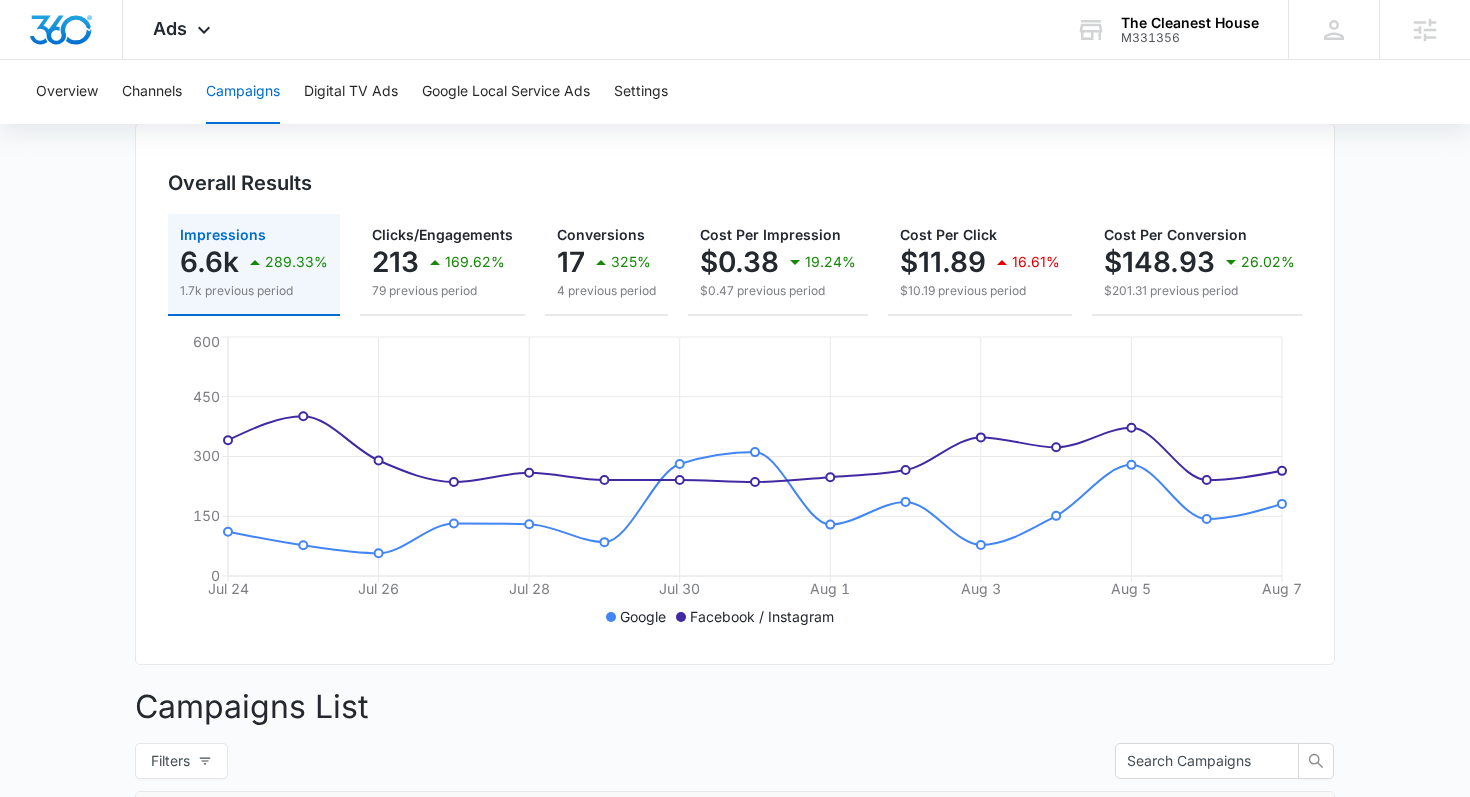 scroll, scrollTop: 190, scrollLeft: 0, axis: vertical 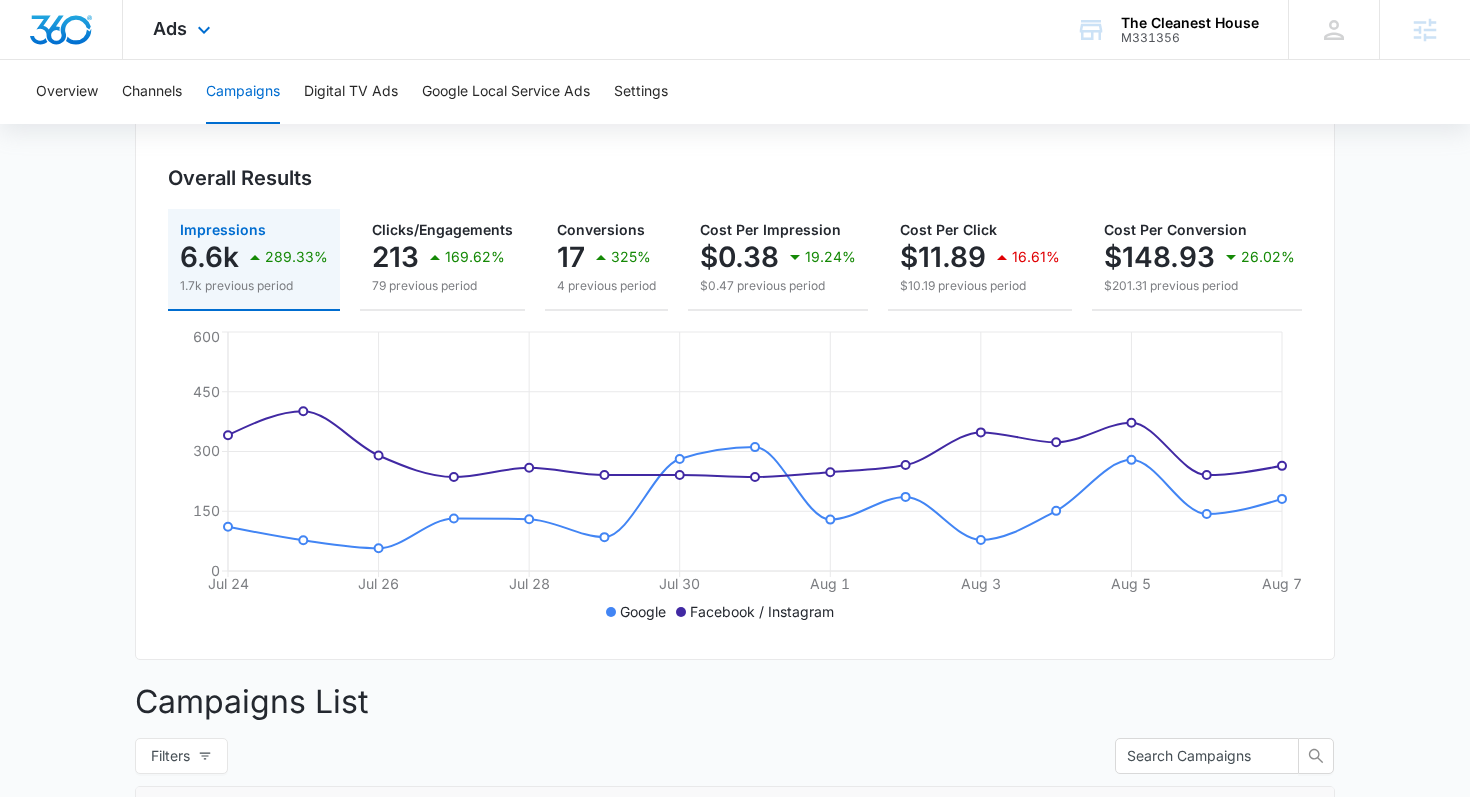 click 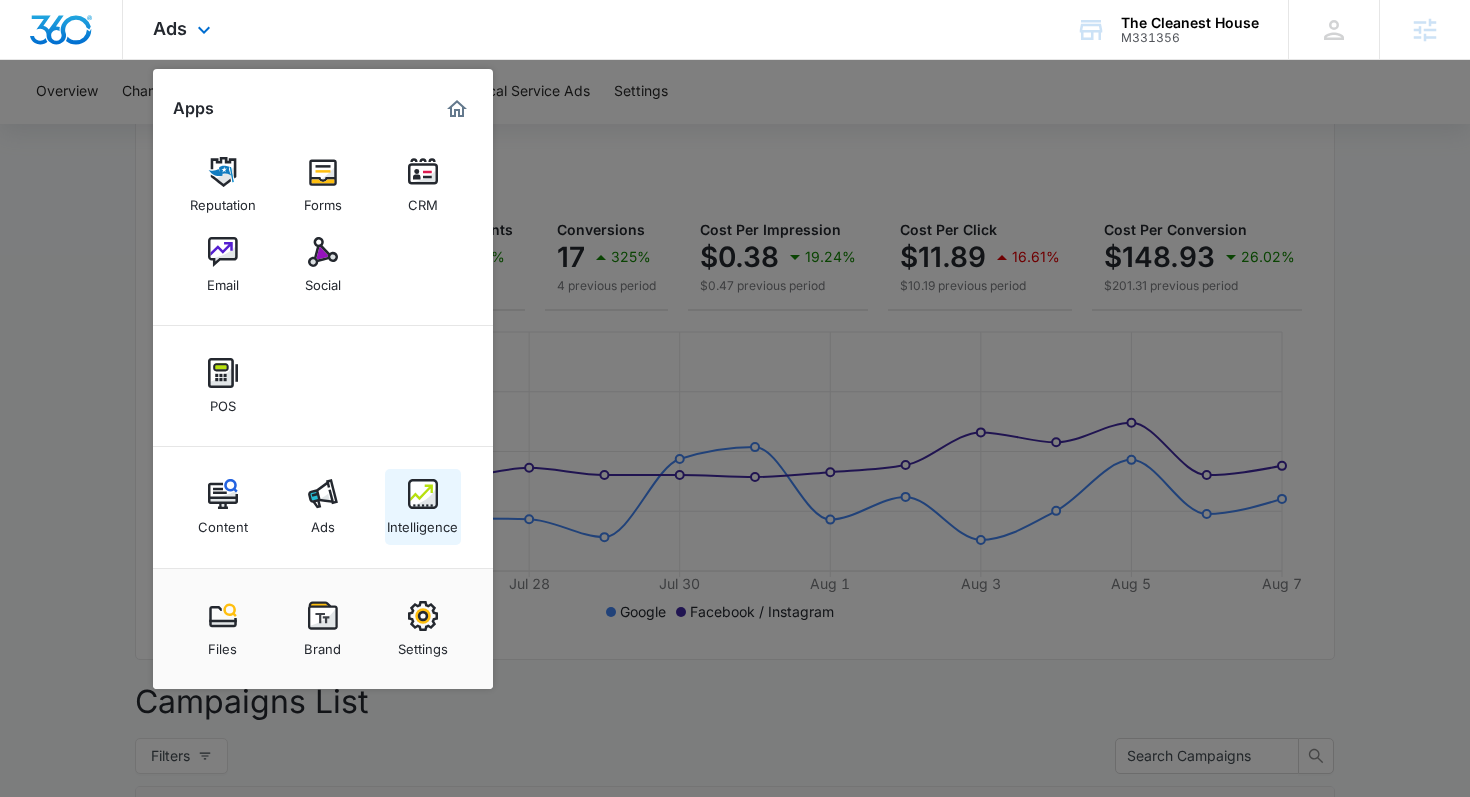 click on "Intelligence" at bounding box center [422, 522] 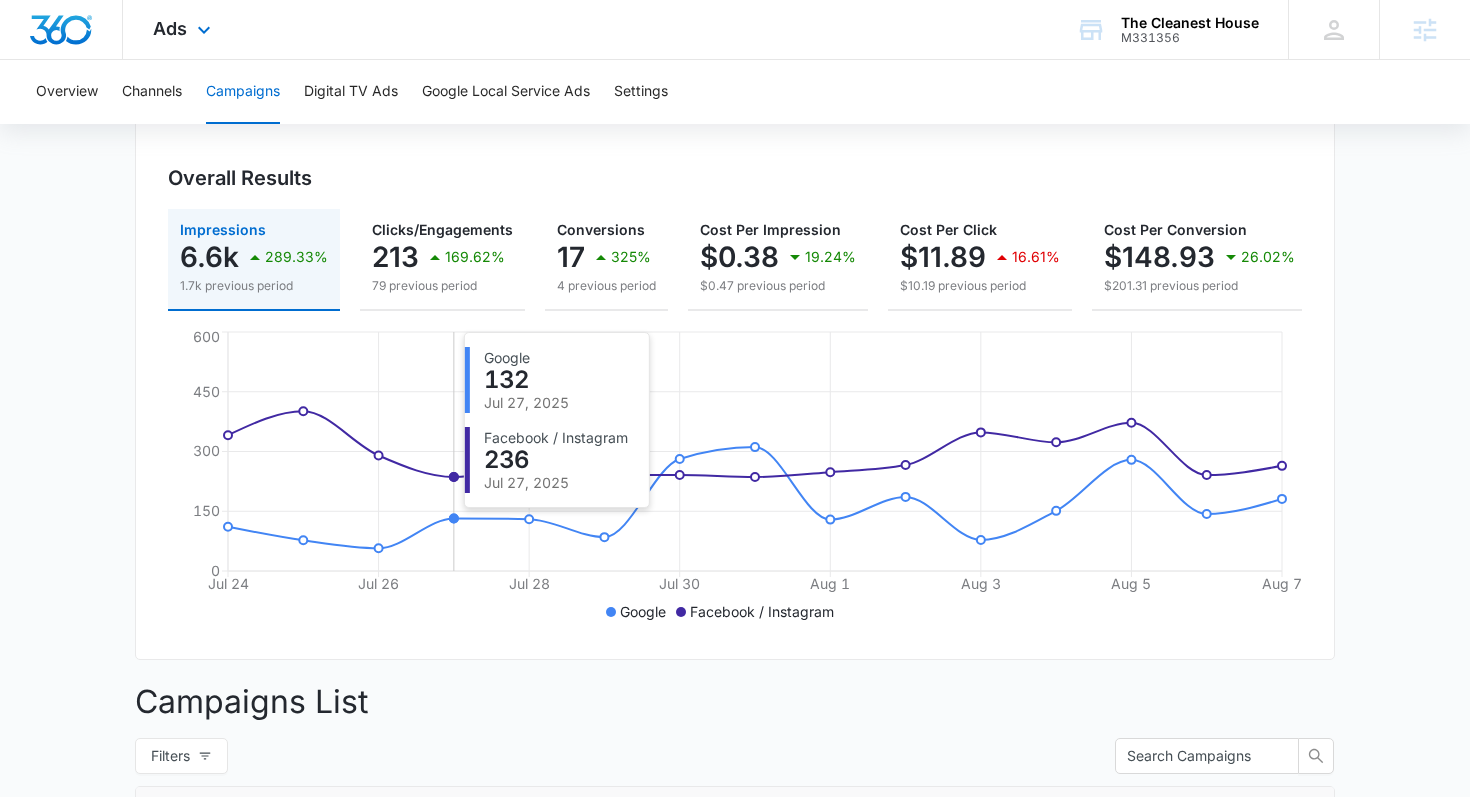 scroll, scrollTop: 0, scrollLeft: 0, axis: both 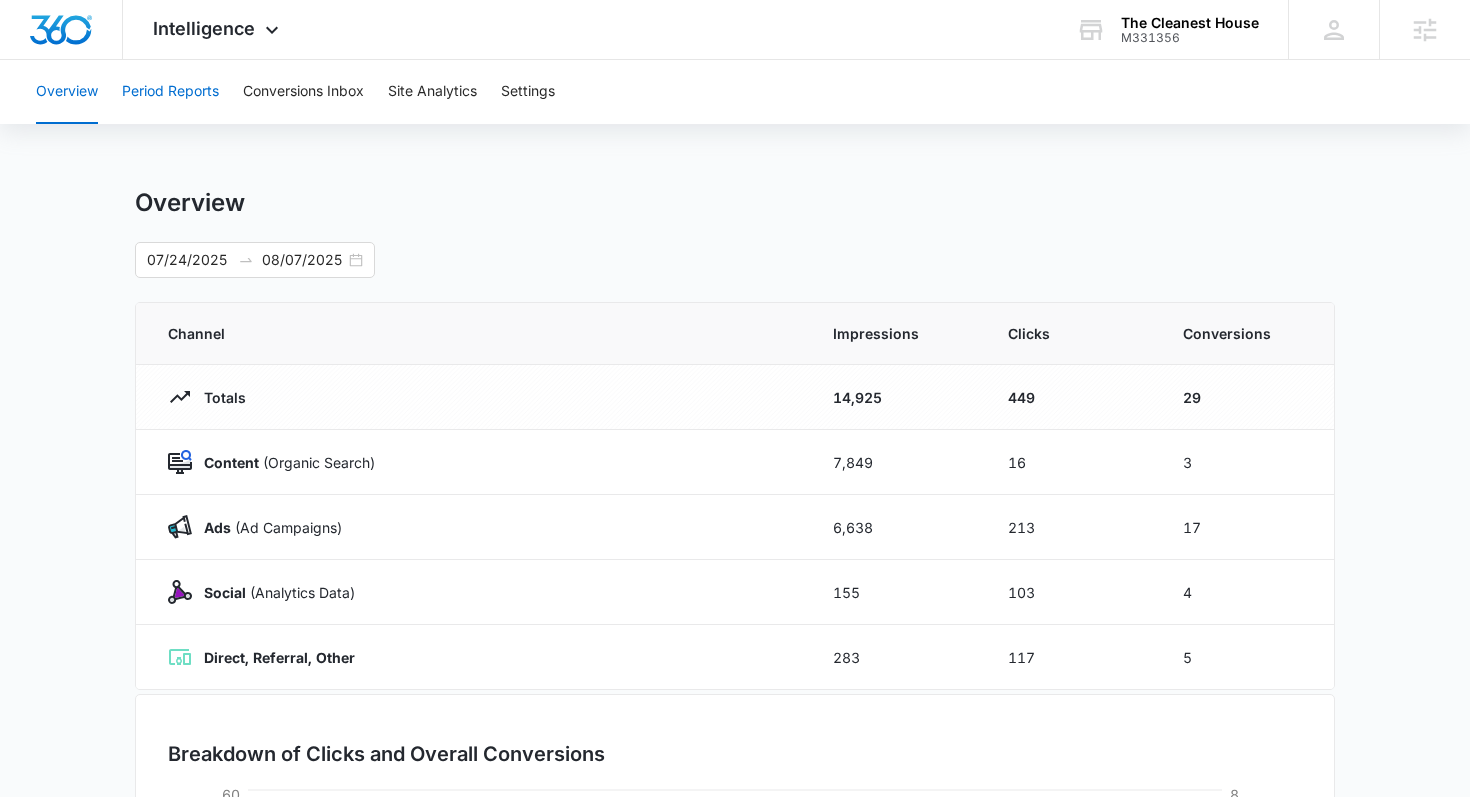 click on "Period Reports" at bounding box center (170, 92) 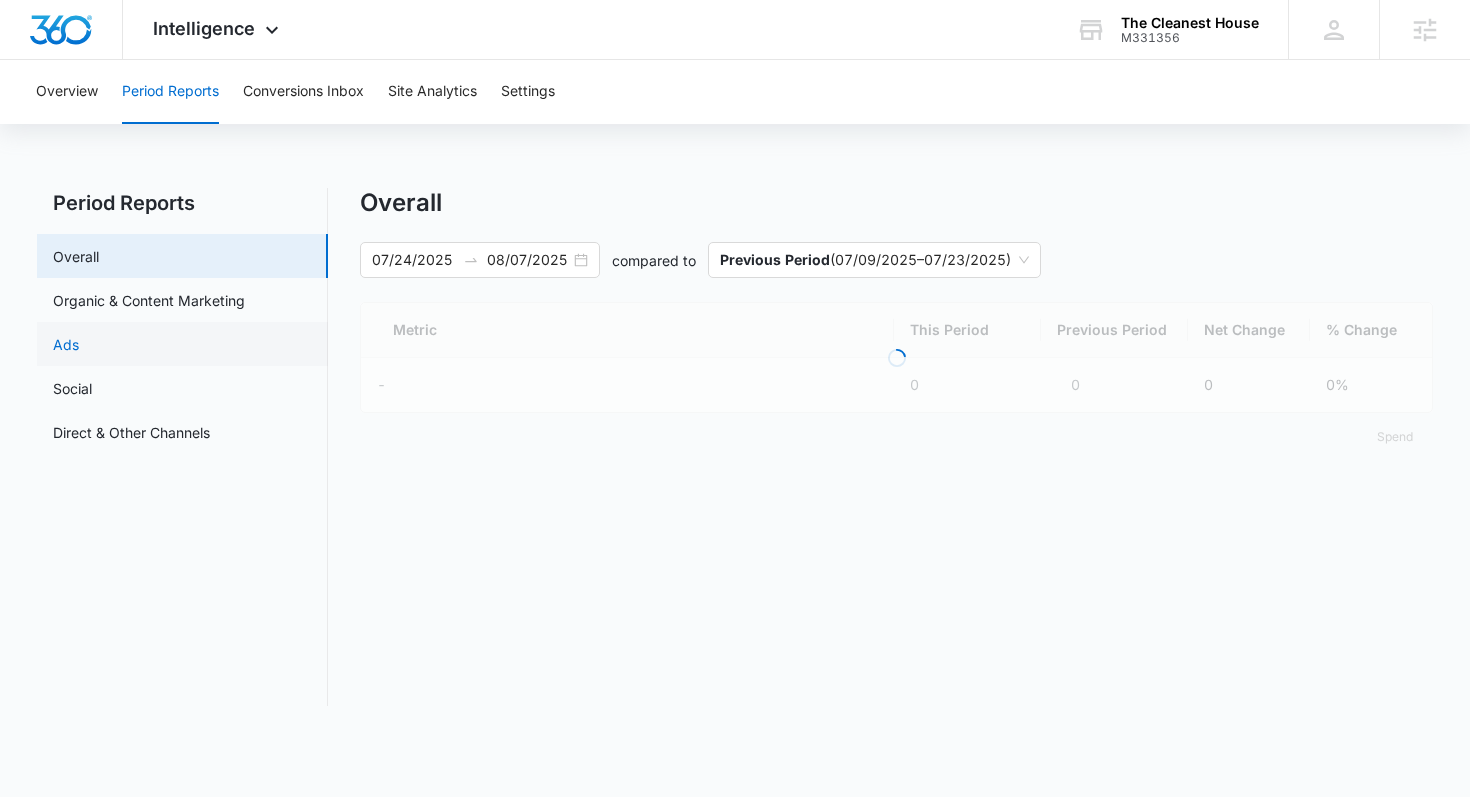 click on "Ads" at bounding box center [66, 344] 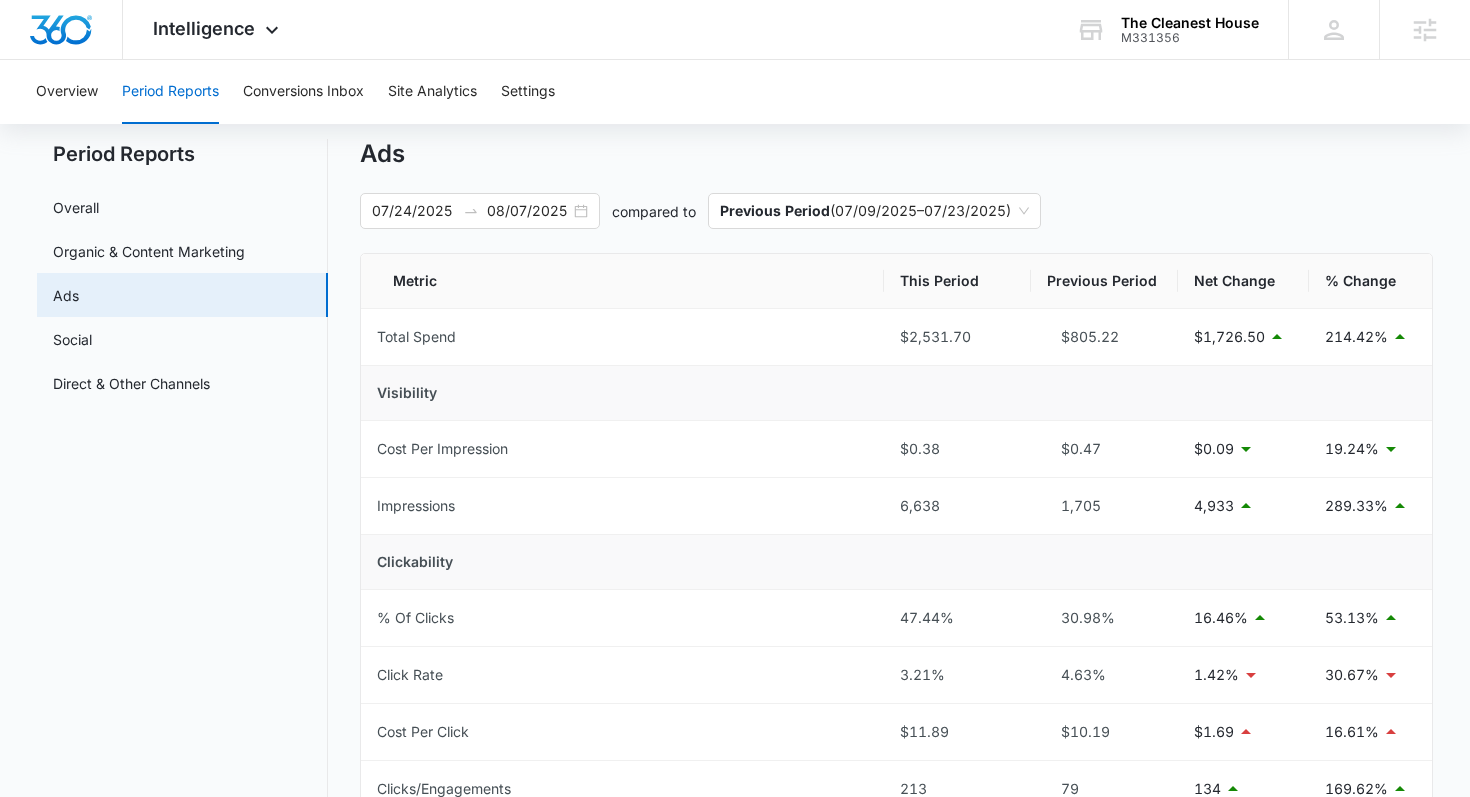 scroll, scrollTop: 0, scrollLeft: 0, axis: both 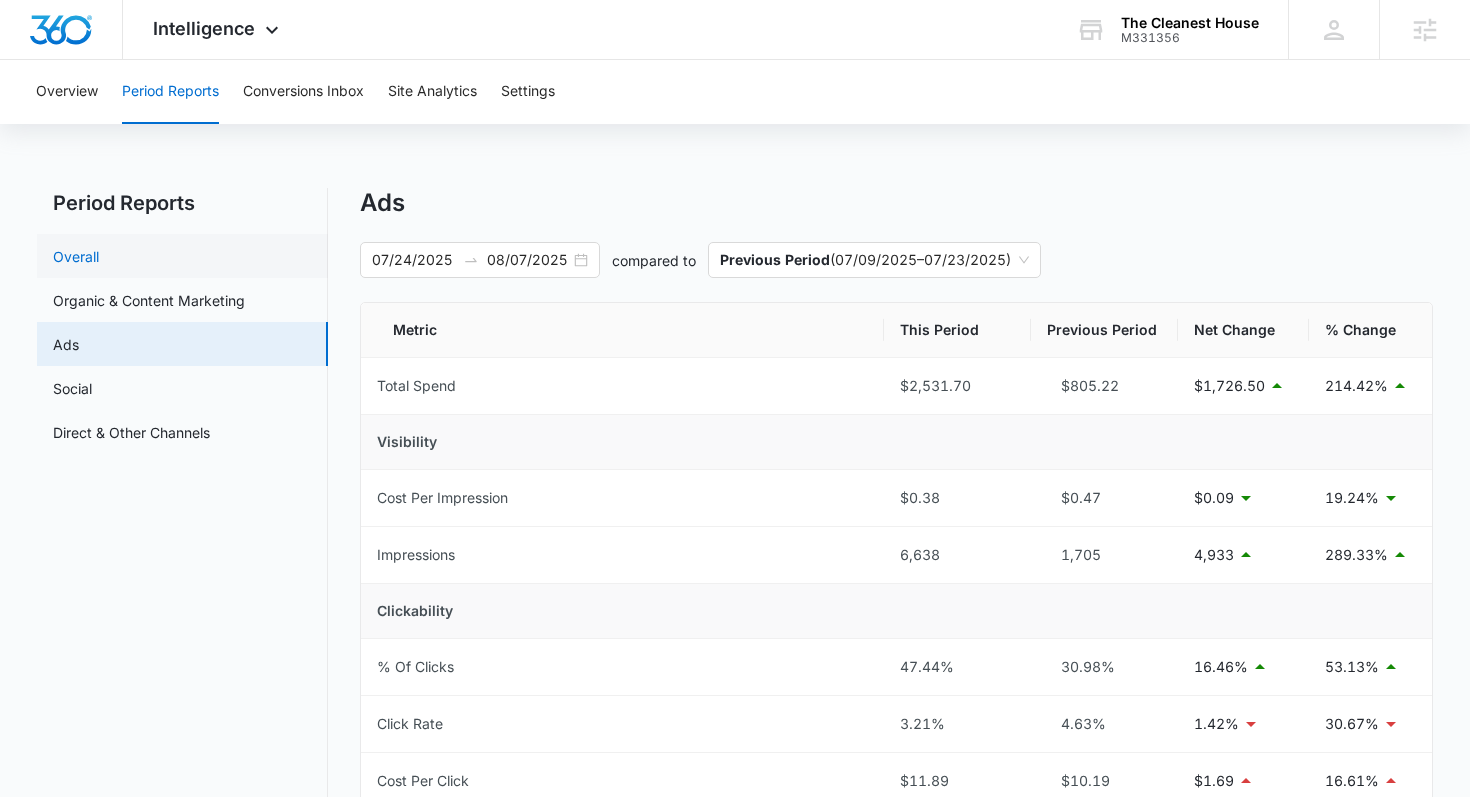 click on "Overall" at bounding box center (76, 256) 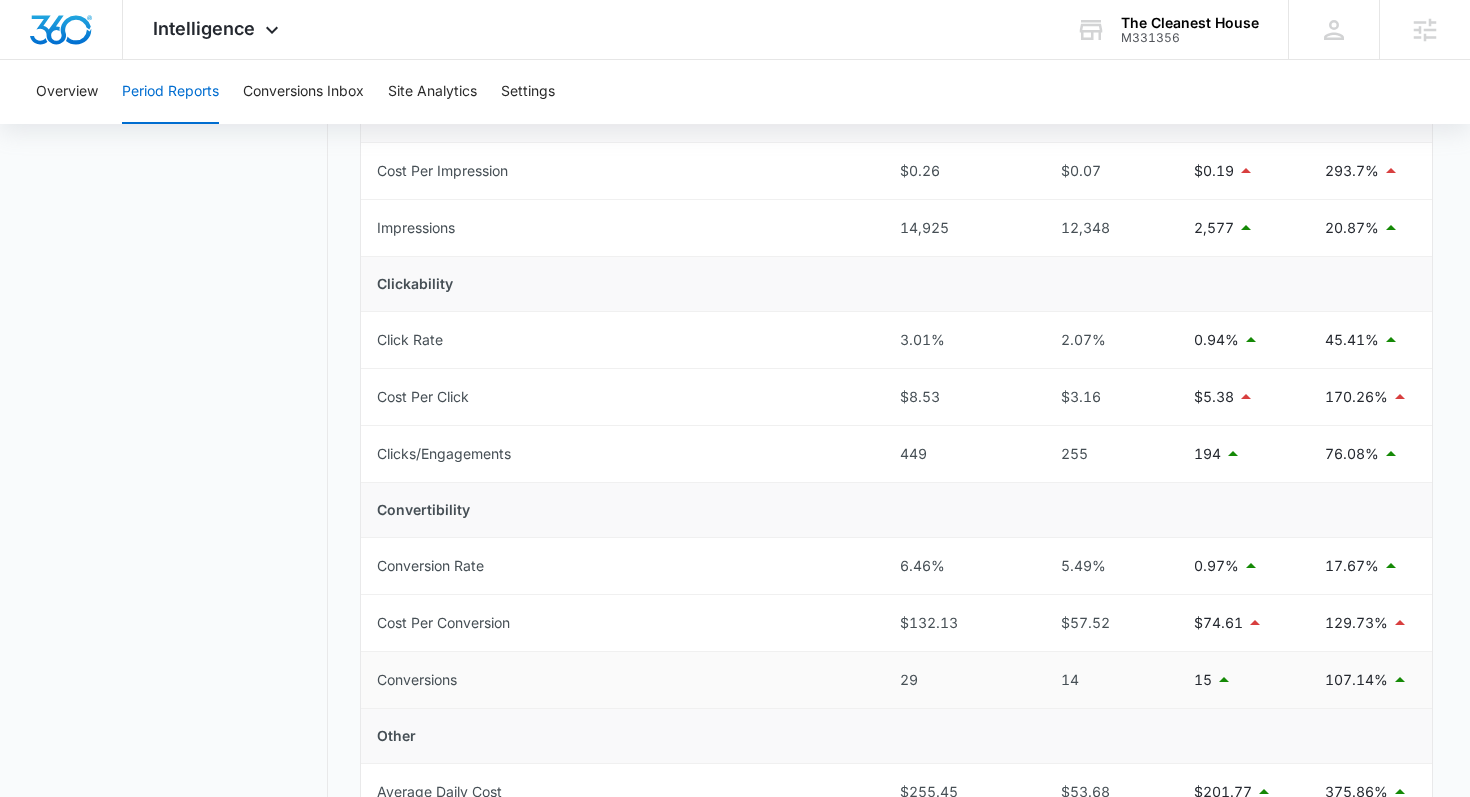 scroll, scrollTop: 75, scrollLeft: 0, axis: vertical 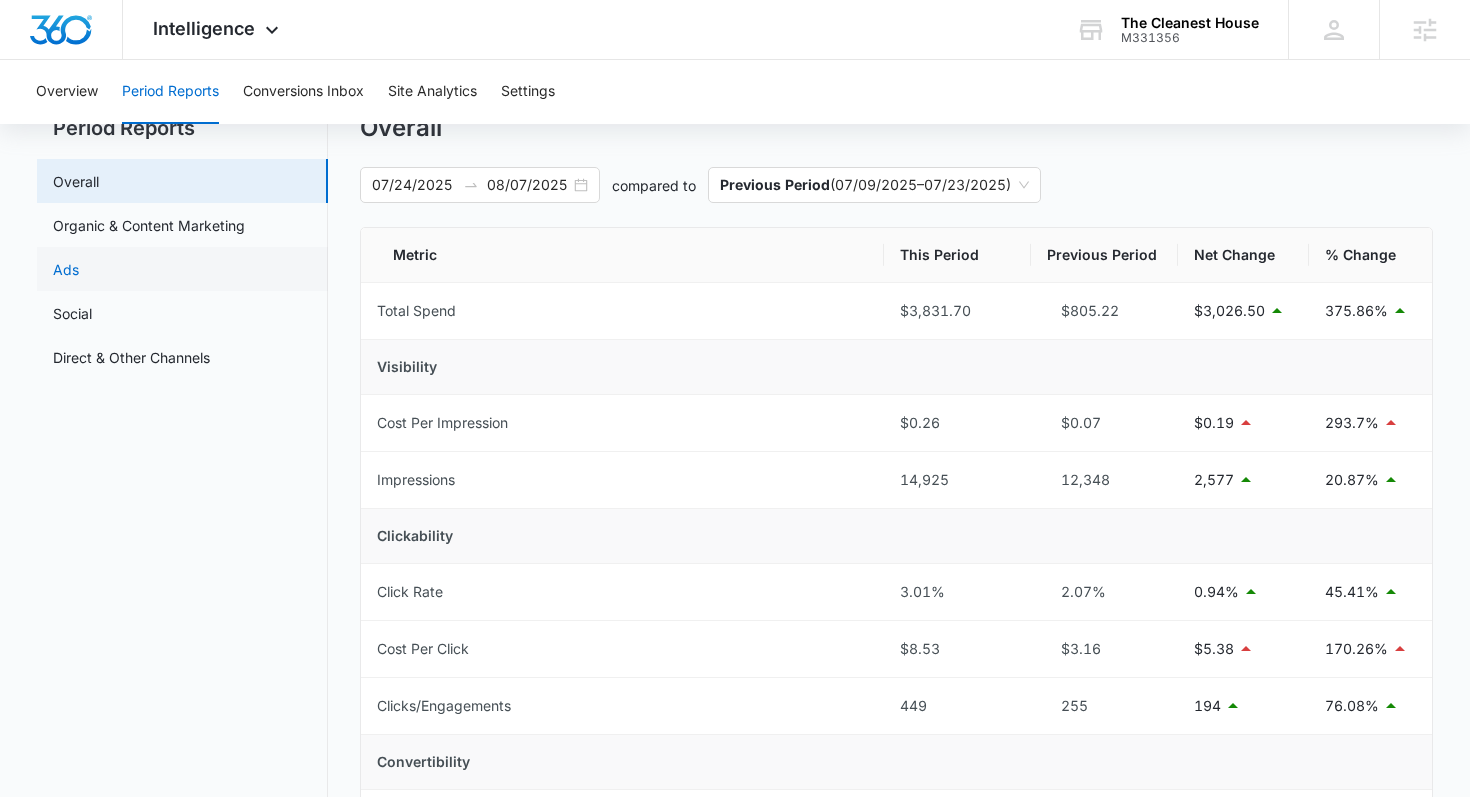 click on "Ads" at bounding box center (66, 269) 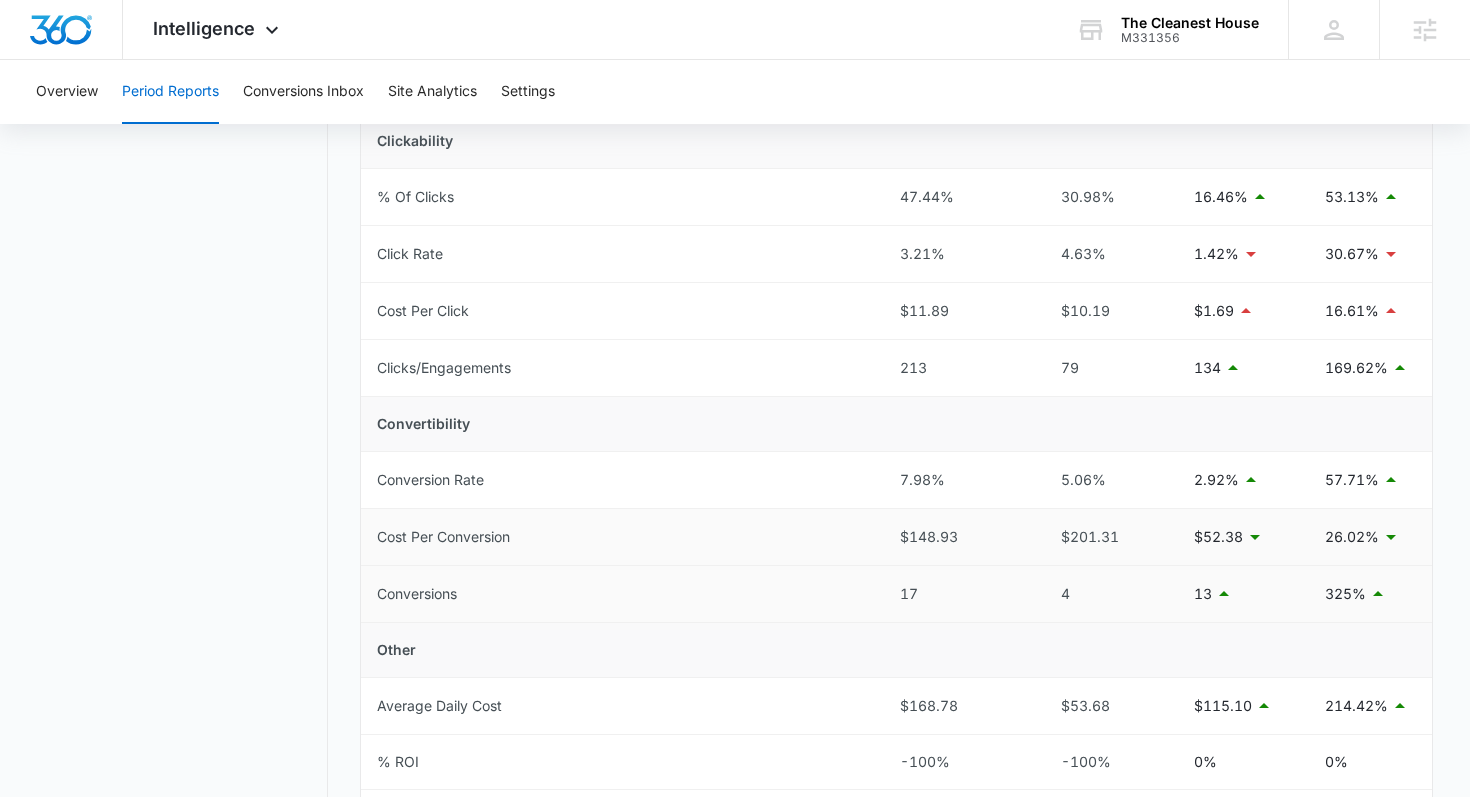 scroll, scrollTop: 0, scrollLeft: 0, axis: both 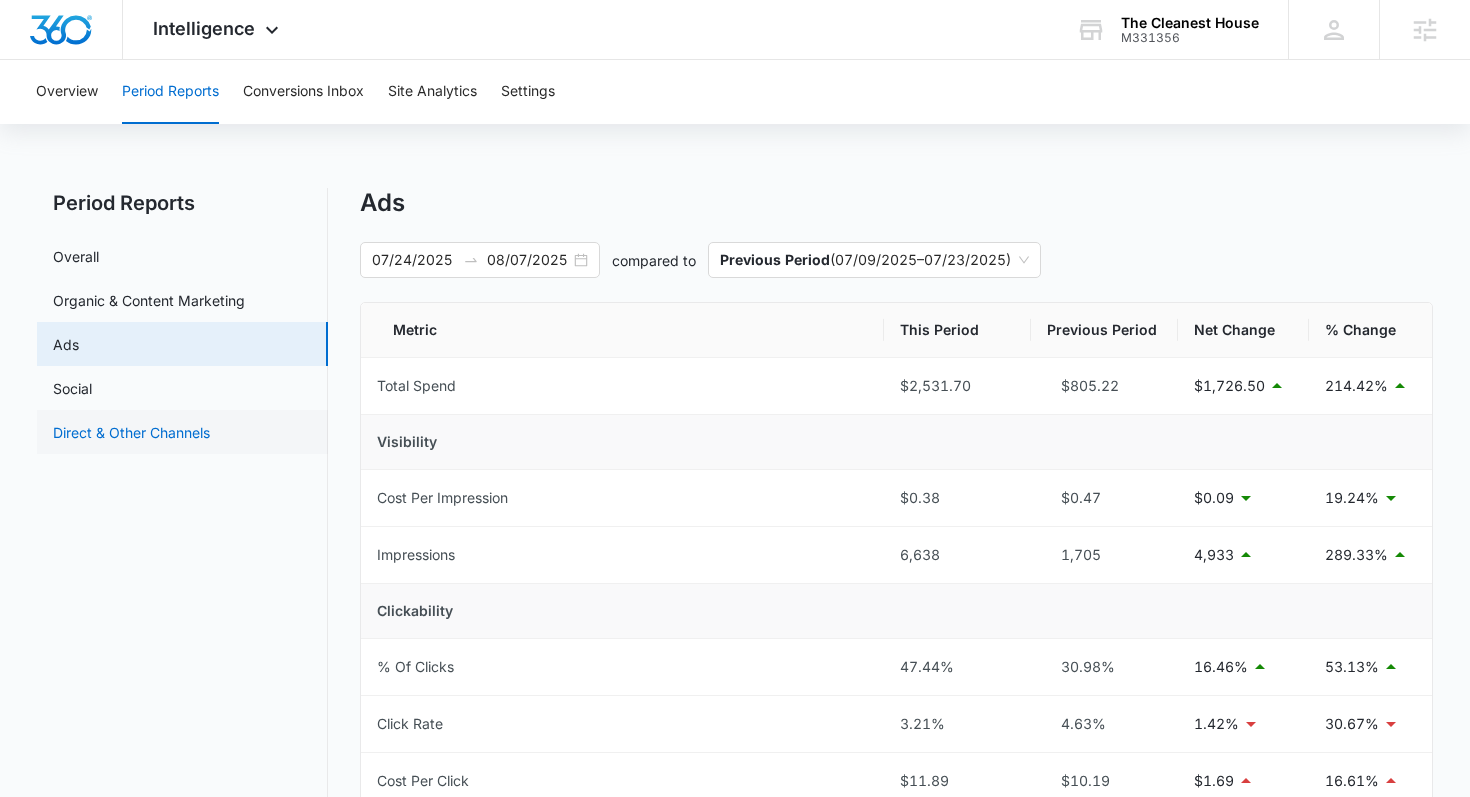 click on "Direct & Other Channels" at bounding box center [131, 432] 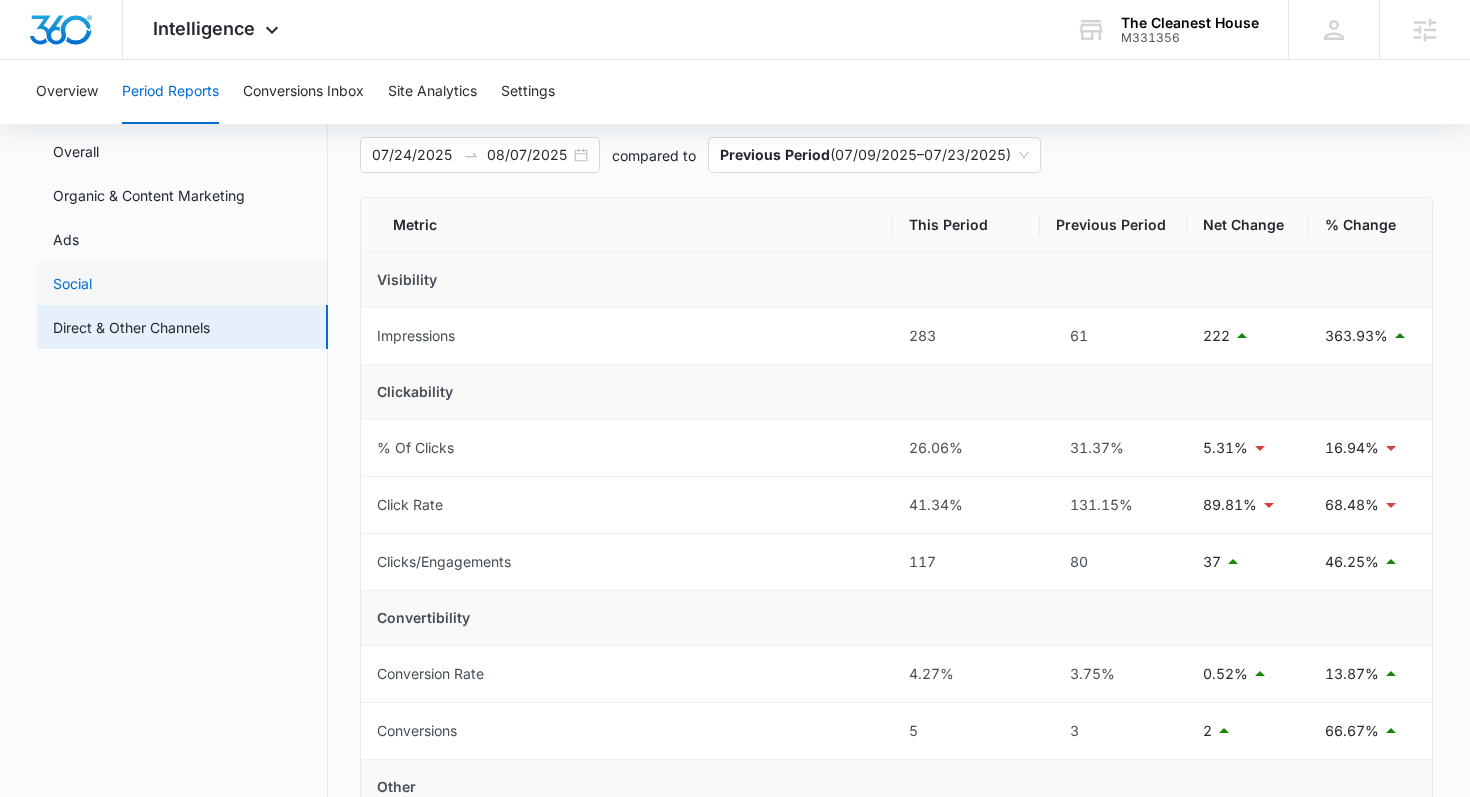 scroll, scrollTop: 102, scrollLeft: 0, axis: vertical 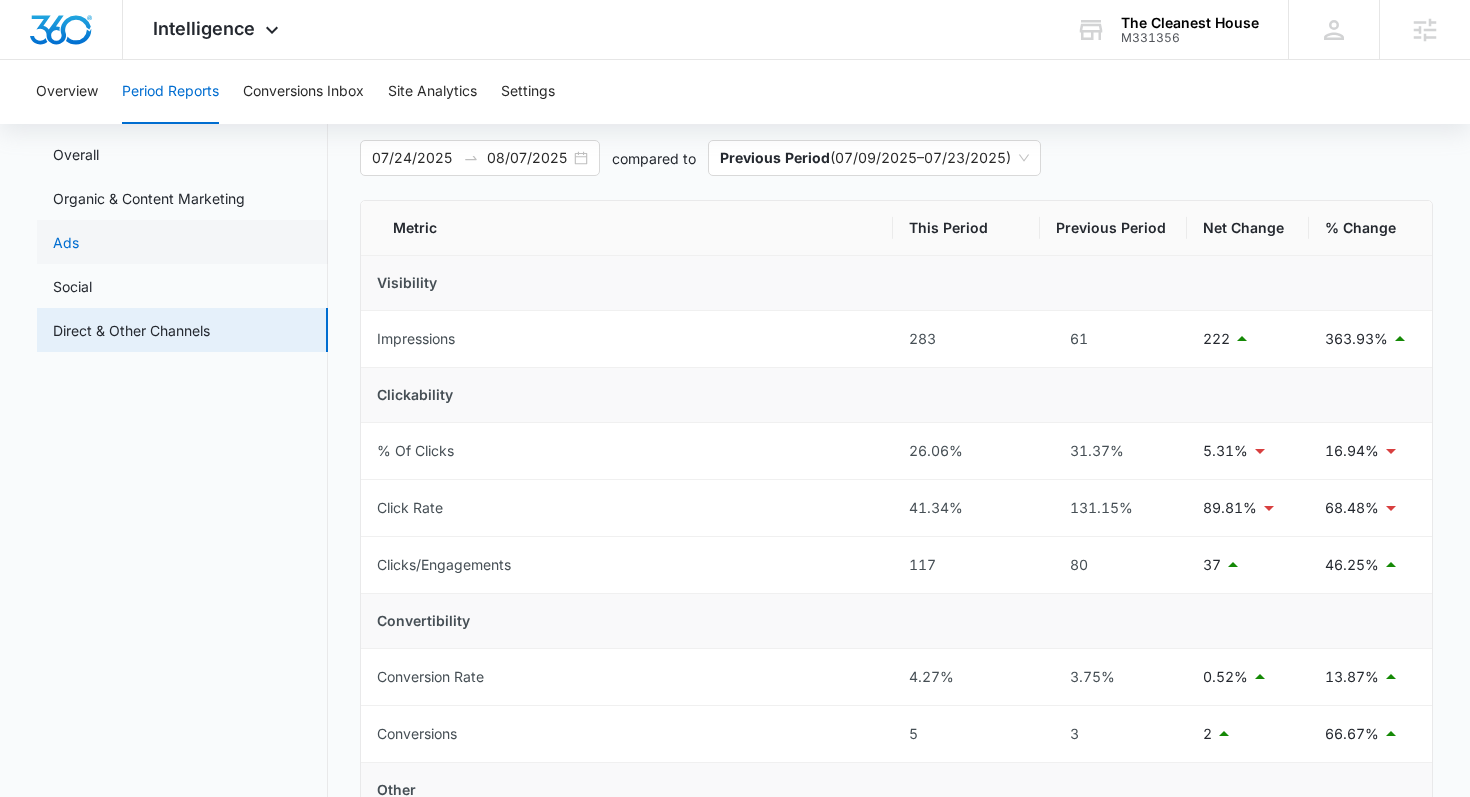 click on "Ads" at bounding box center [66, 242] 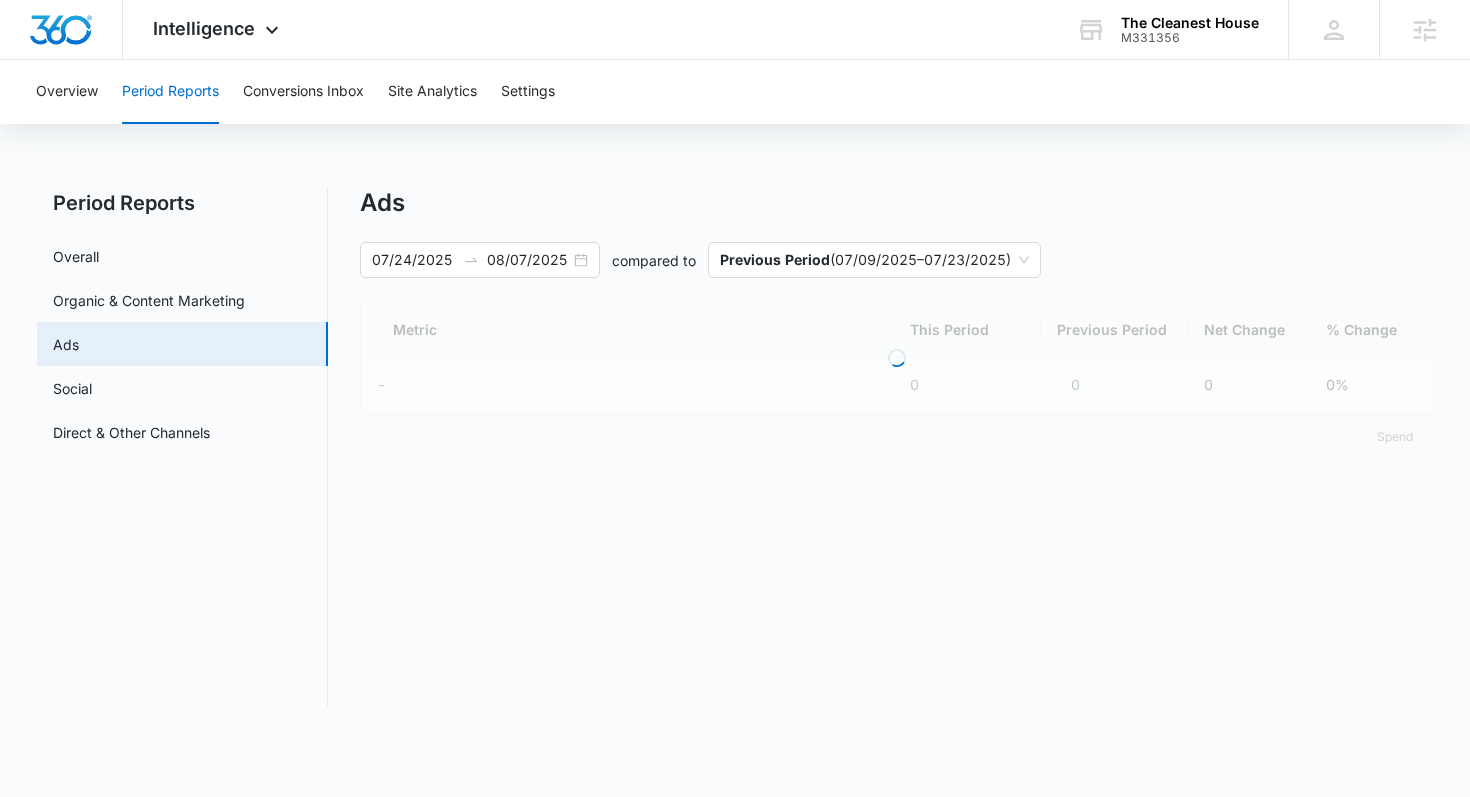 scroll, scrollTop: 0, scrollLeft: 0, axis: both 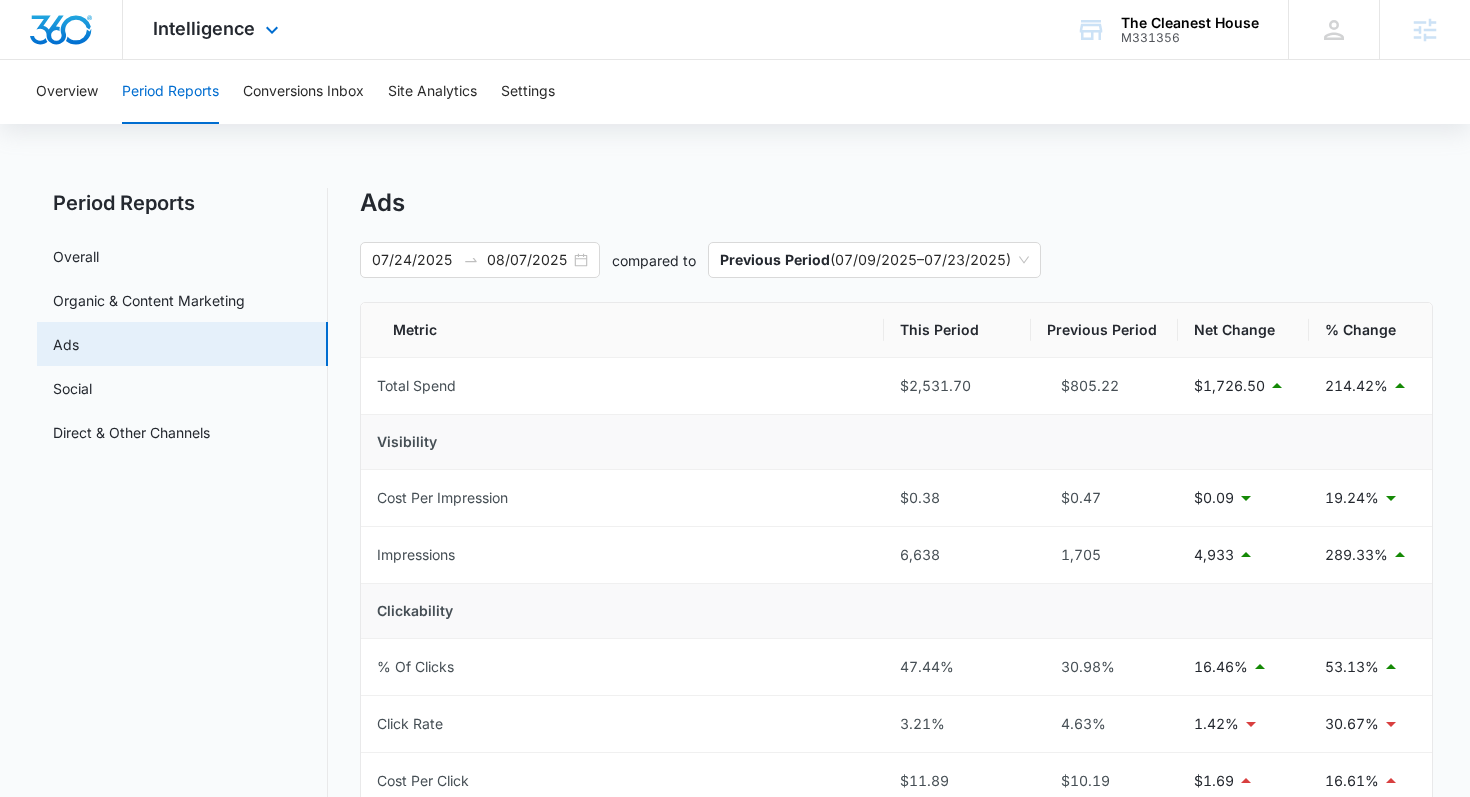 click on "Intelligence Apps Reputation Forms CRM Email Social POS Content Ads Intelligence Files Brand Settings" at bounding box center [218, 29] 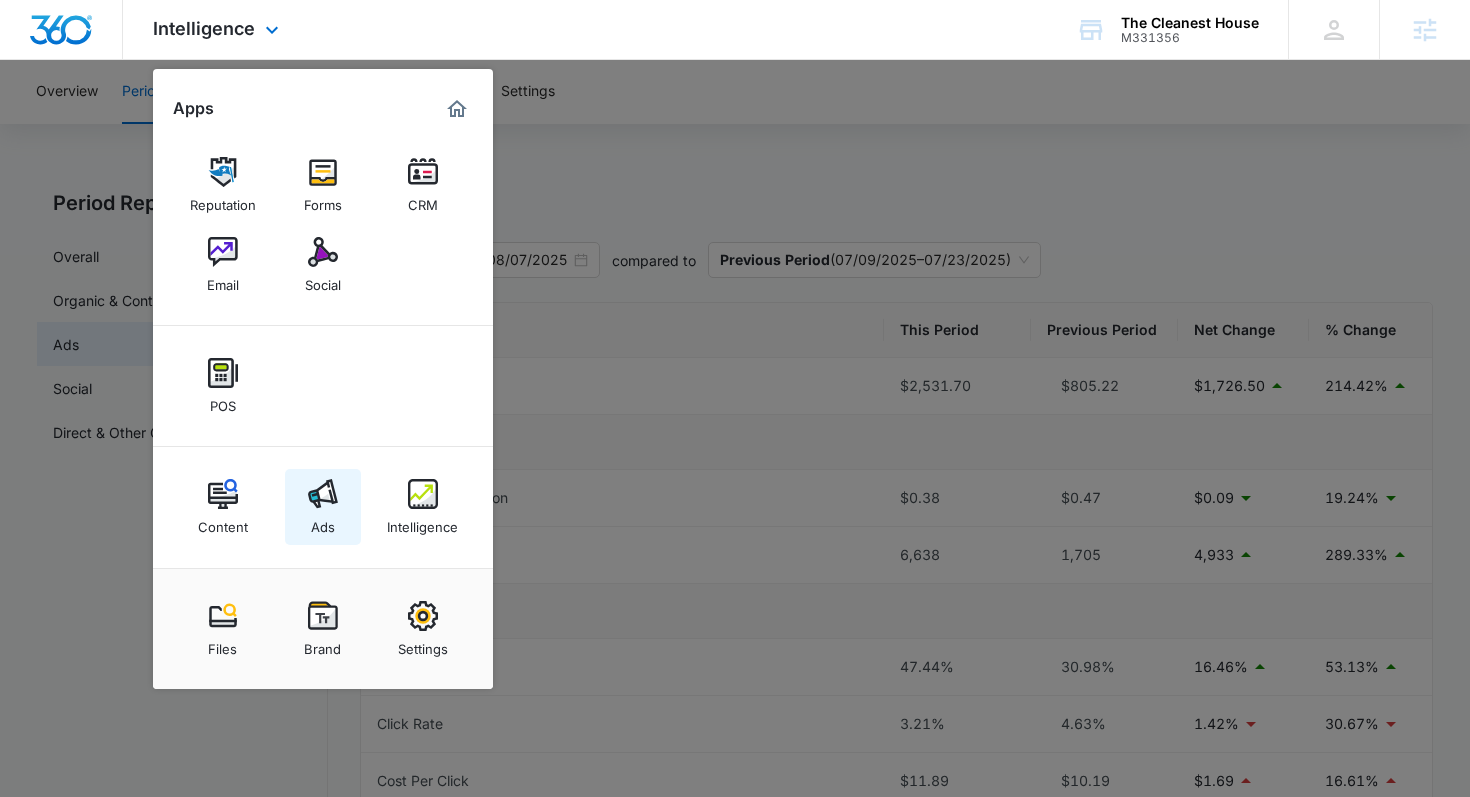 click at bounding box center (323, 494) 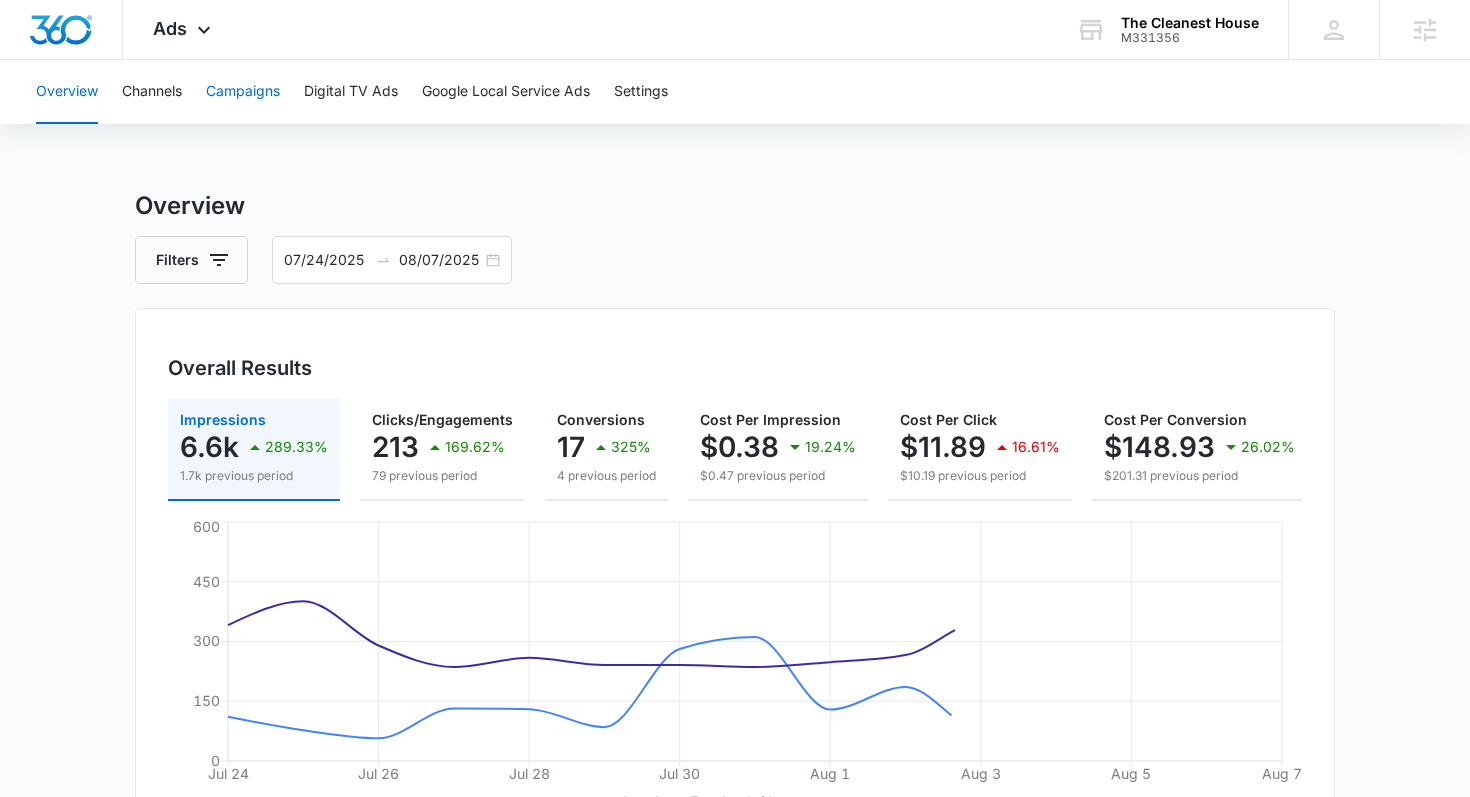 click on "Campaigns" at bounding box center [243, 92] 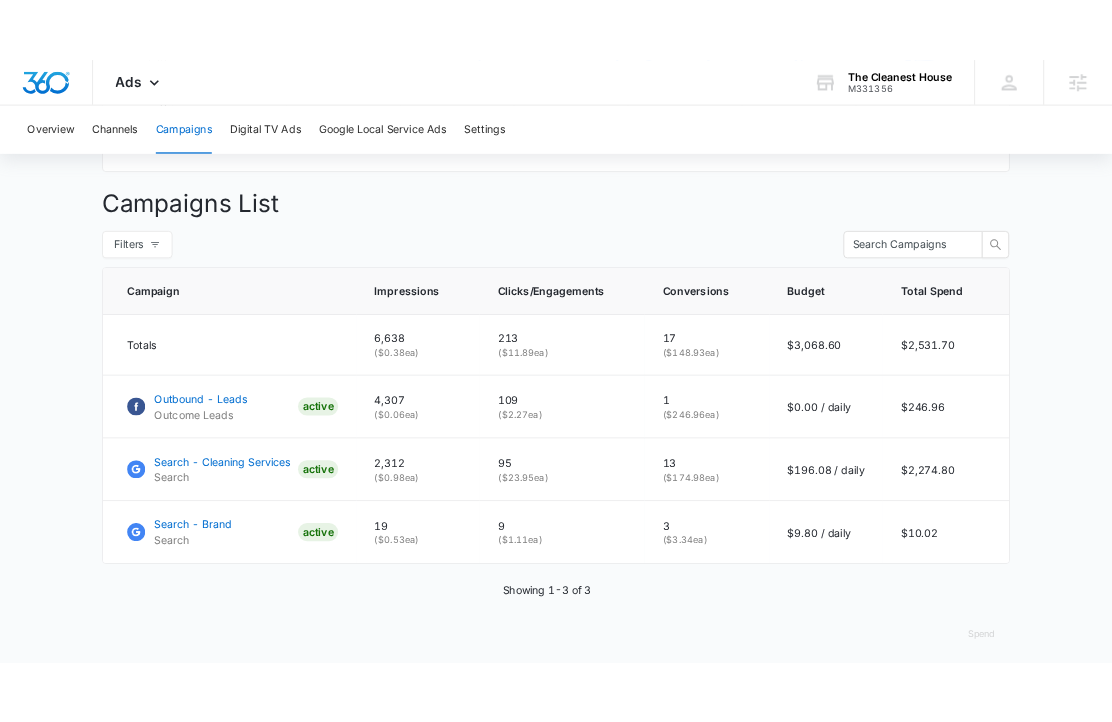 scroll, scrollTop: 712, scrollLeft: 0, axis: vertical 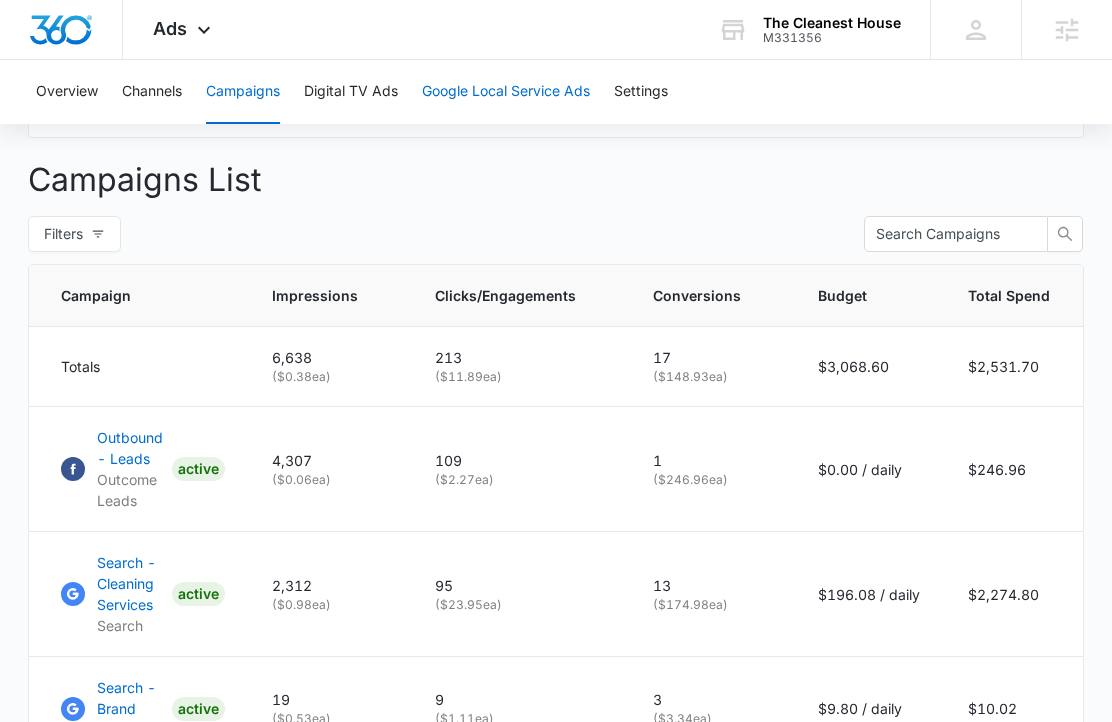 click on "Google Local Service Ads" at bounding box center [506, 92] 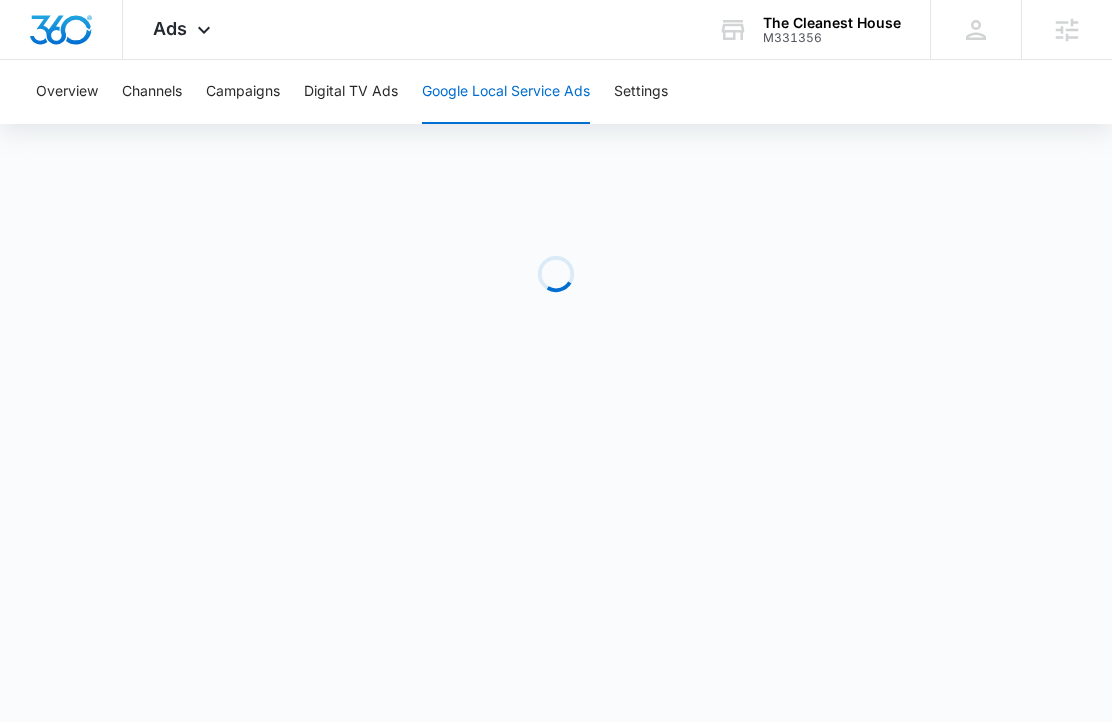 scroll, scrollTop: 0, scrollLeft: 0, axis: both 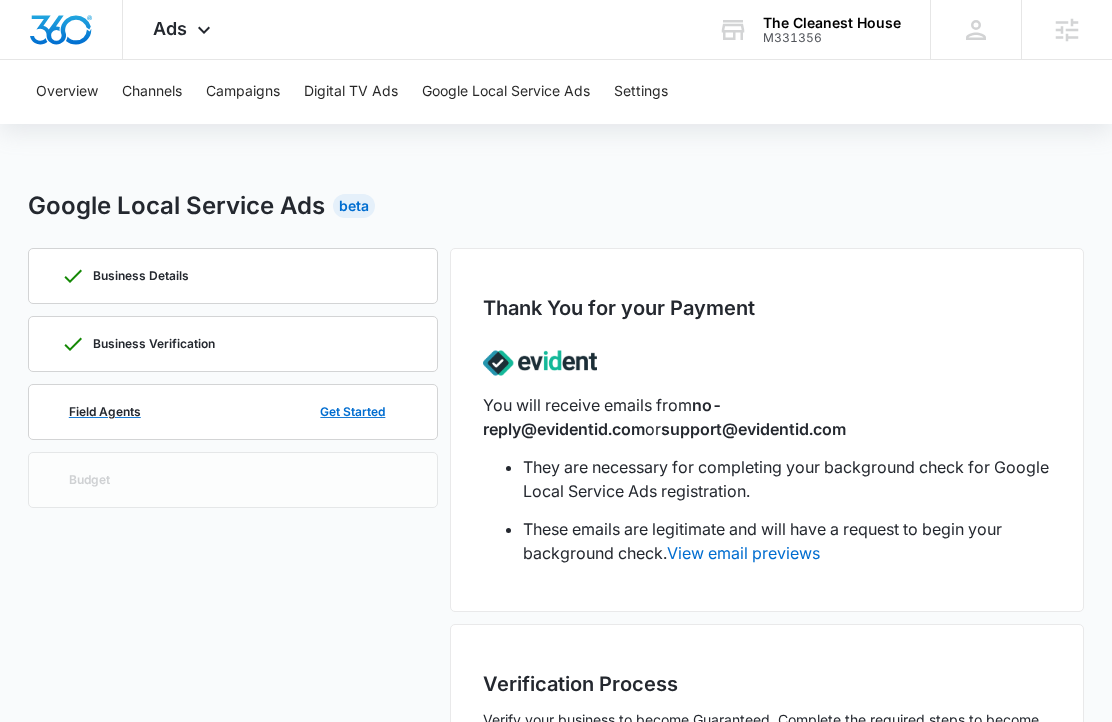 click on "Field Agents Get Started" at bounding box center [233, 412] 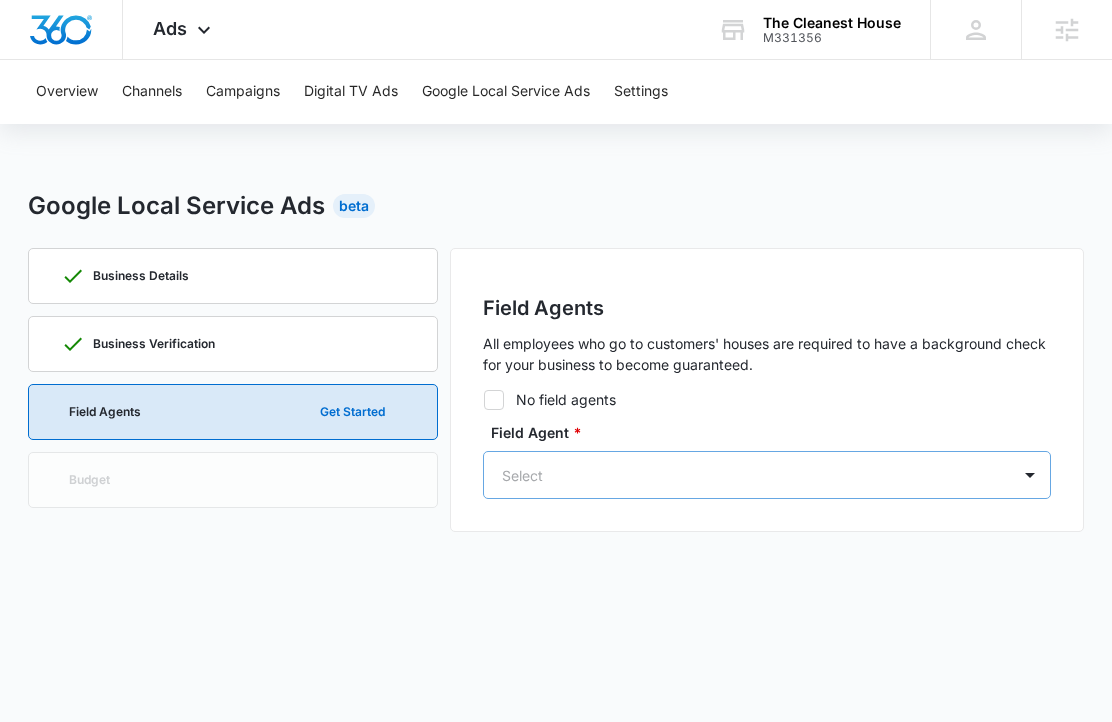 click on "Select" at bounding box center [747, 475] 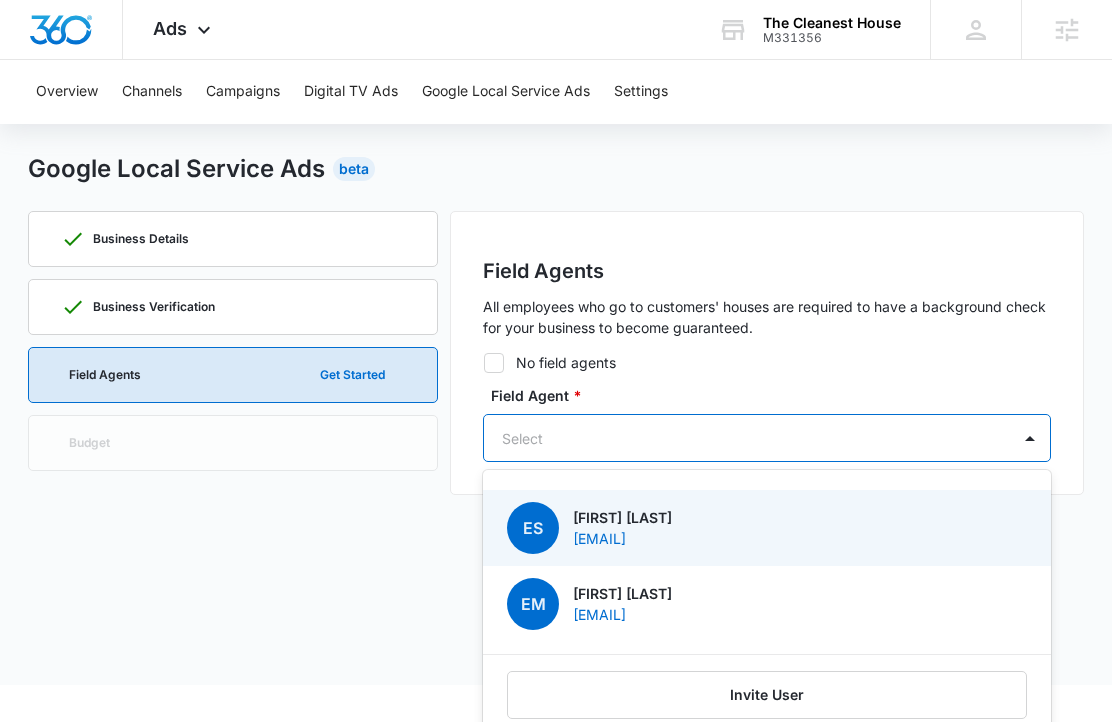 scroll, scrollTop: 38, scrollLeft: 0, axis: vertical 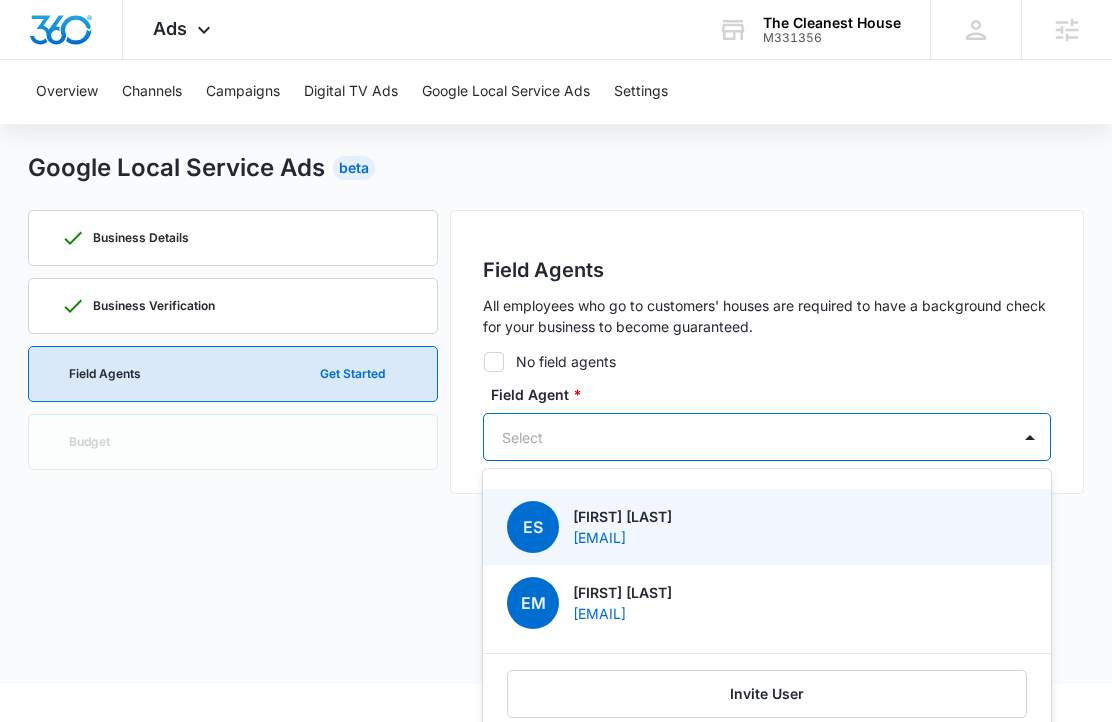 click on "[FIRST] [LAST]" at bounding box center (622, 516) 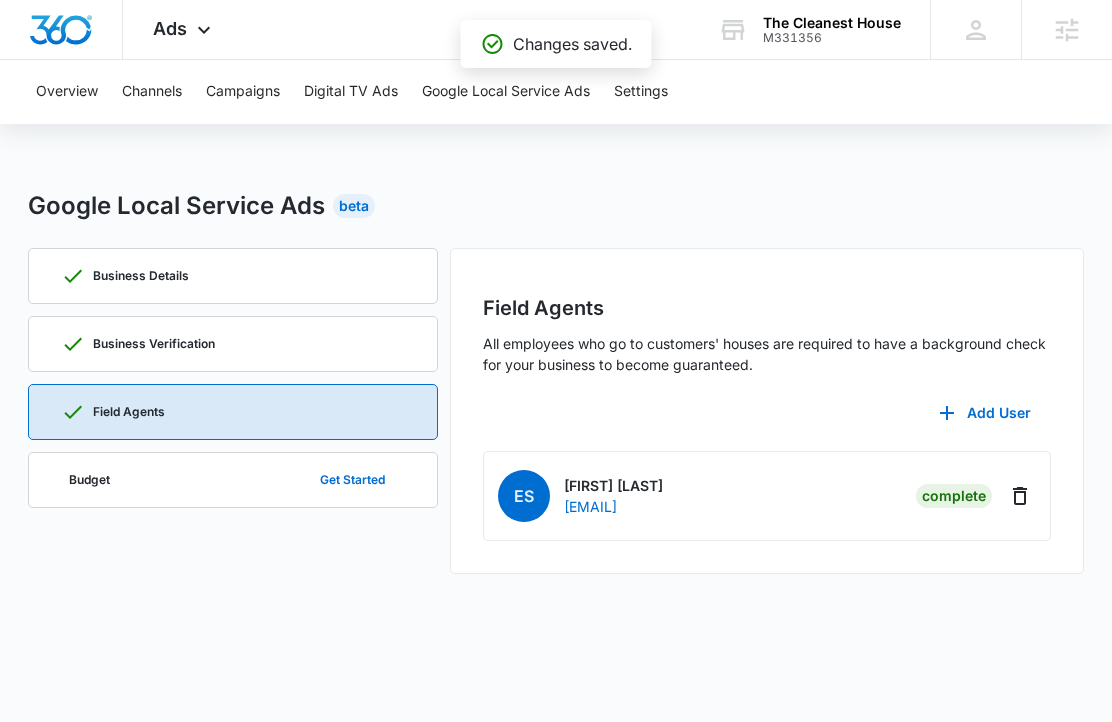 scroll, scrollTop: 0, scrollLeft: 0, axis: both 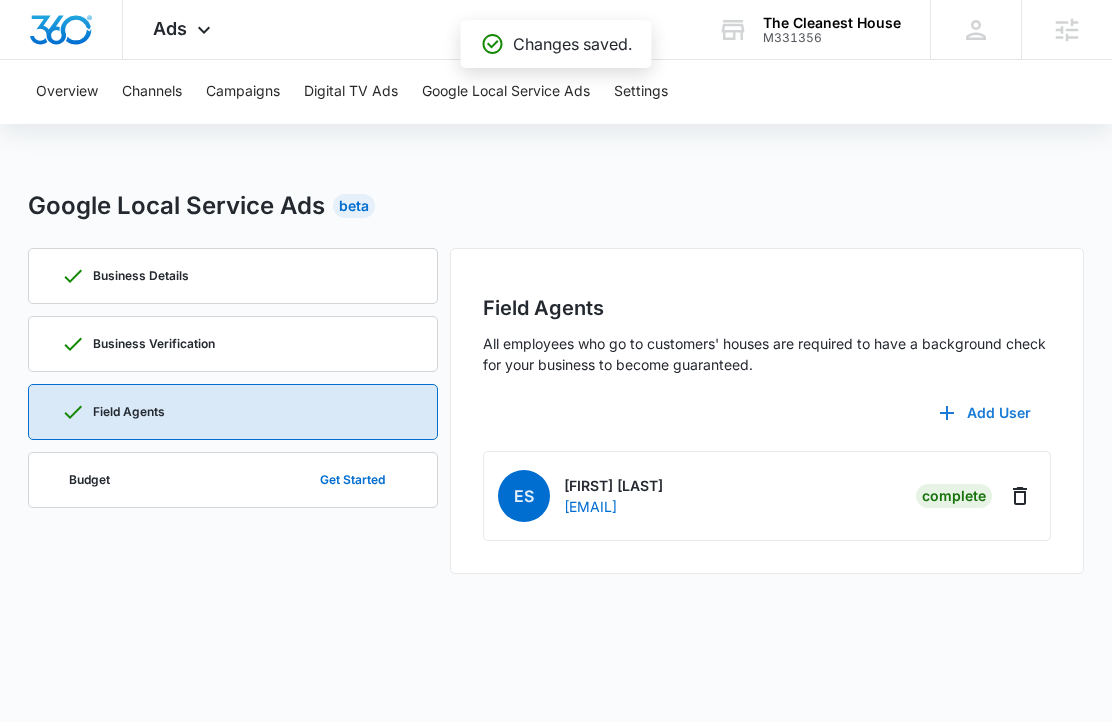 click on "Add User" at bounding box center (985, 413) 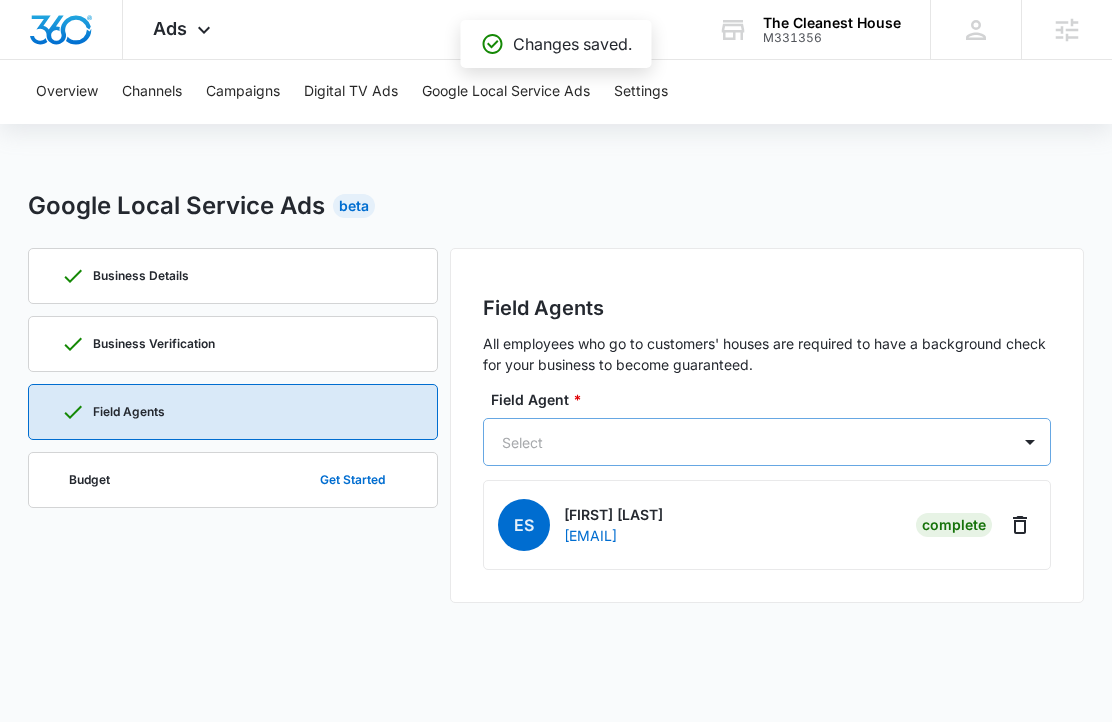 click on "Select" at bounding box center [747, 442] 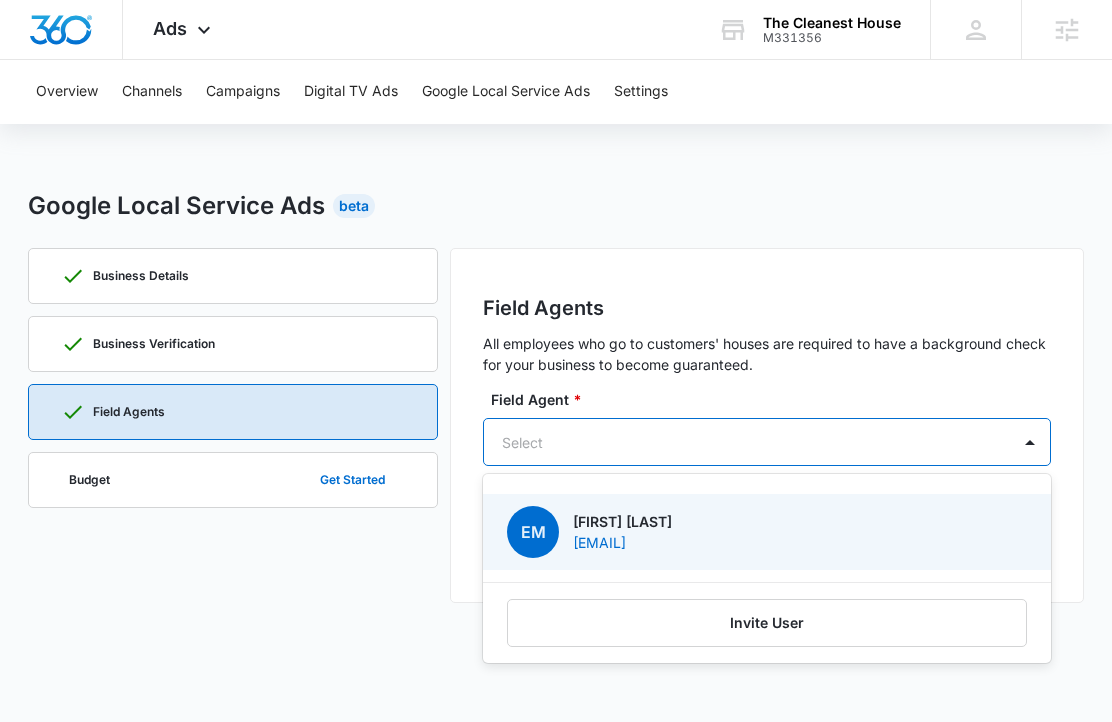 click on "[EMAIL]" at bounding box center (622, 542) 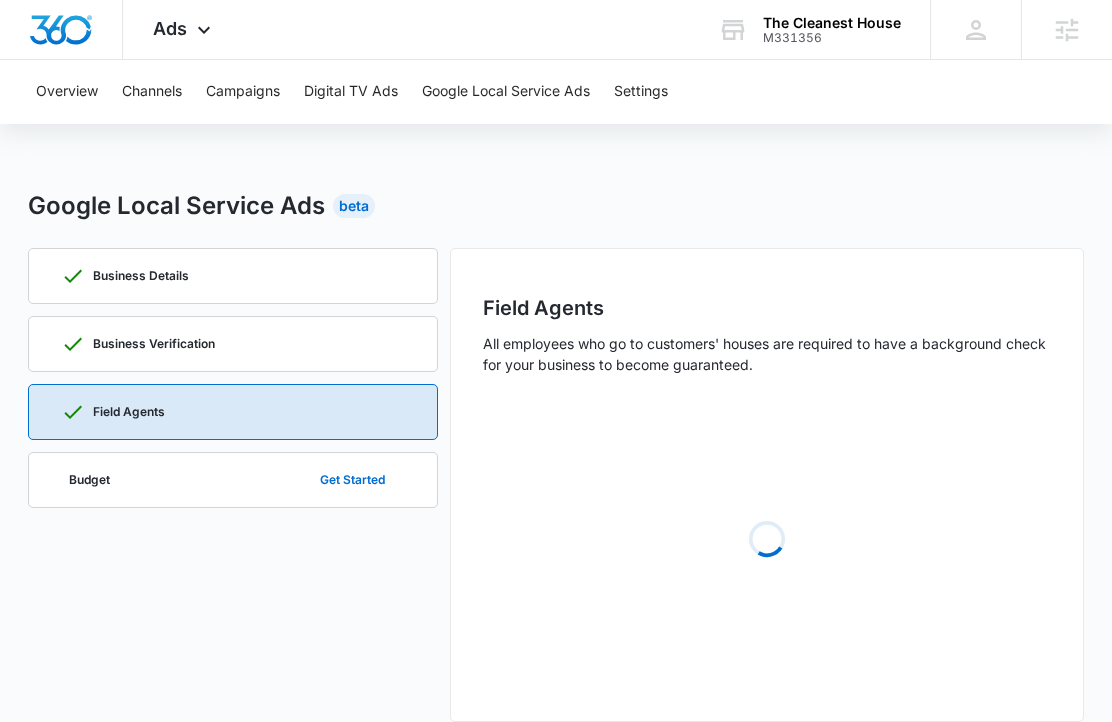 scroll, scrollTop: 24, scrollLeft: 0, axis: vertical 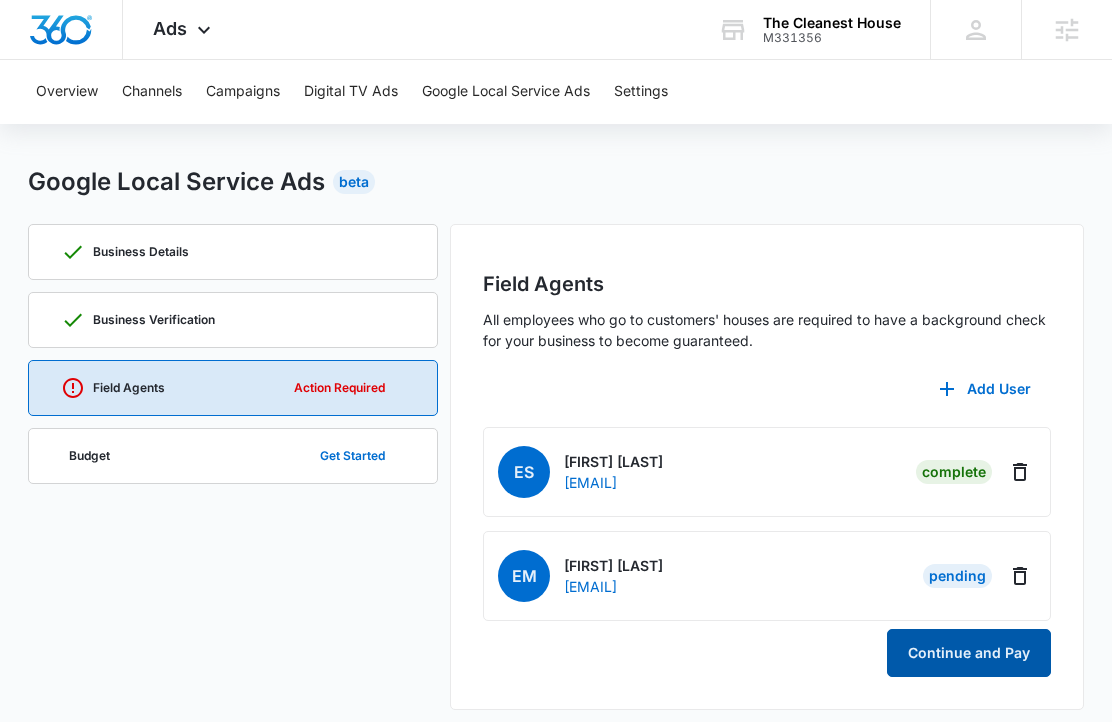 click on "Continue and Pay" at bounding box center [969, 653] 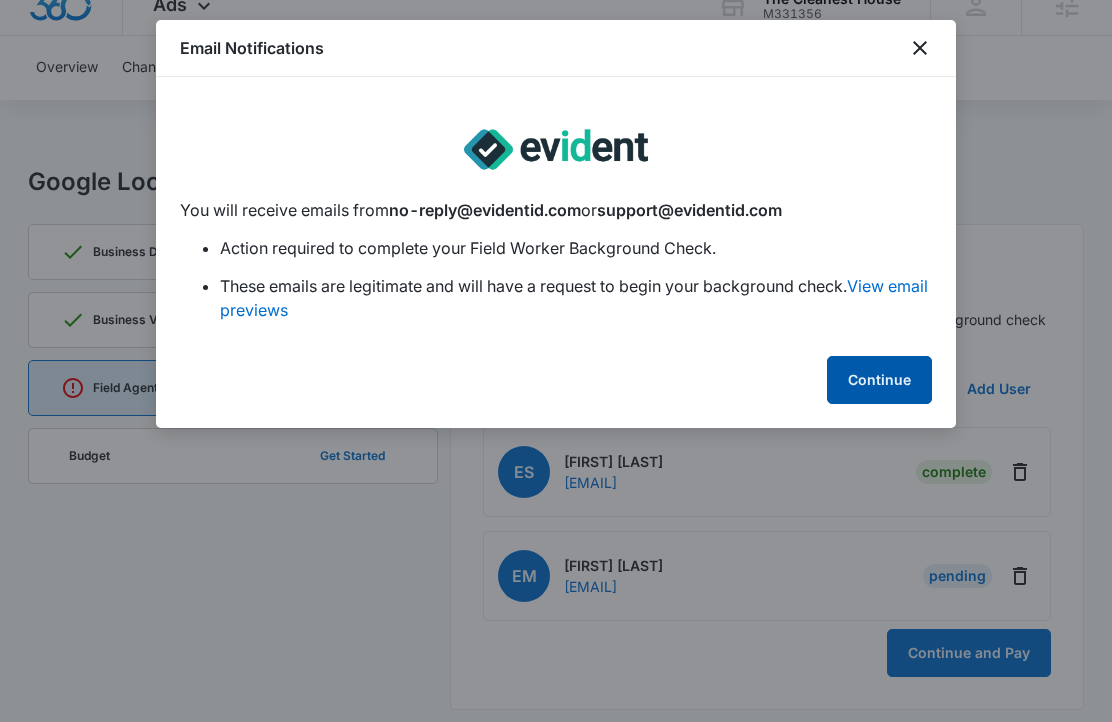 click on "Continue" at bounding box center [879, 380] 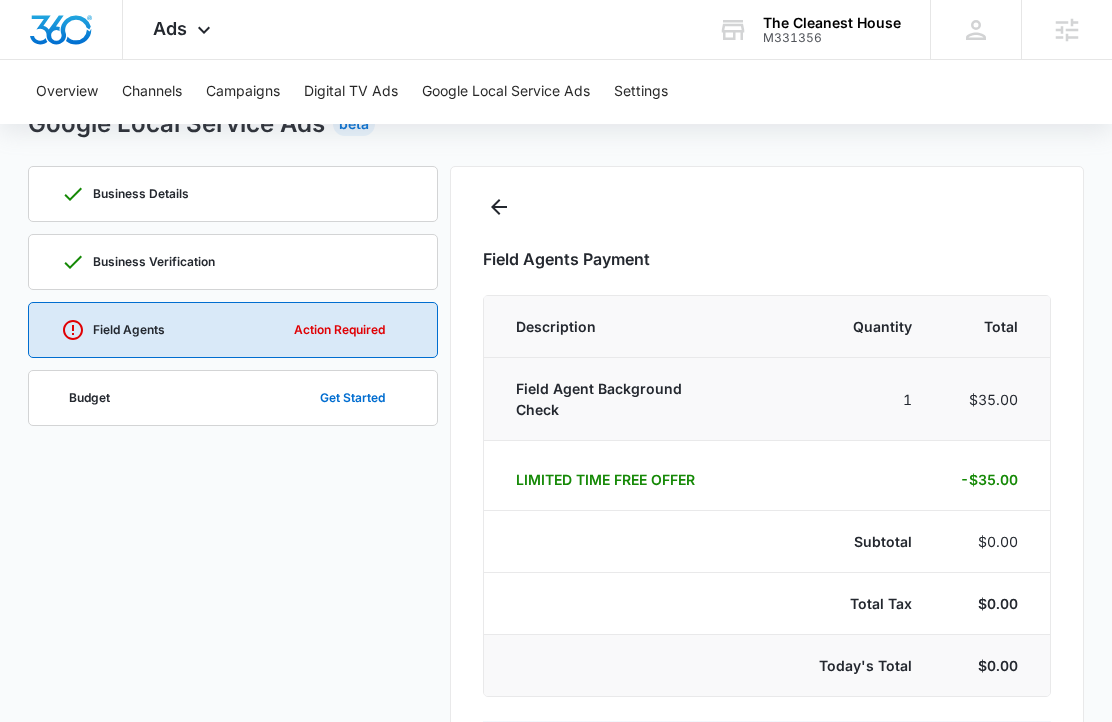select on "pm_1RTTzAA4n8RTgNjUMSvckNNq" 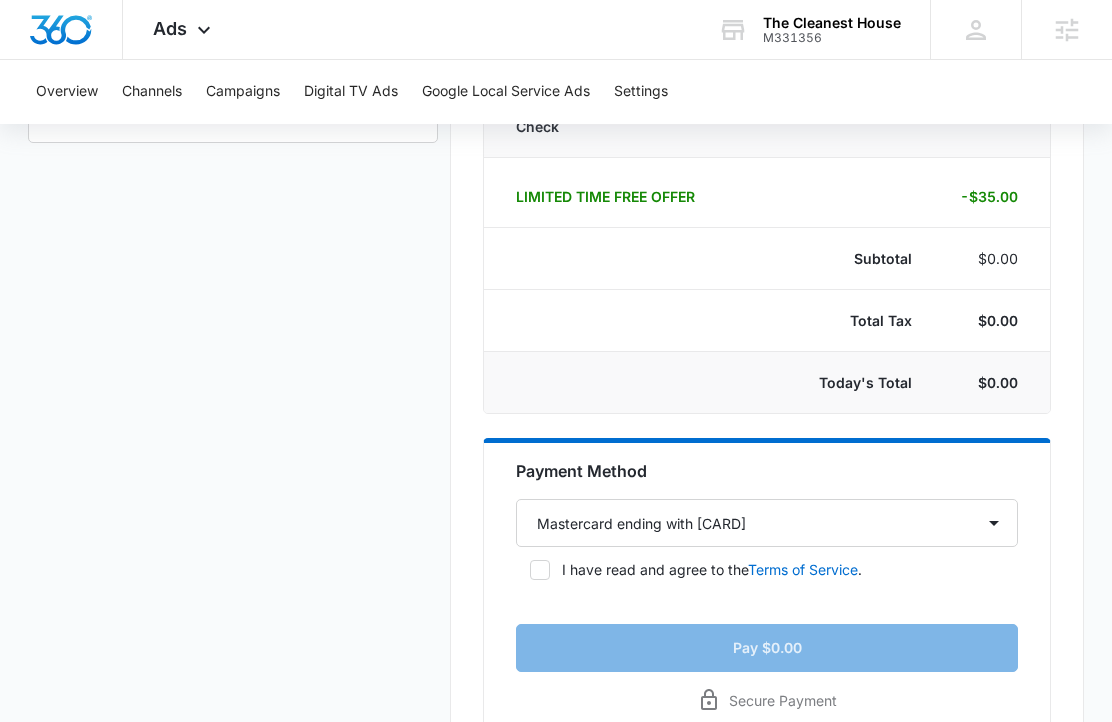 scroll, scrollTop: 367, scrollLeft: 0, axis: vertical 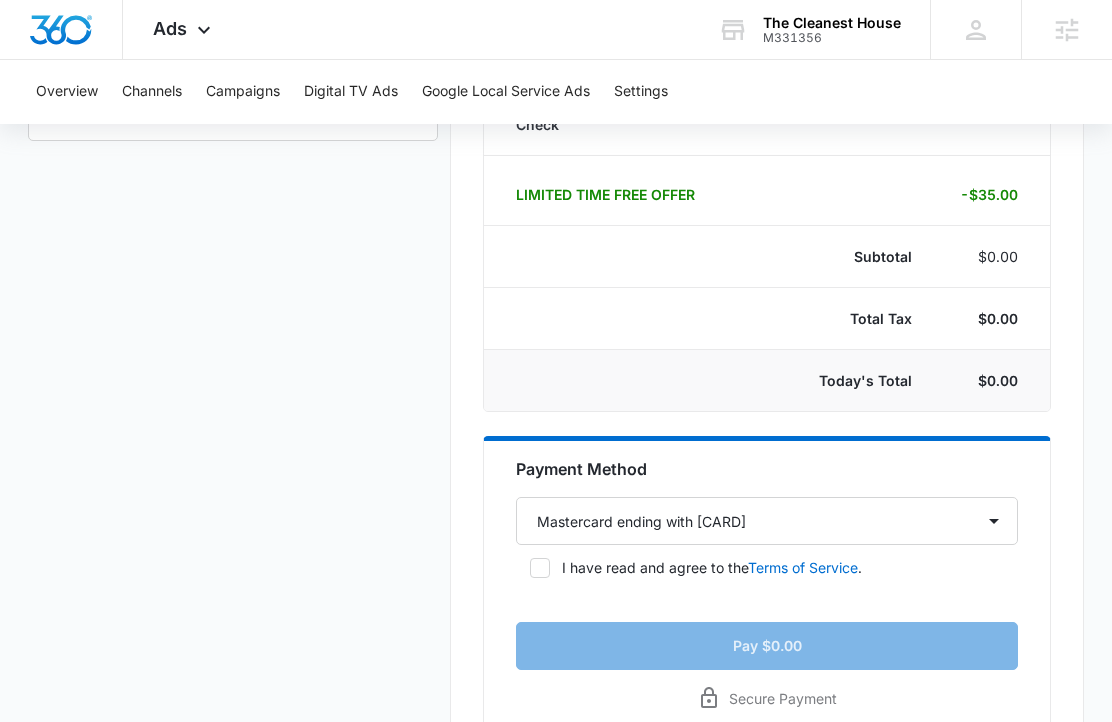 click 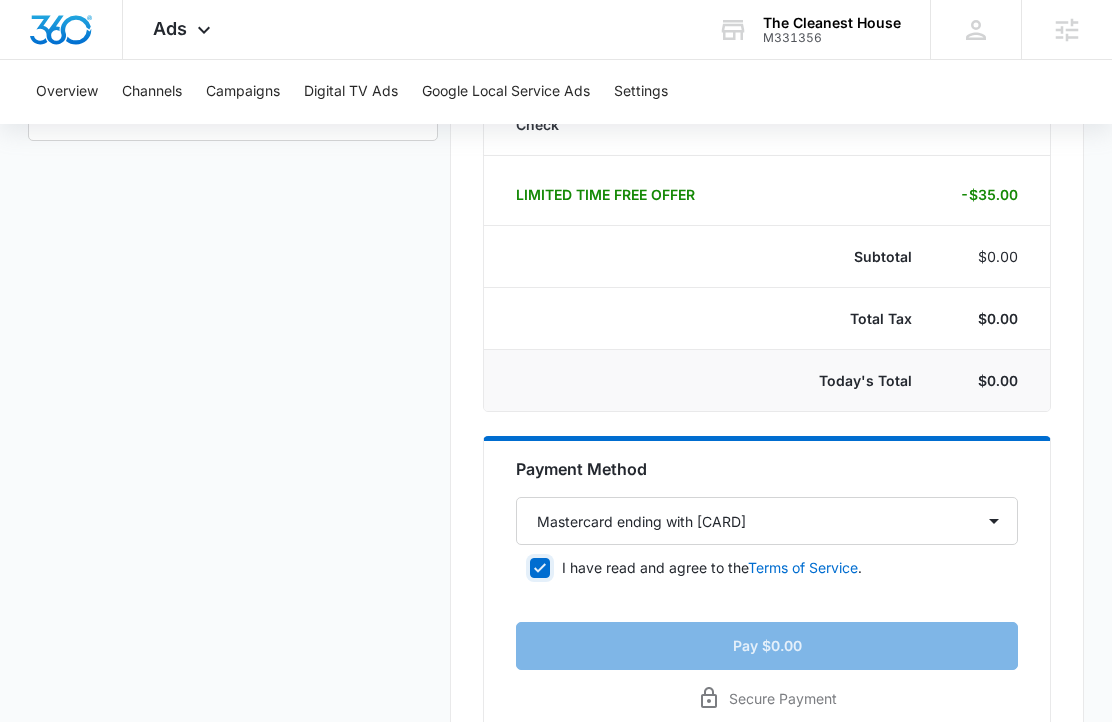 checkbox on "true" 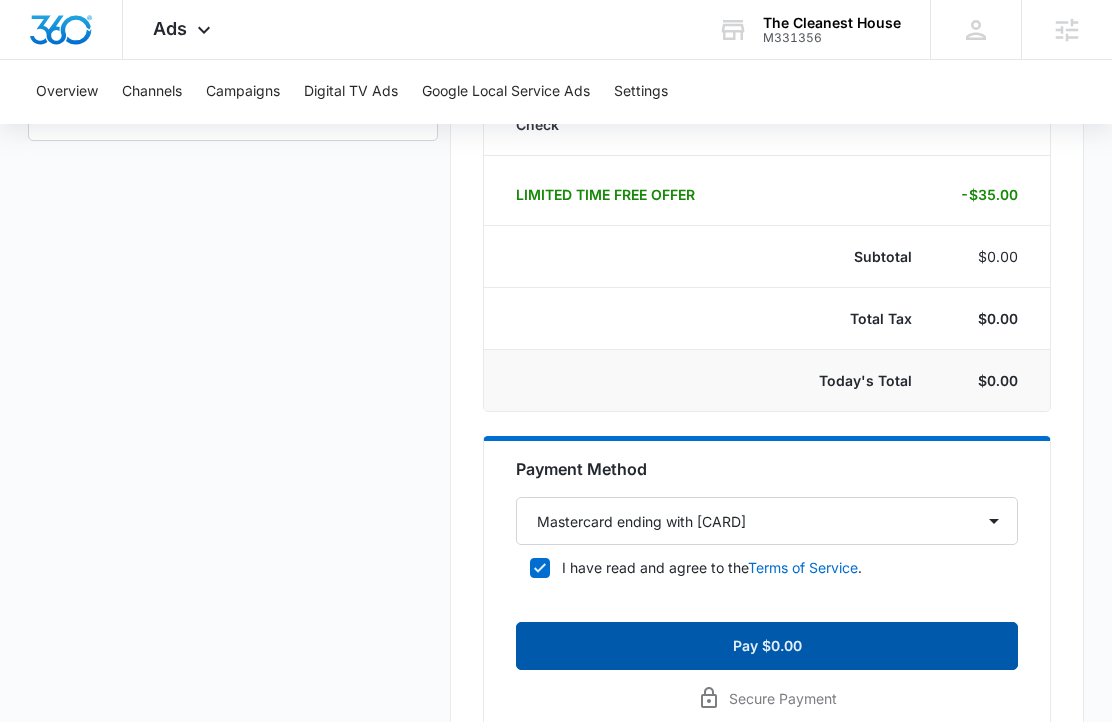 click on "Pay $0.00" at bounding box center (767, 646) 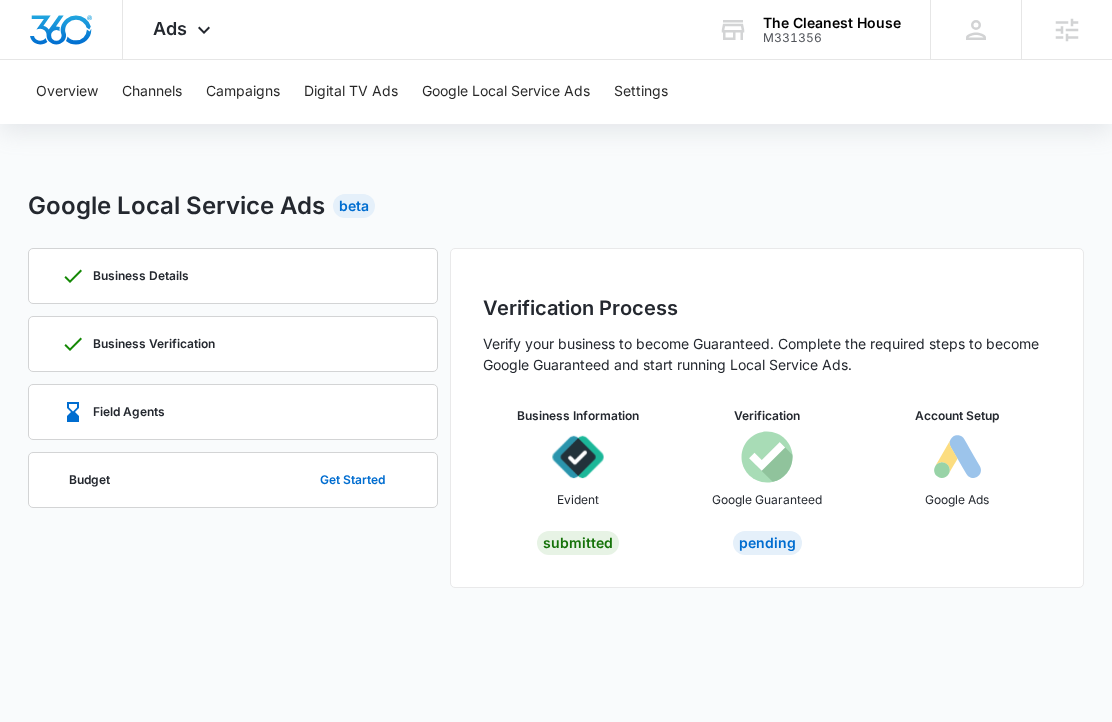 scroll, scrollTop: 0, scrollLeft: 0, axis: both 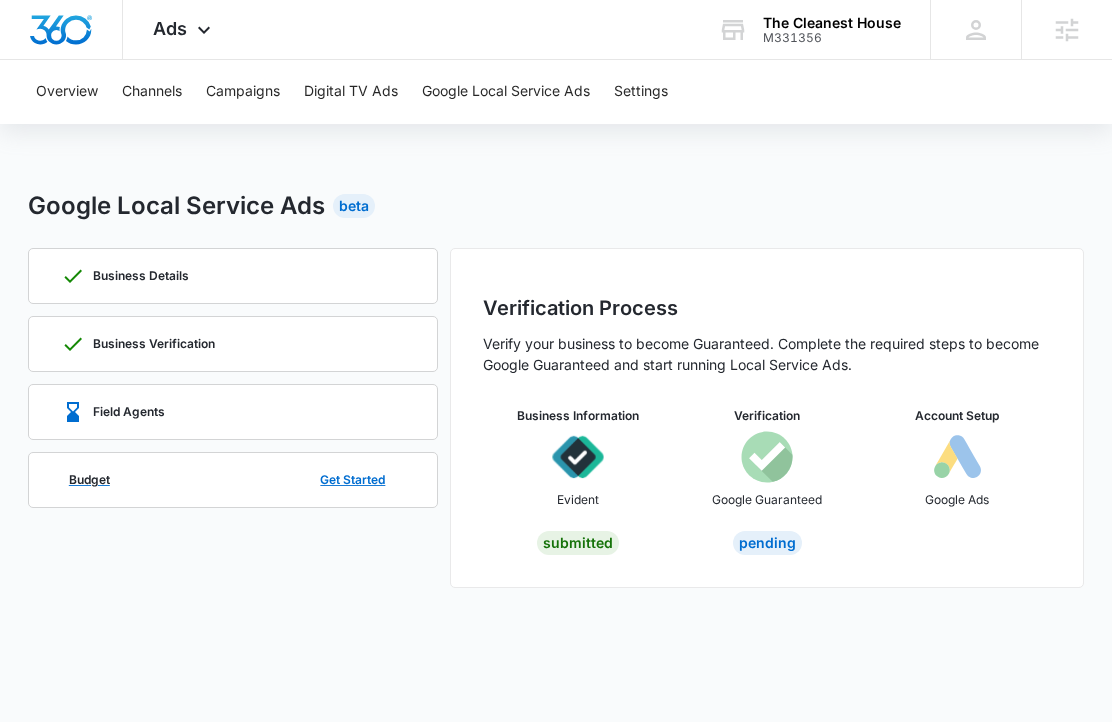 click on "Budget Get Started" at bounding box center (233, 480) 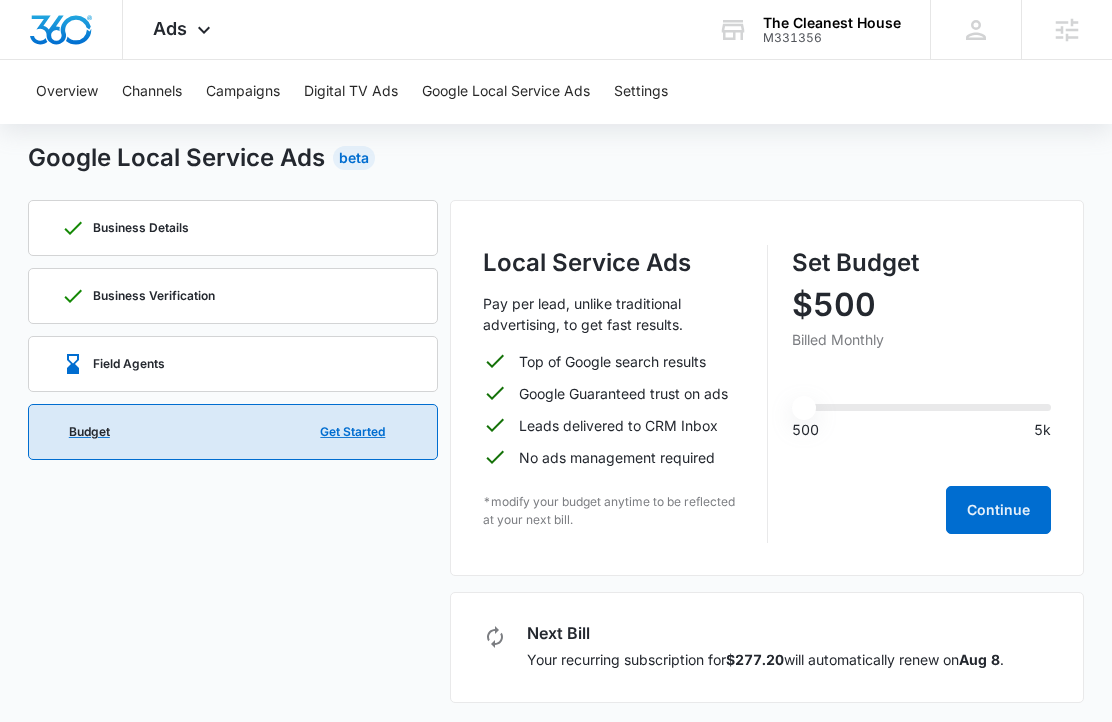 scroll, scrollTop: 53, scrollLeft: 0, axis: vertical 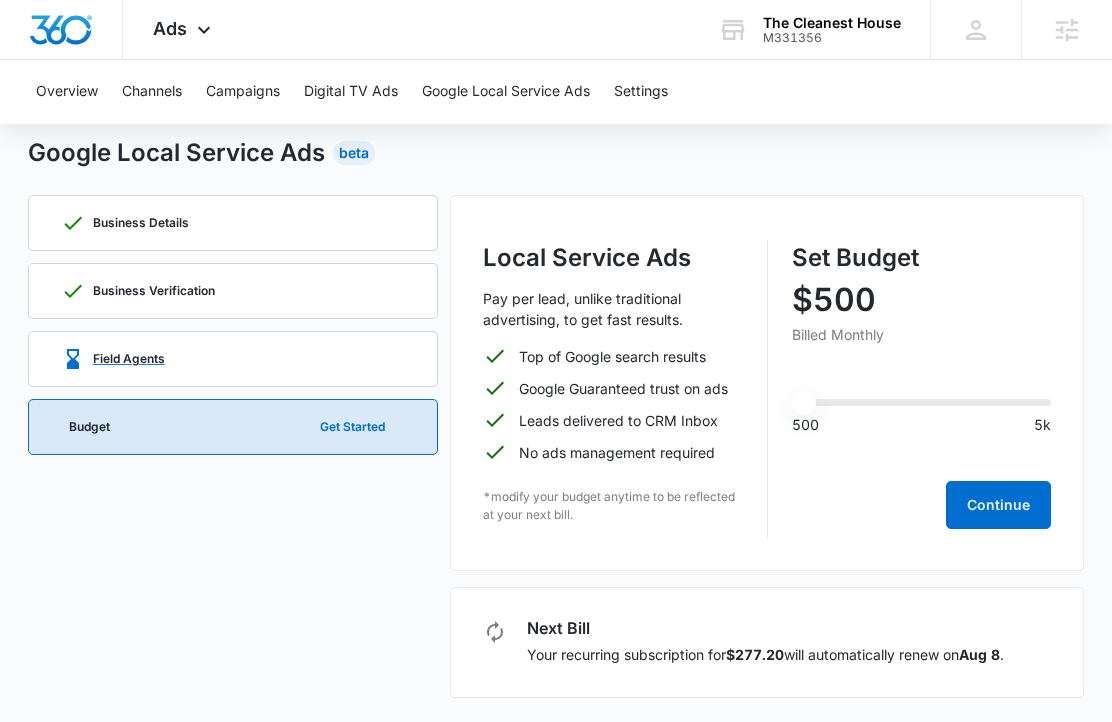 click on "Field Agents" at bounding box center (233, 359) 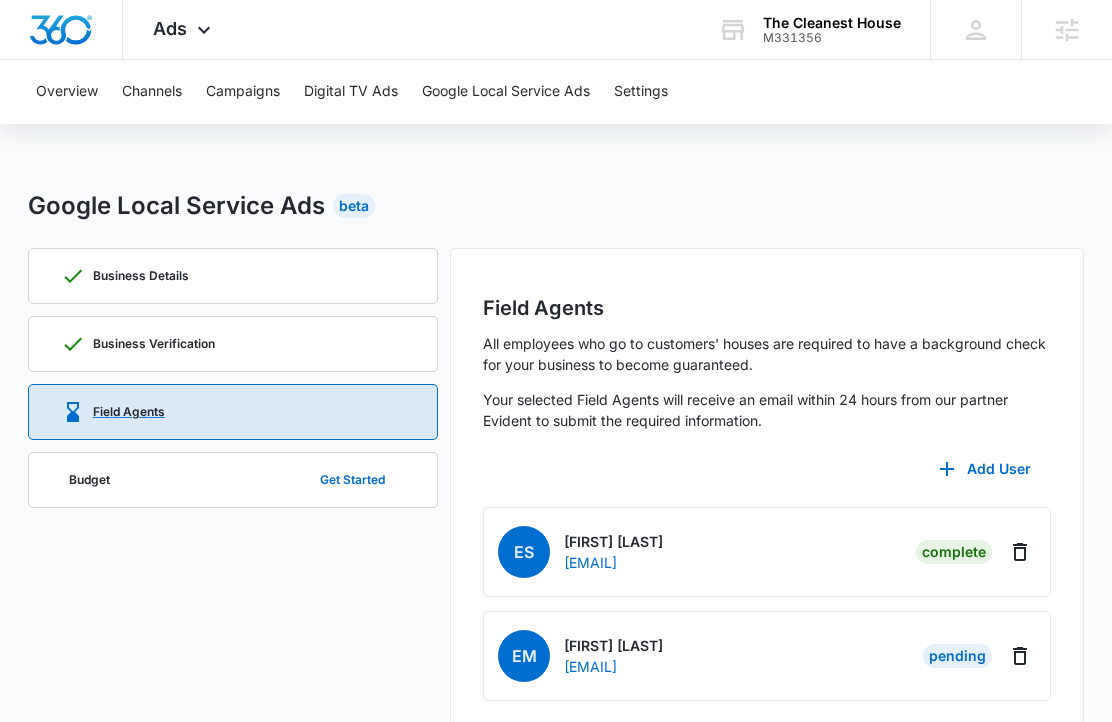scroll, scrollTop: 36, scrollLeft: 0, axis: vertical 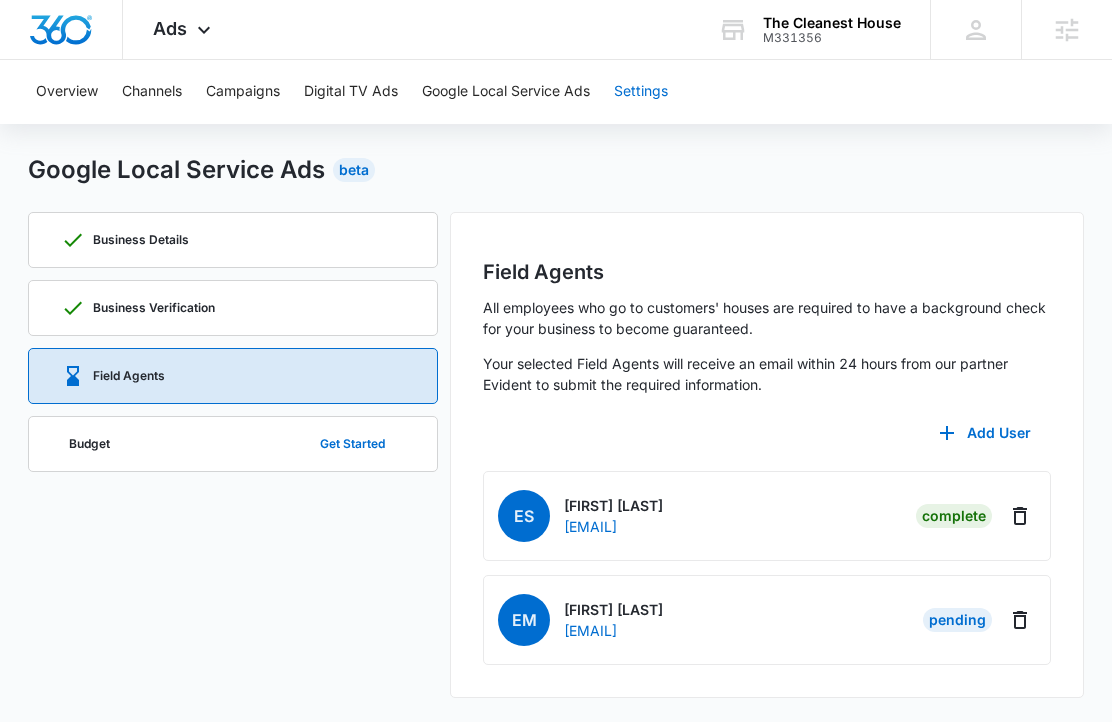 click on "Settings" at bounding box center (641, 92) 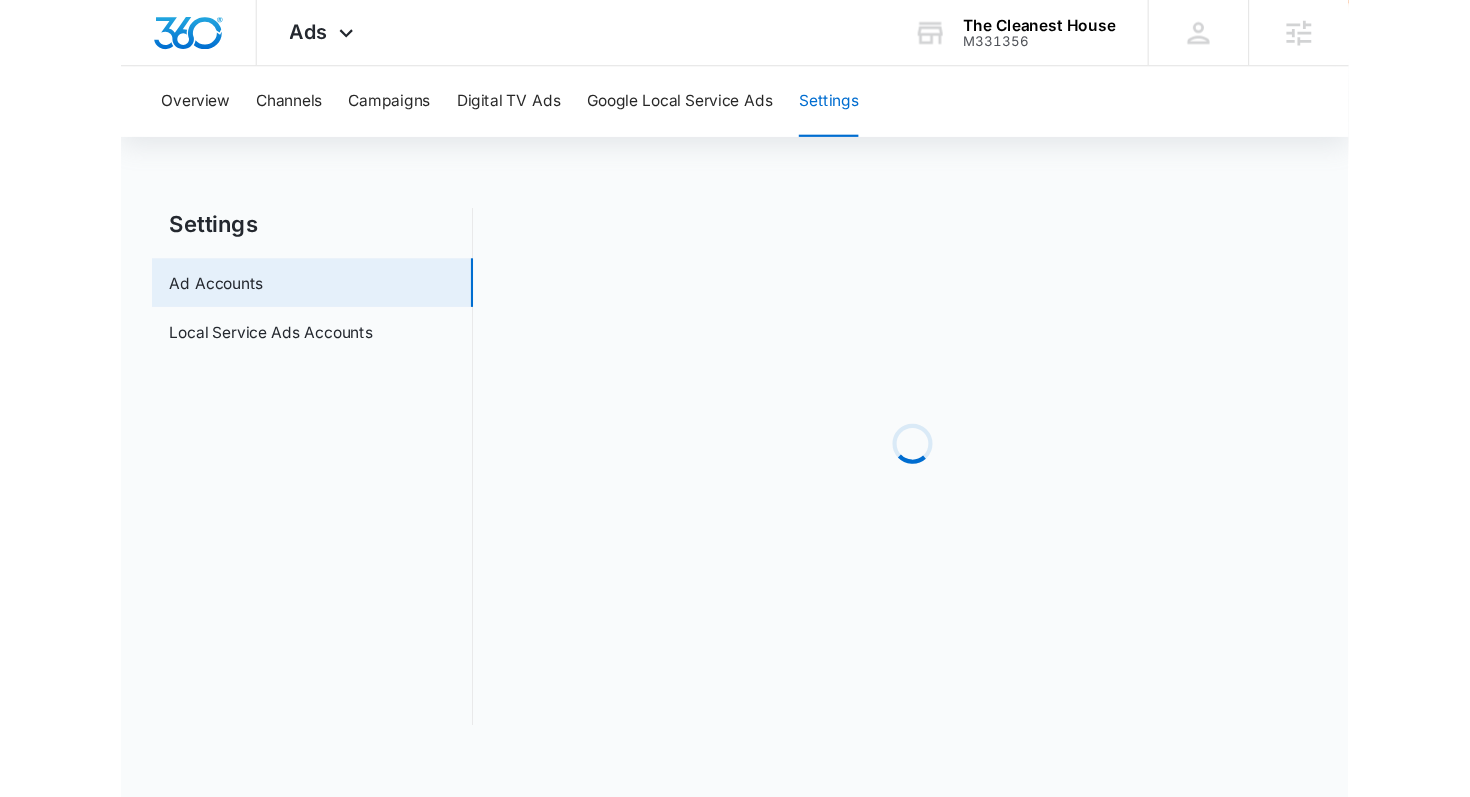 scroll, scrollTop: 0, scrollLeft: 0, axis: both 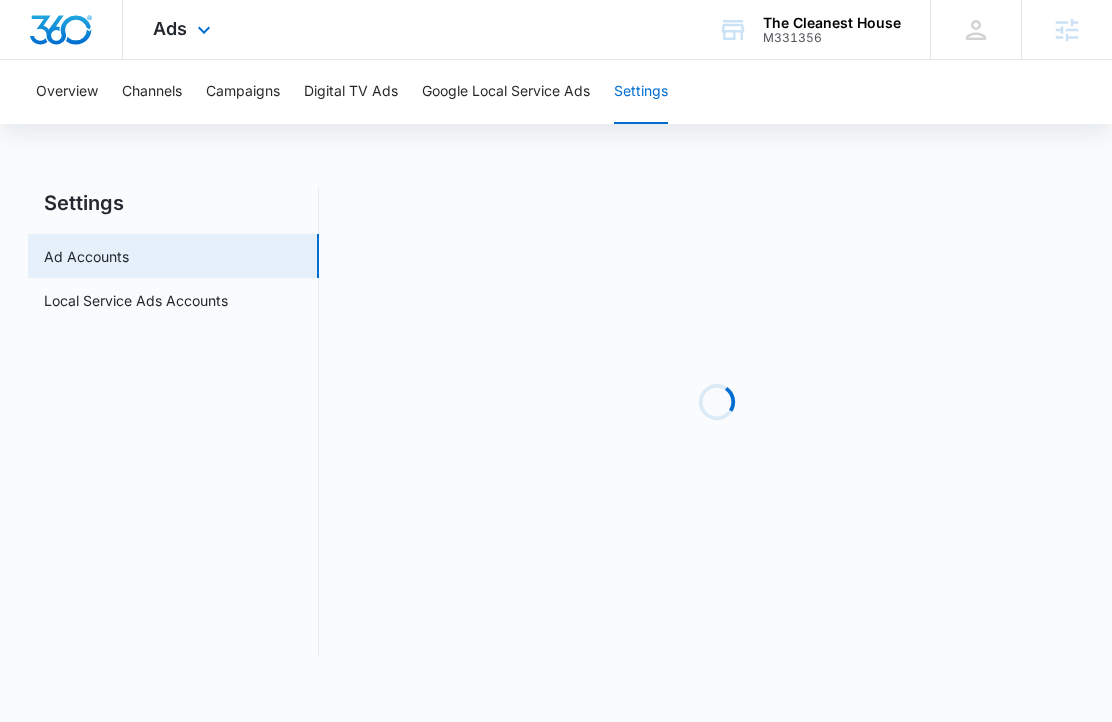 click on "Ads Apps Reputation Forms CRM Email Social POS Content Ads Intelligence Files Brand Settings" at bounding box center [184, 29] 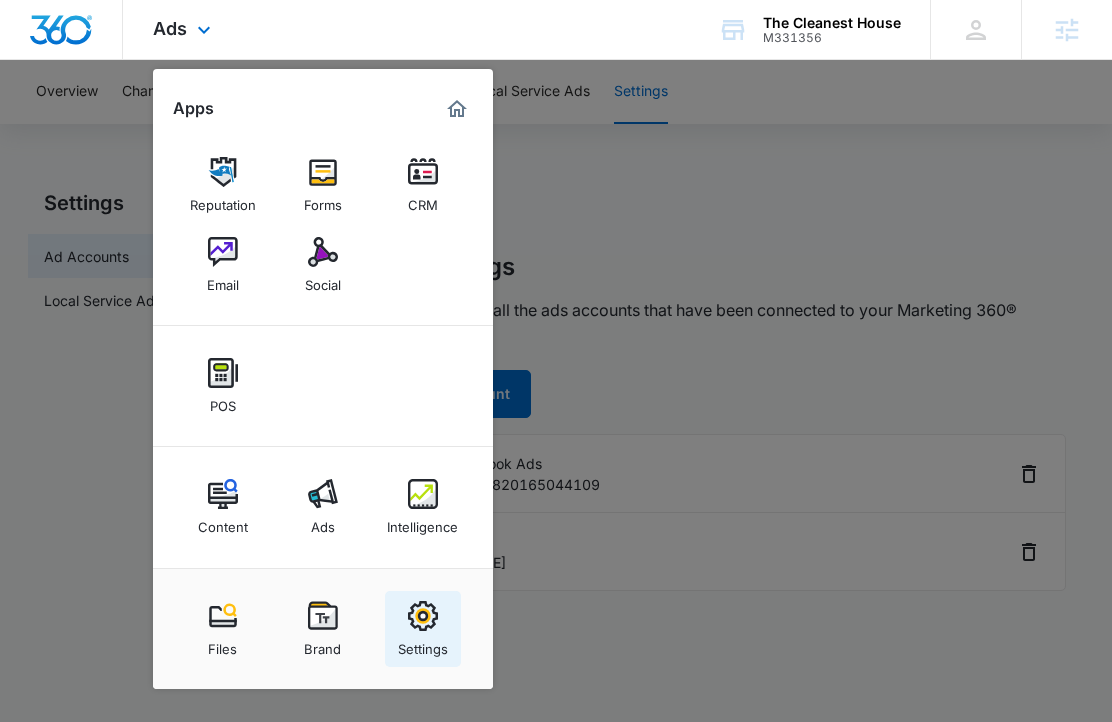 click on "Settings" at bounding box center (423, 629) 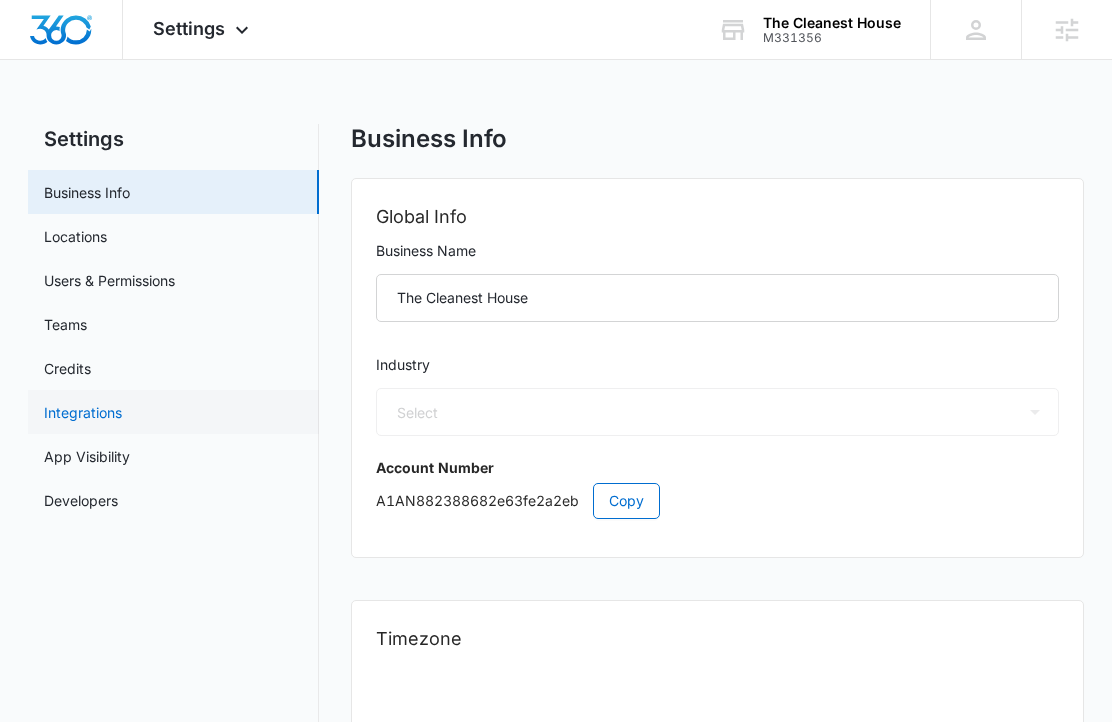 select on "38" 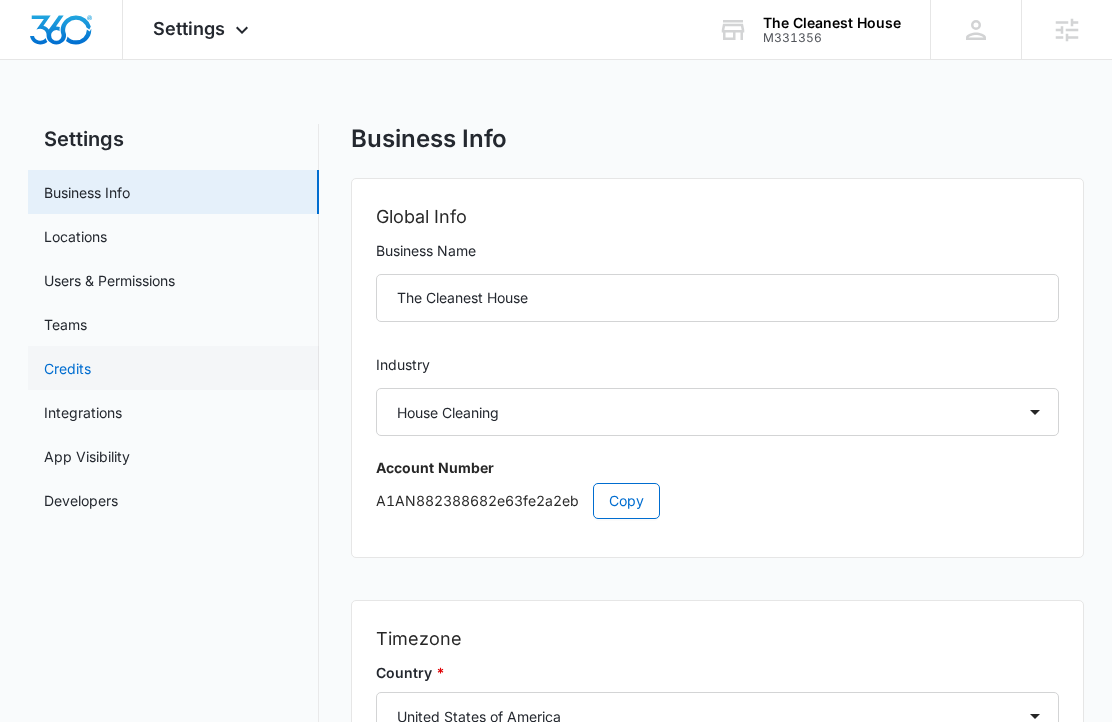 click on "Credits" at bounding box center [67, 368] 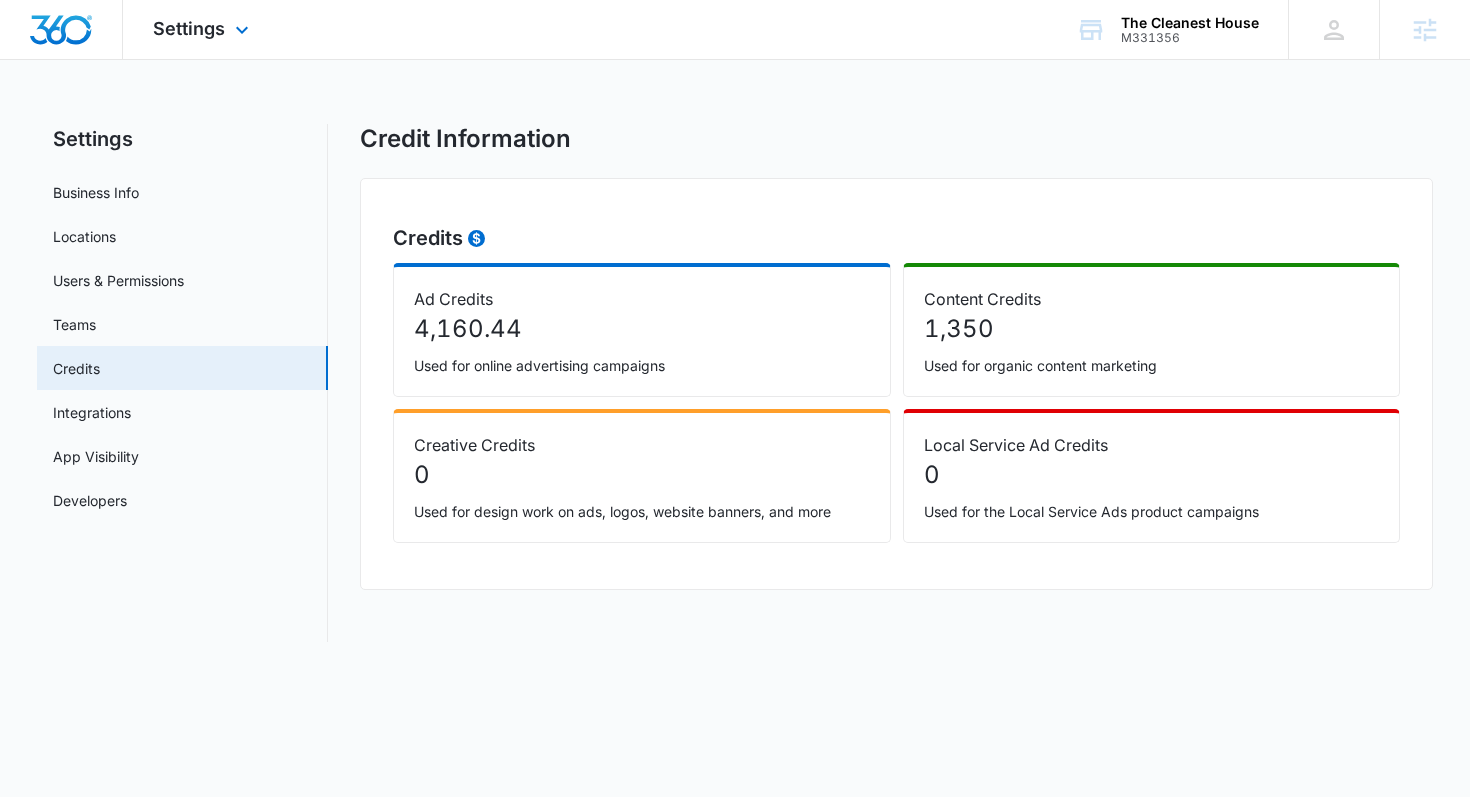 click on "Settings Apps Reputation Forms CRM Email Social POS Content Ads Intelligence Files Brand Settings" at bounding box center [203, 29] 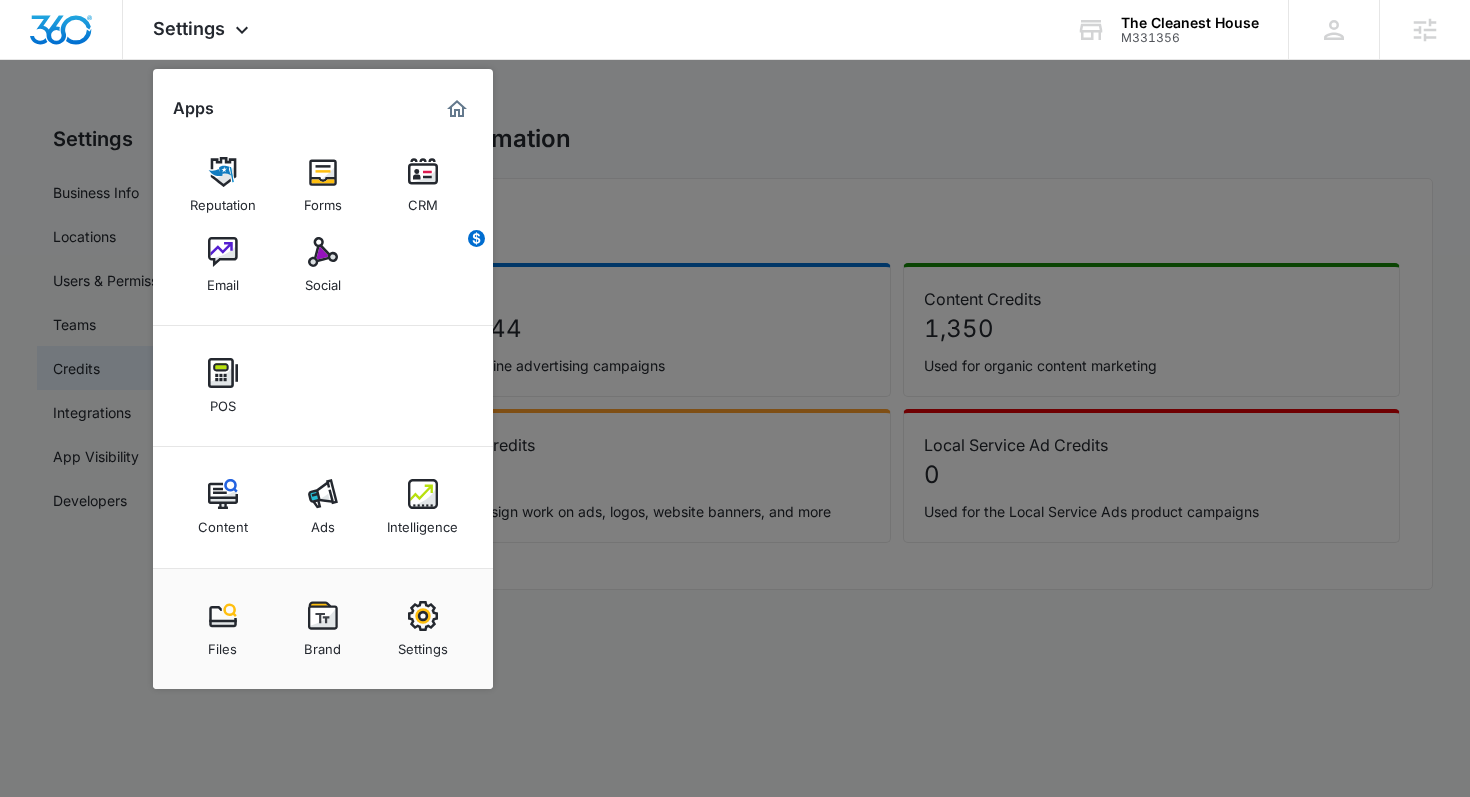 click at bounding box center [423, 494] 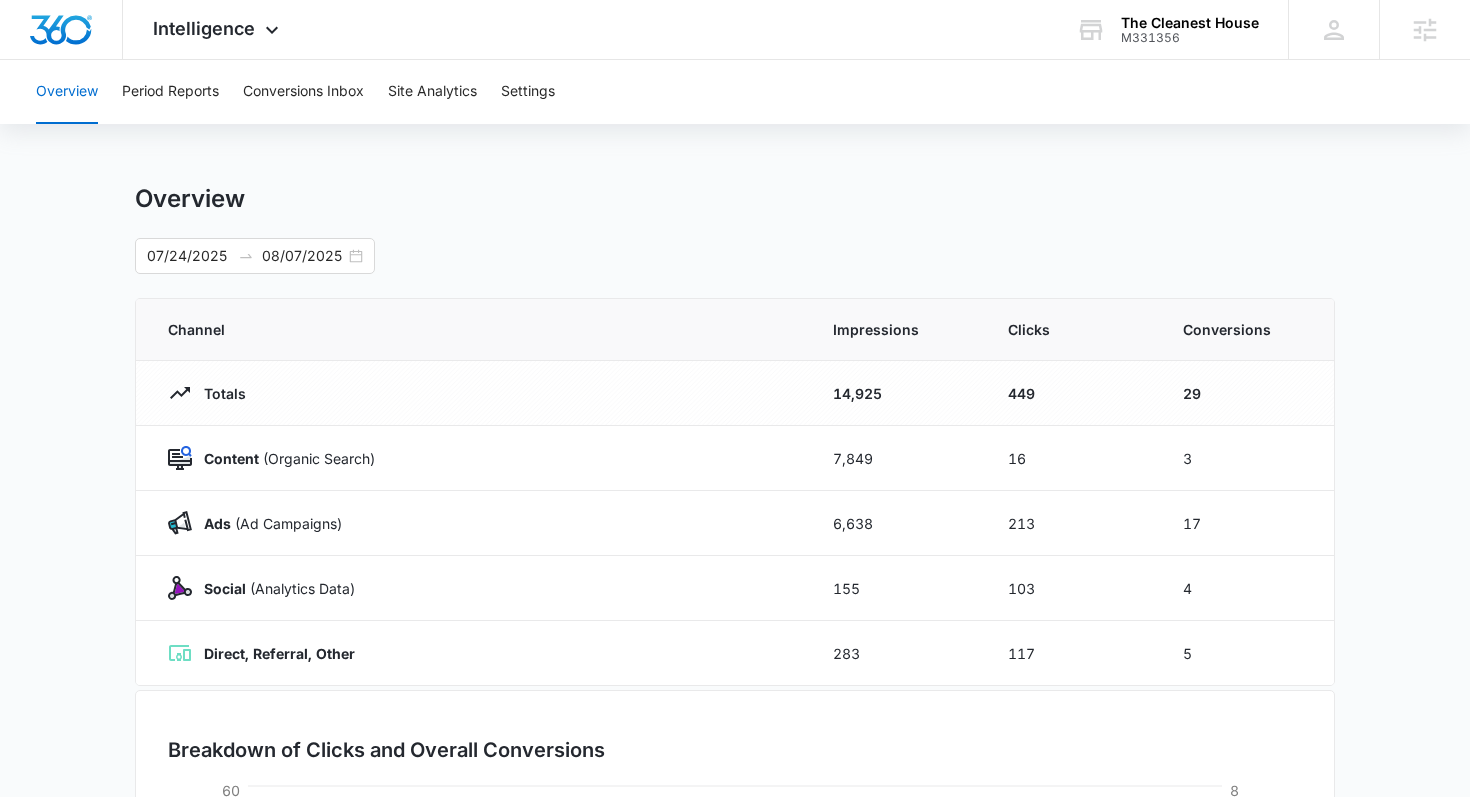 scroll, scrollTop: 1, scrollLeft: 0, axis: vertical 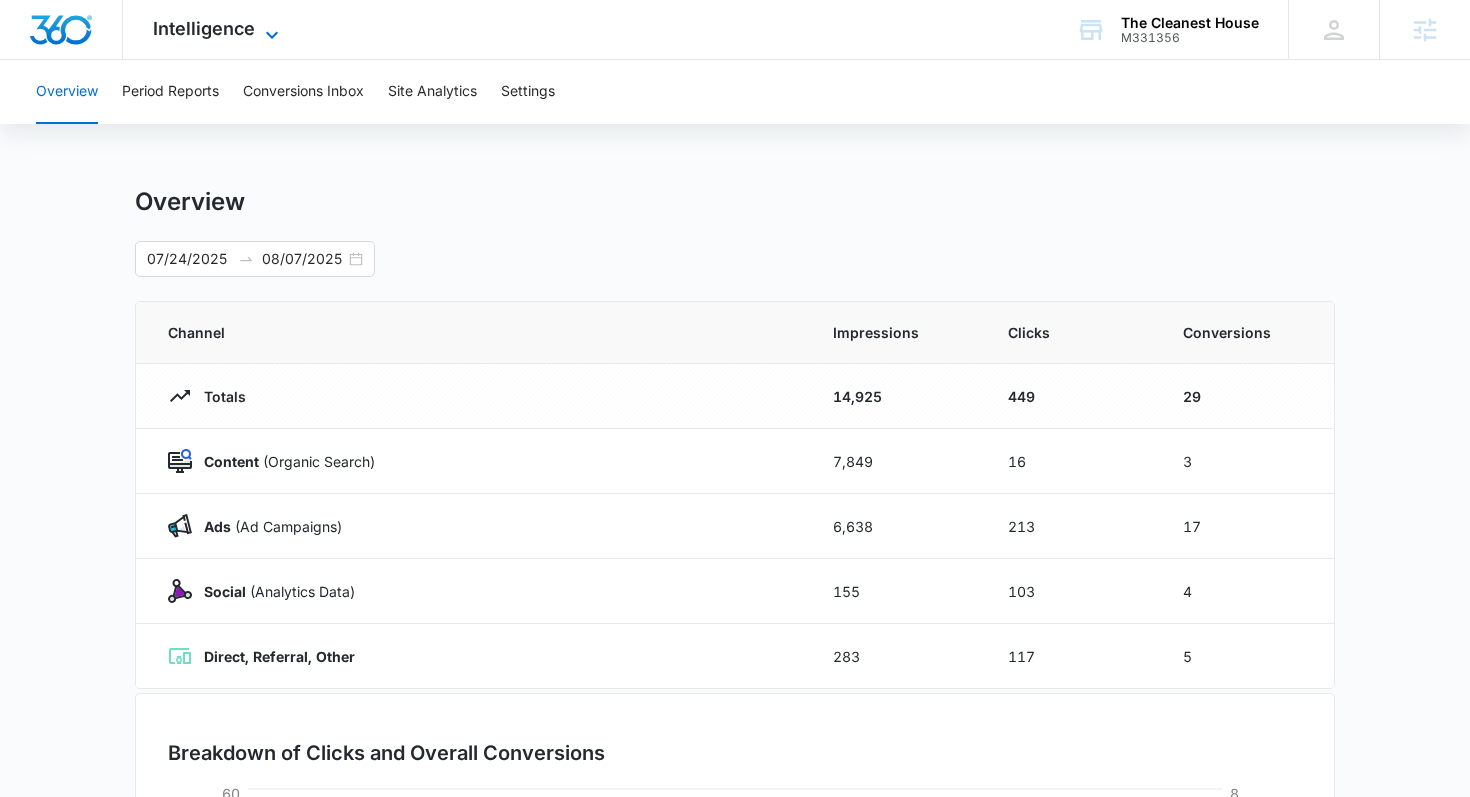 click on "Intelligence" at bounding box center [204, 28] 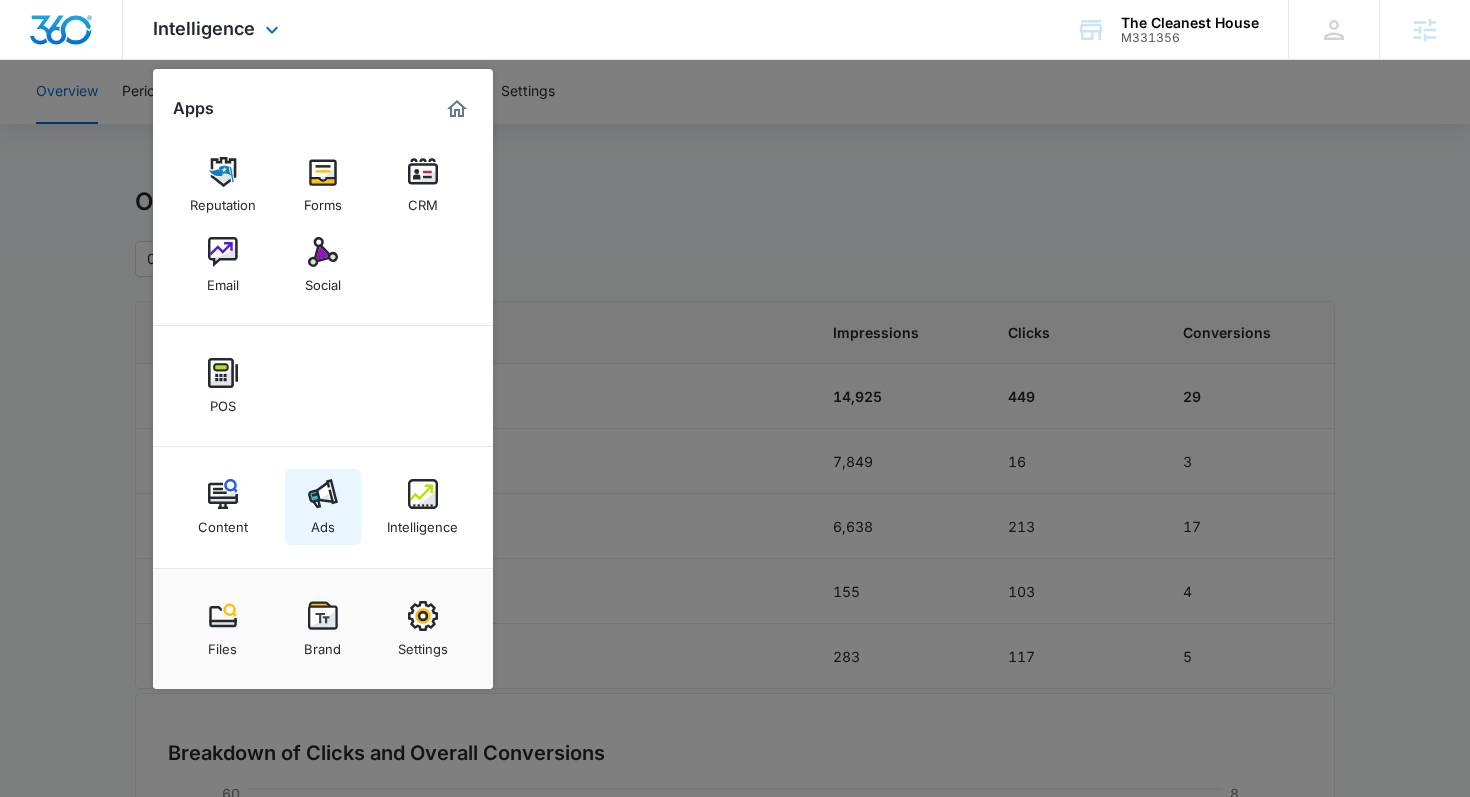 click on "Ads" at bounding box center (323, 507) 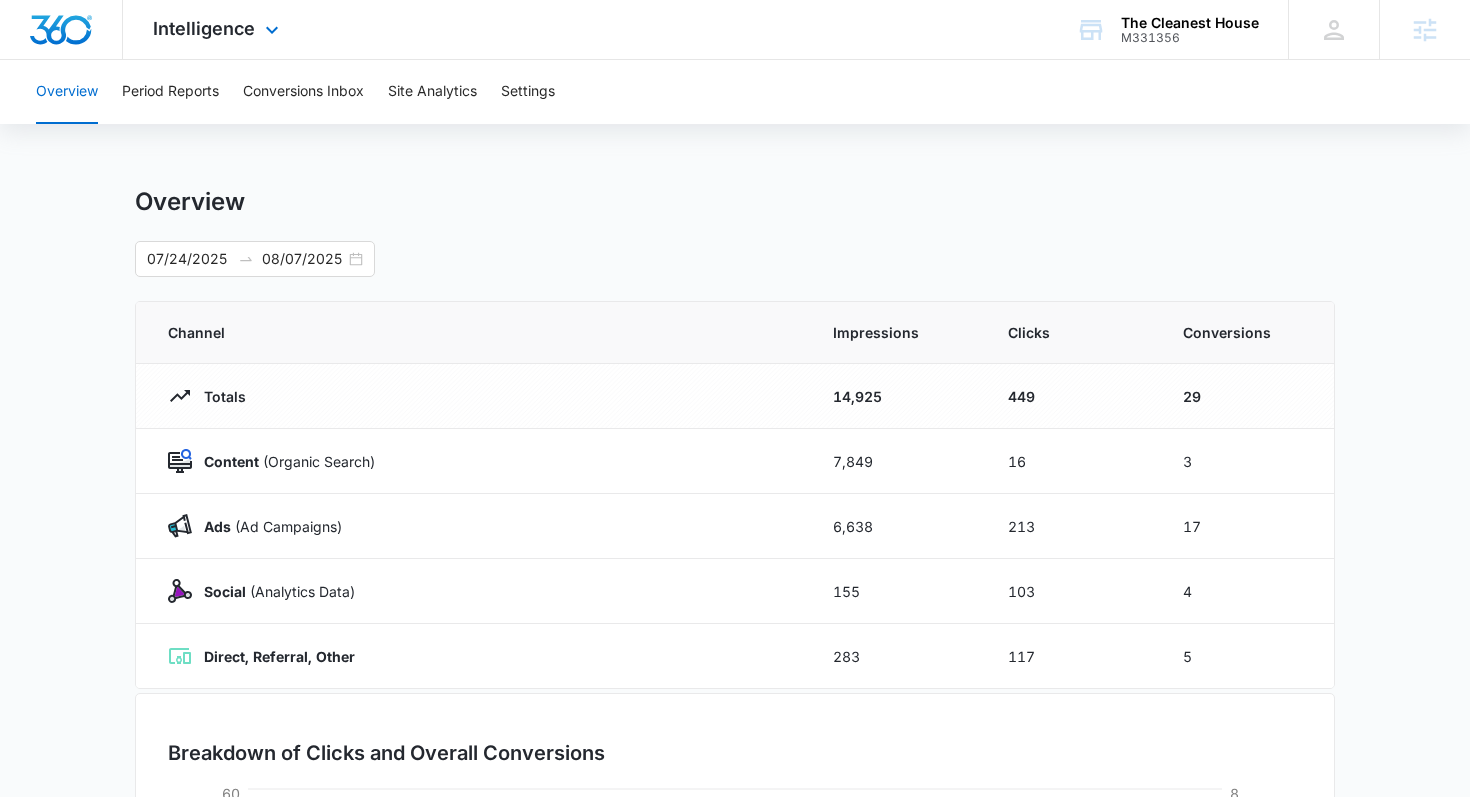 scroll, scrollTop: 0, scrollLeft: 0, axis: both 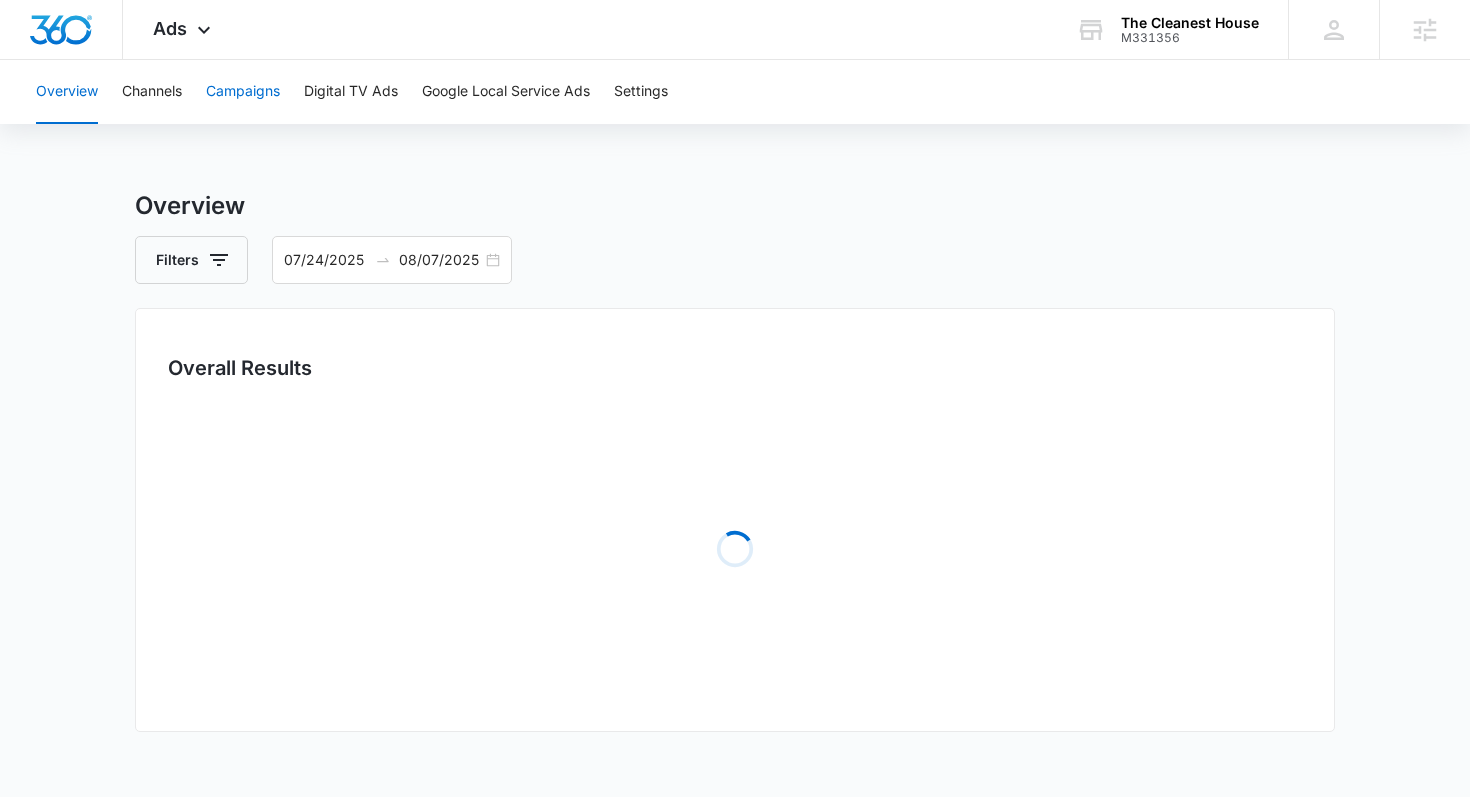 click on "Campaigns" at bounding box center (243, 92) 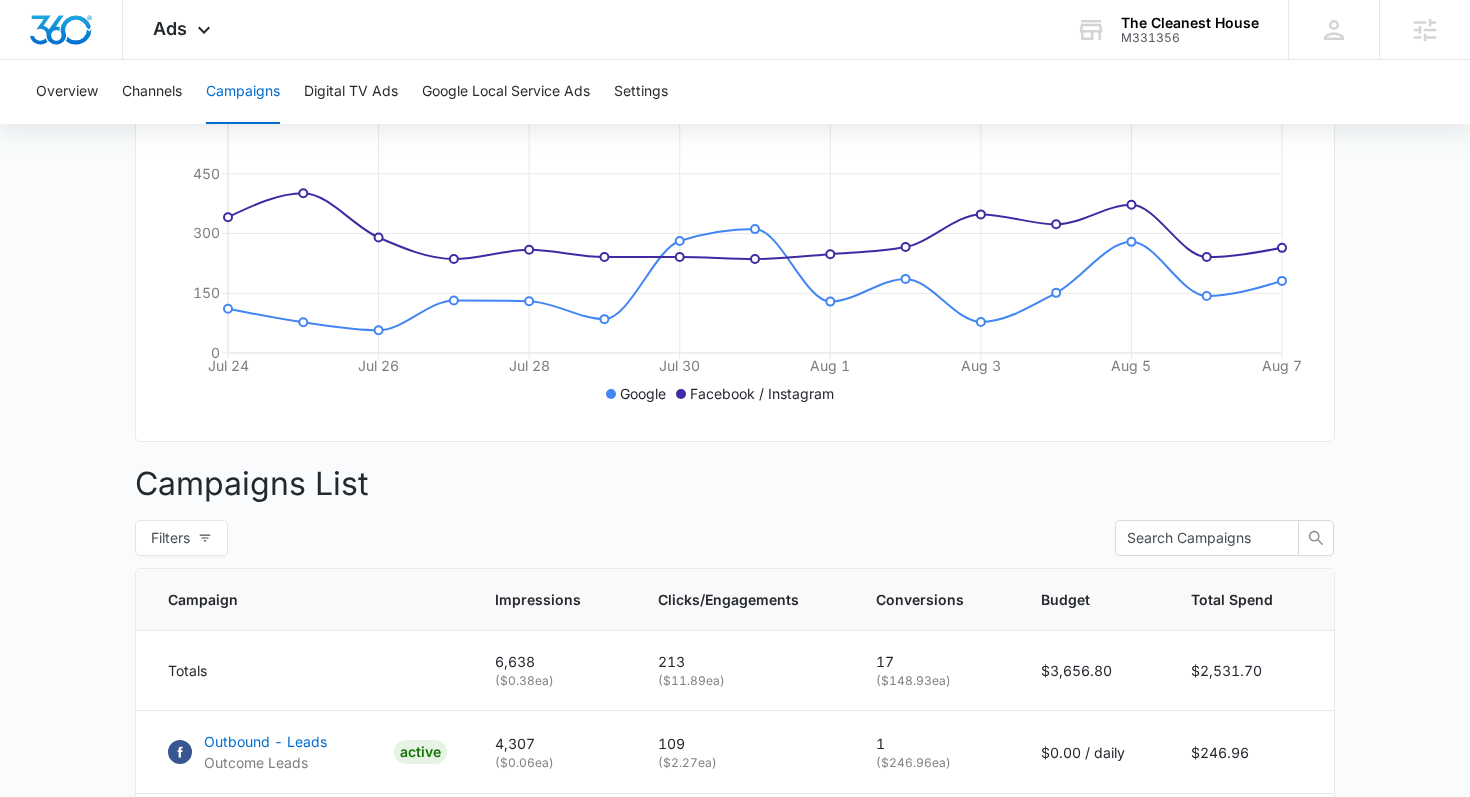 scroll, scrollTop: 163, scrollLeft: 0, axis: vertical 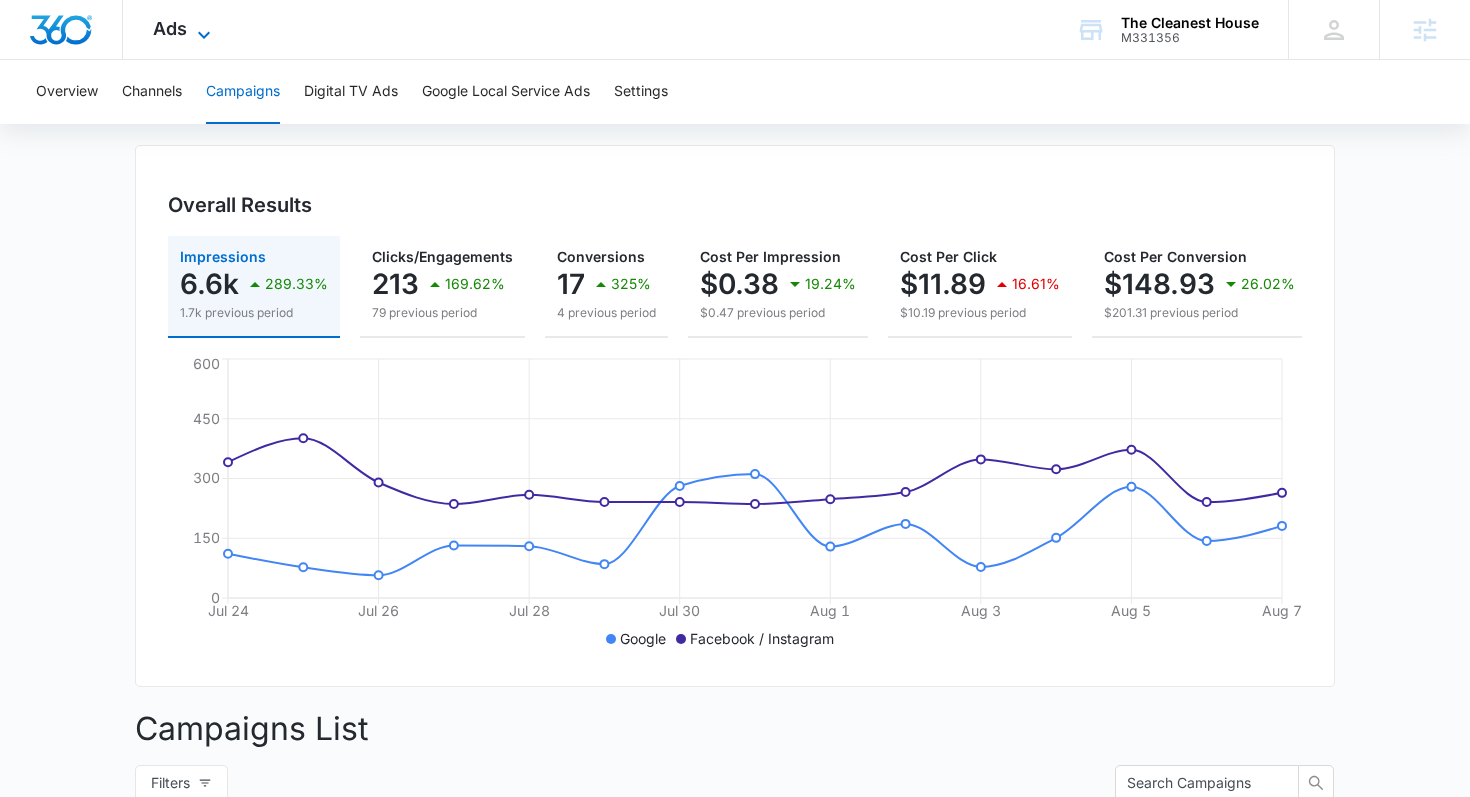 click on "Ads" at bounding box center (170, 28) 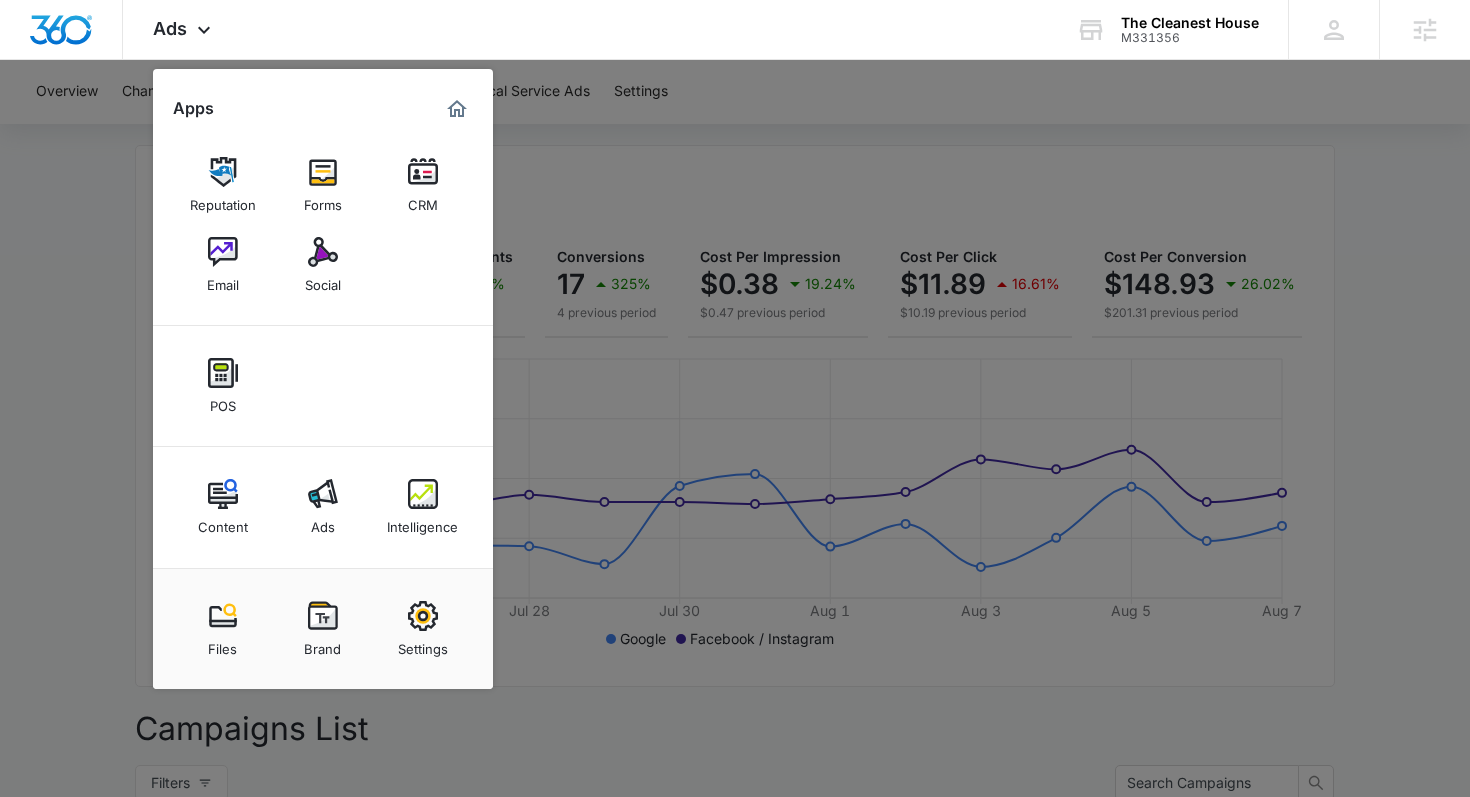 click at bounding box center (735, 398) 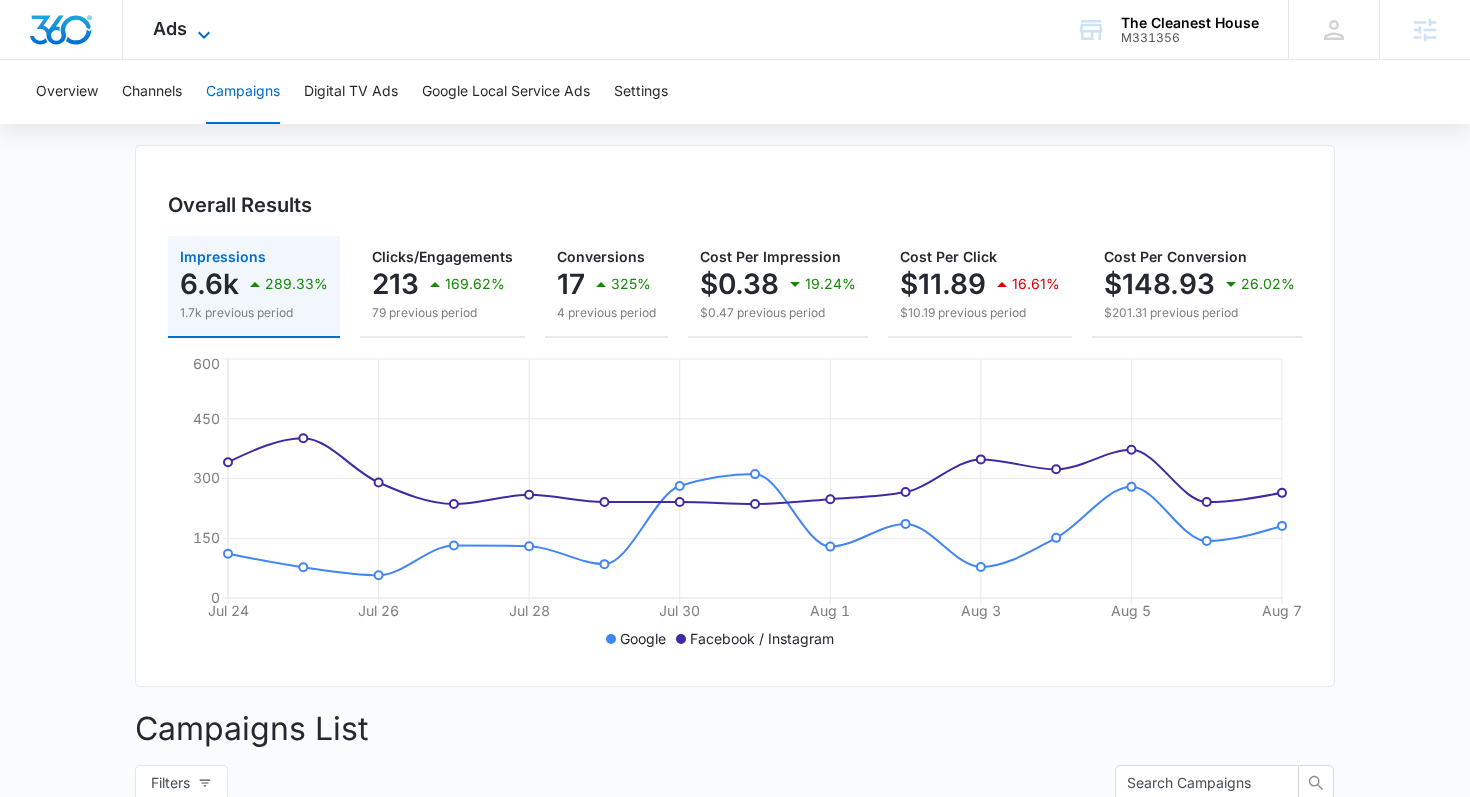 click on "Ads" at bounding box center [170, 28] 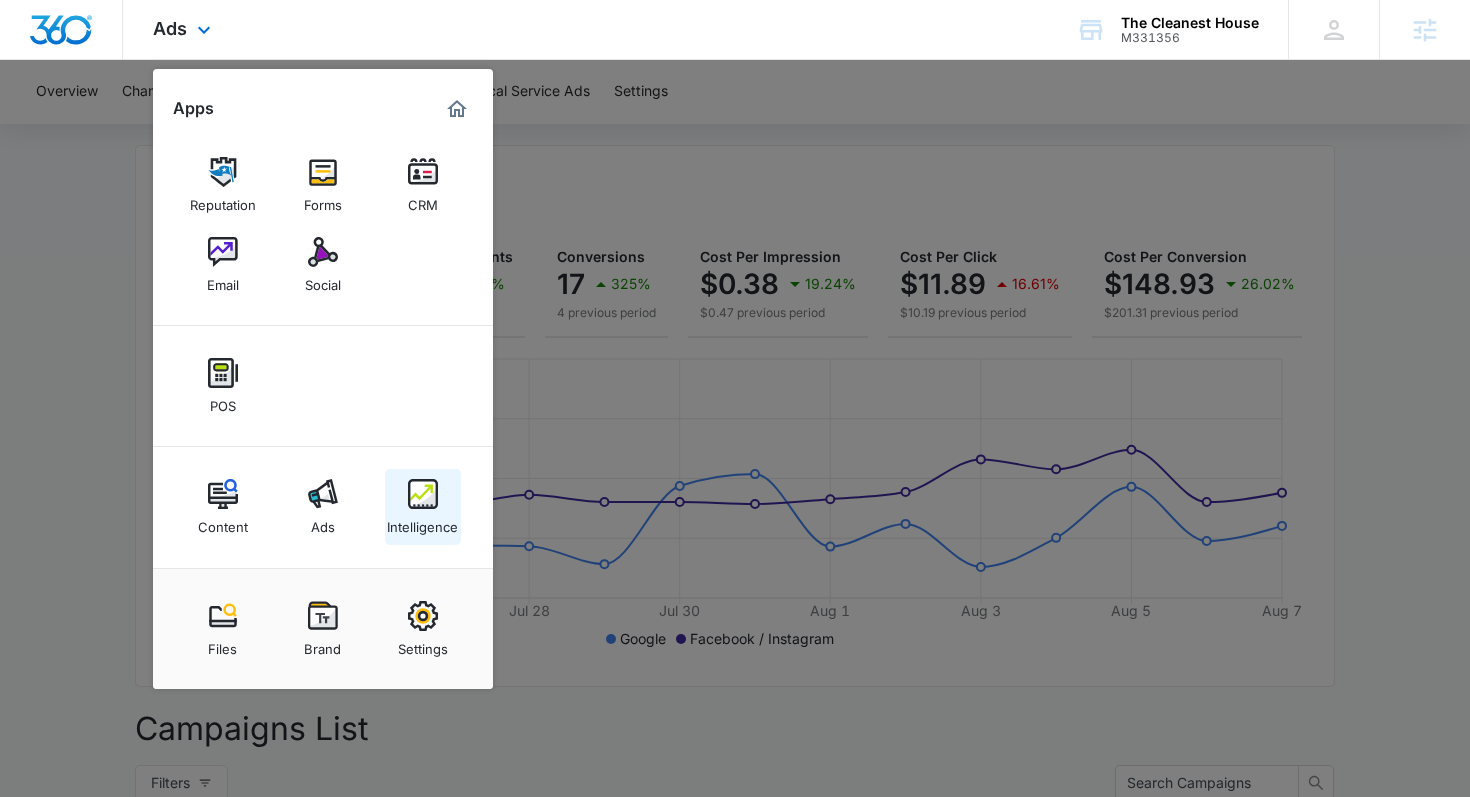 click on "Intelligence" at bounding box center [423, 507] 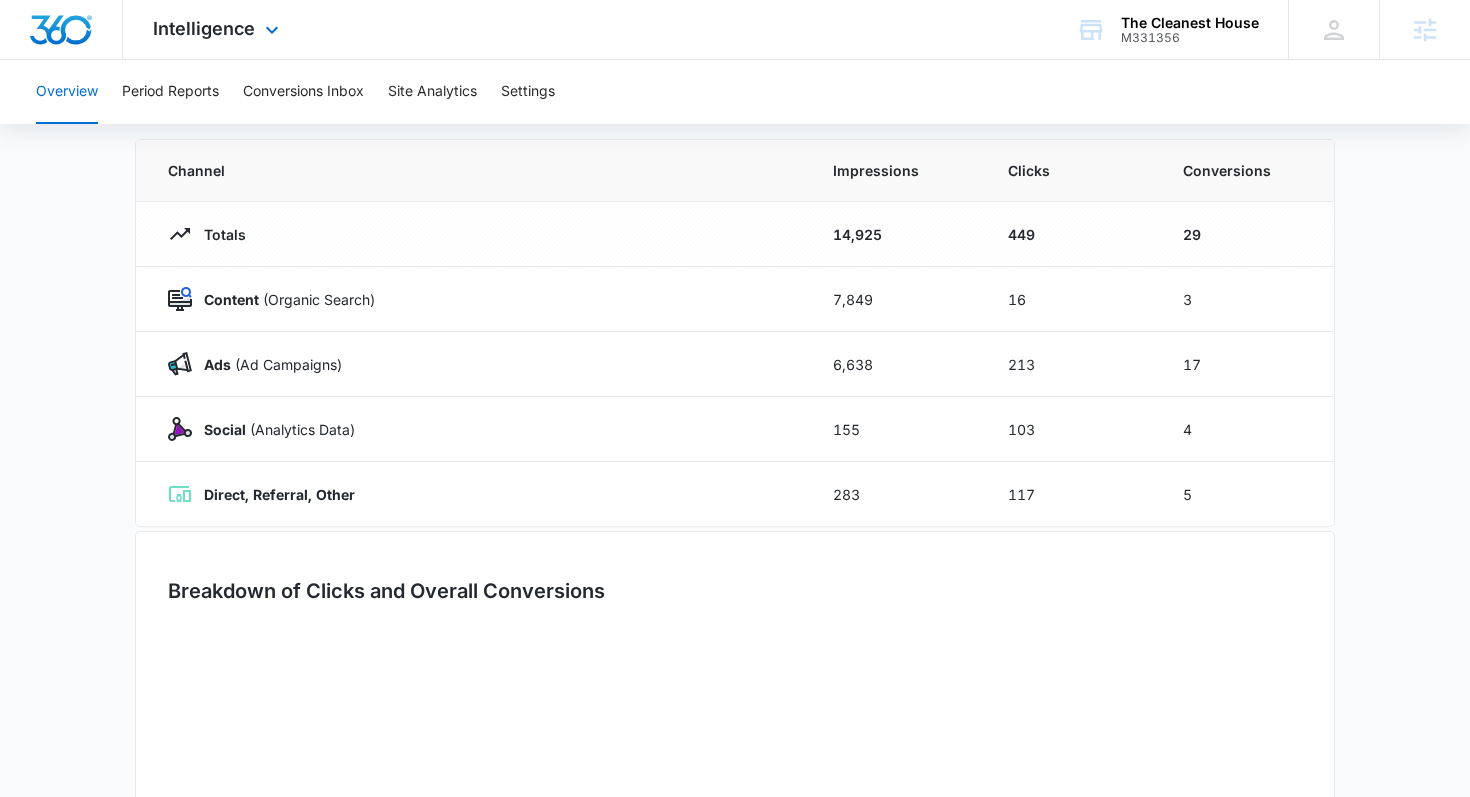 type on "07/24/2025" 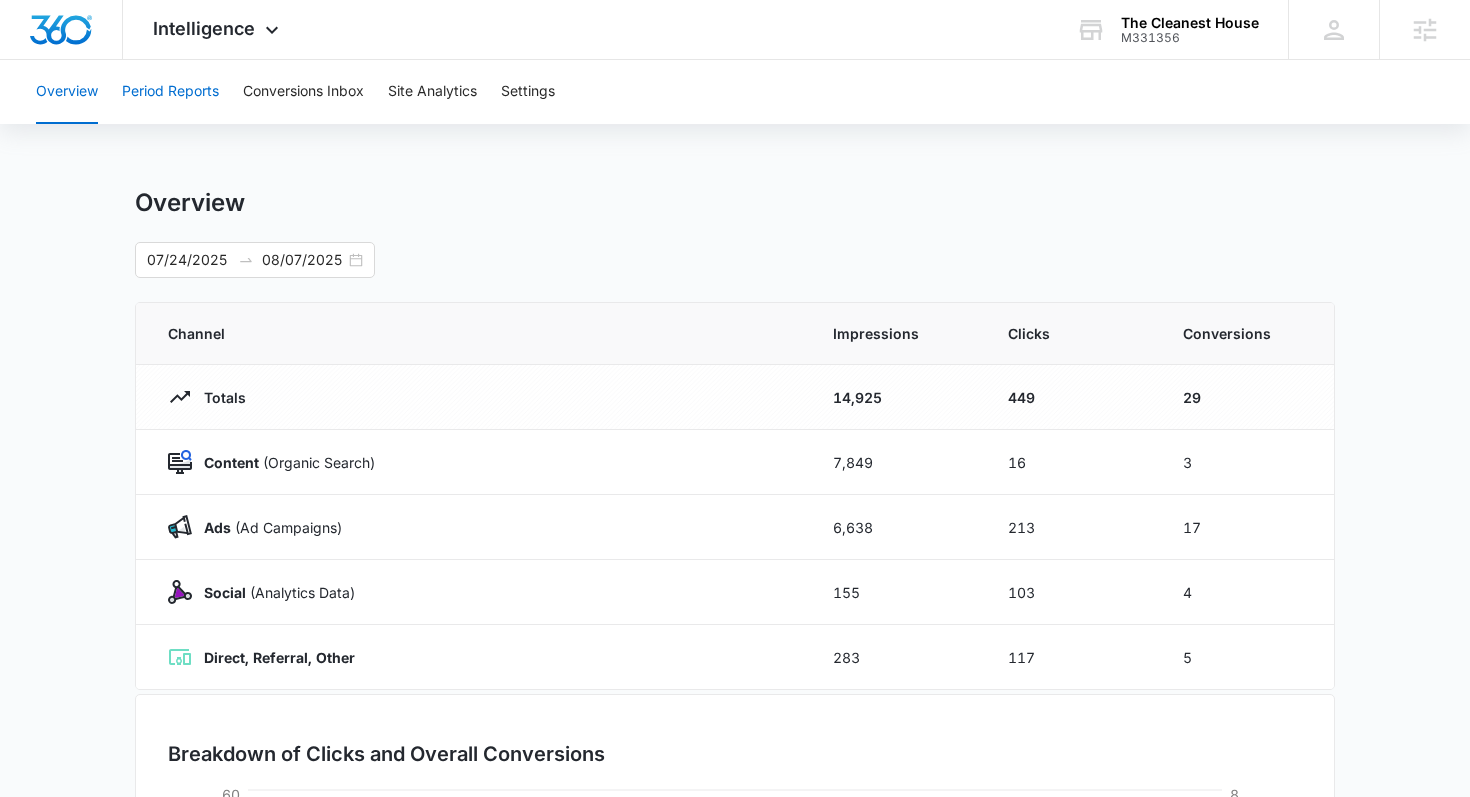 click on "Period Reports" at bounding box center (170, 92) 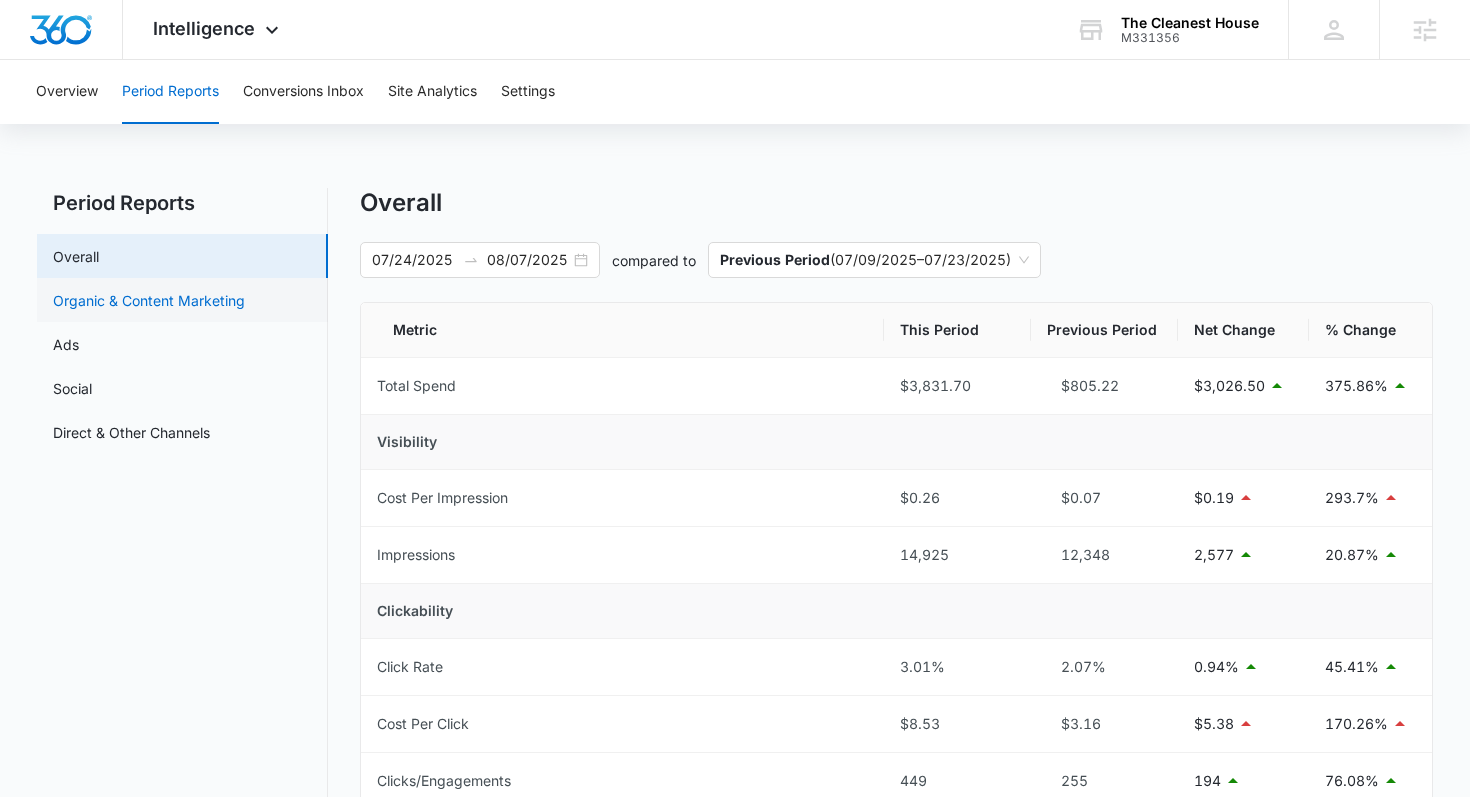 click on "Organic & Content Marketing" at bounding box center [149, 300] 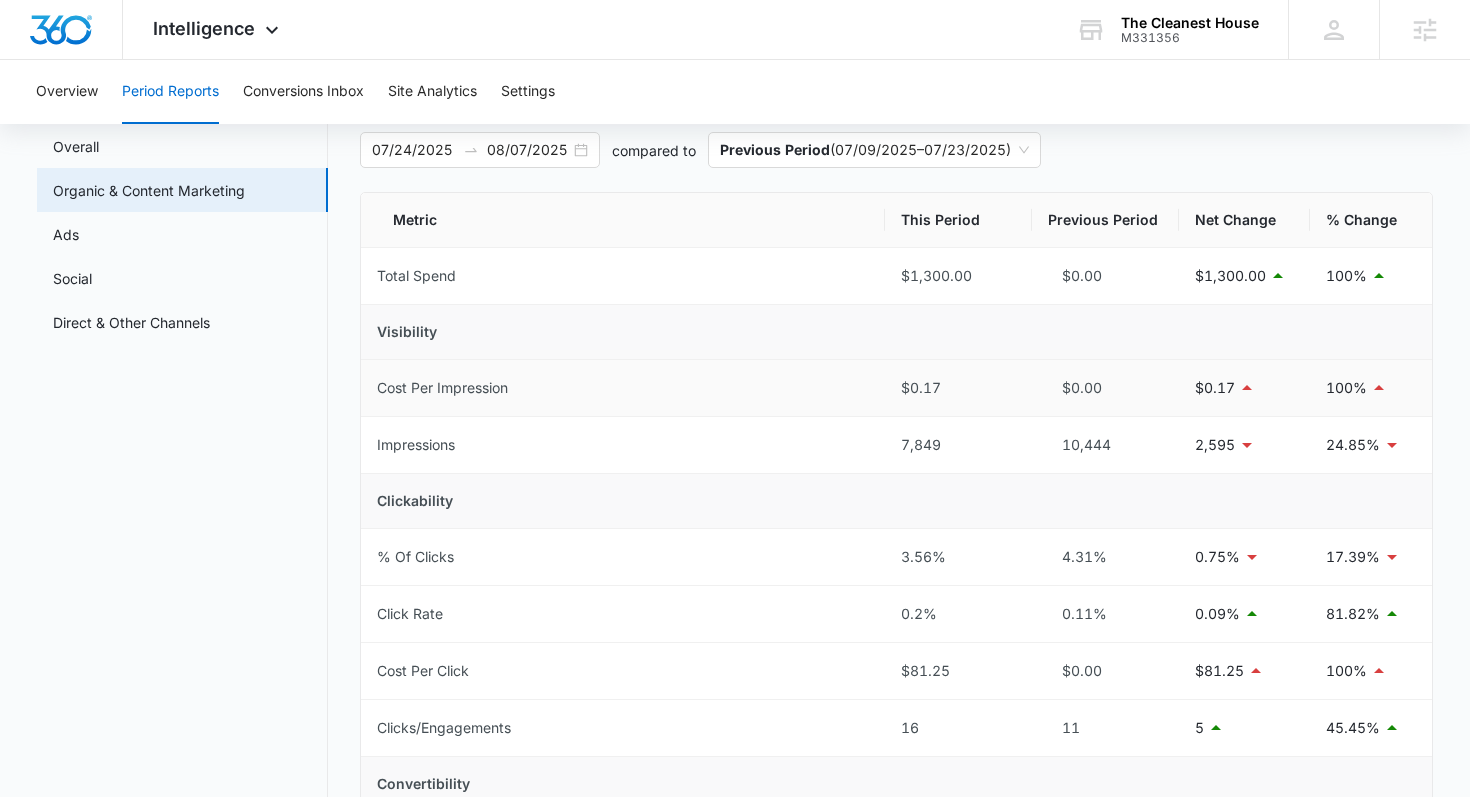 scroll, scrollTop: 54, scrollLeft: 0, axis: vertical 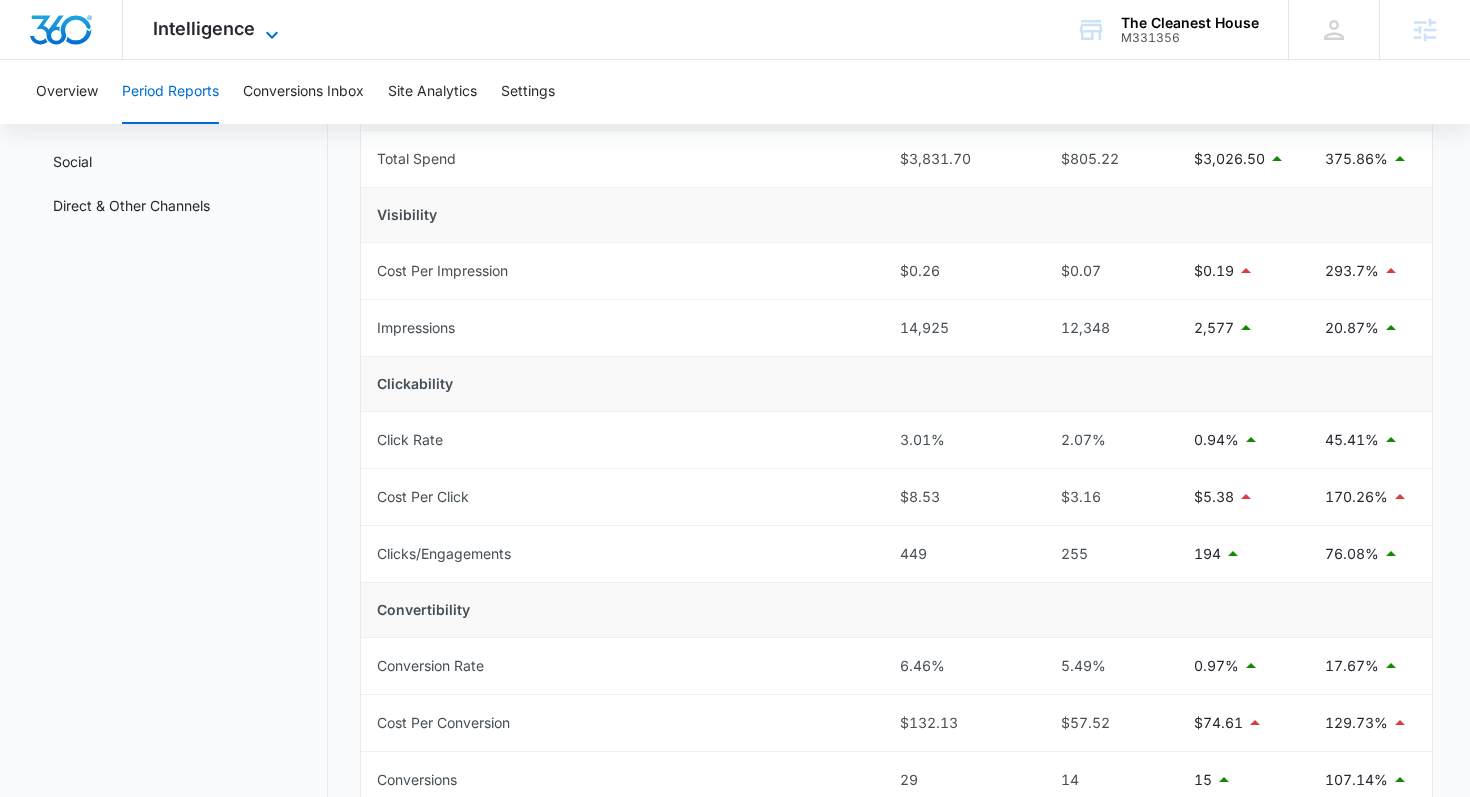 click on "Intelligence" at bounding box center [204, 28] 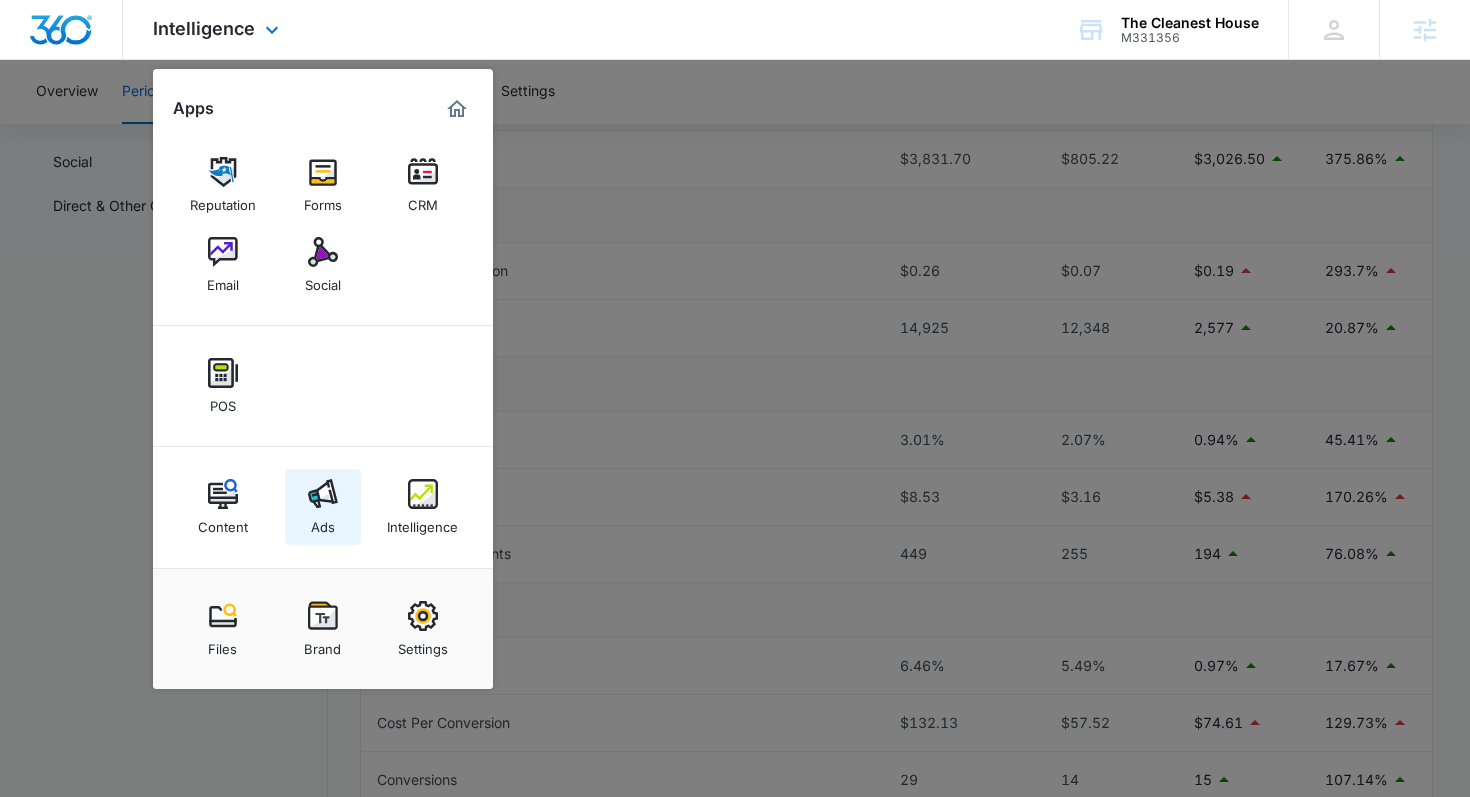 click on "Ads" at bounding box center [323, 507] 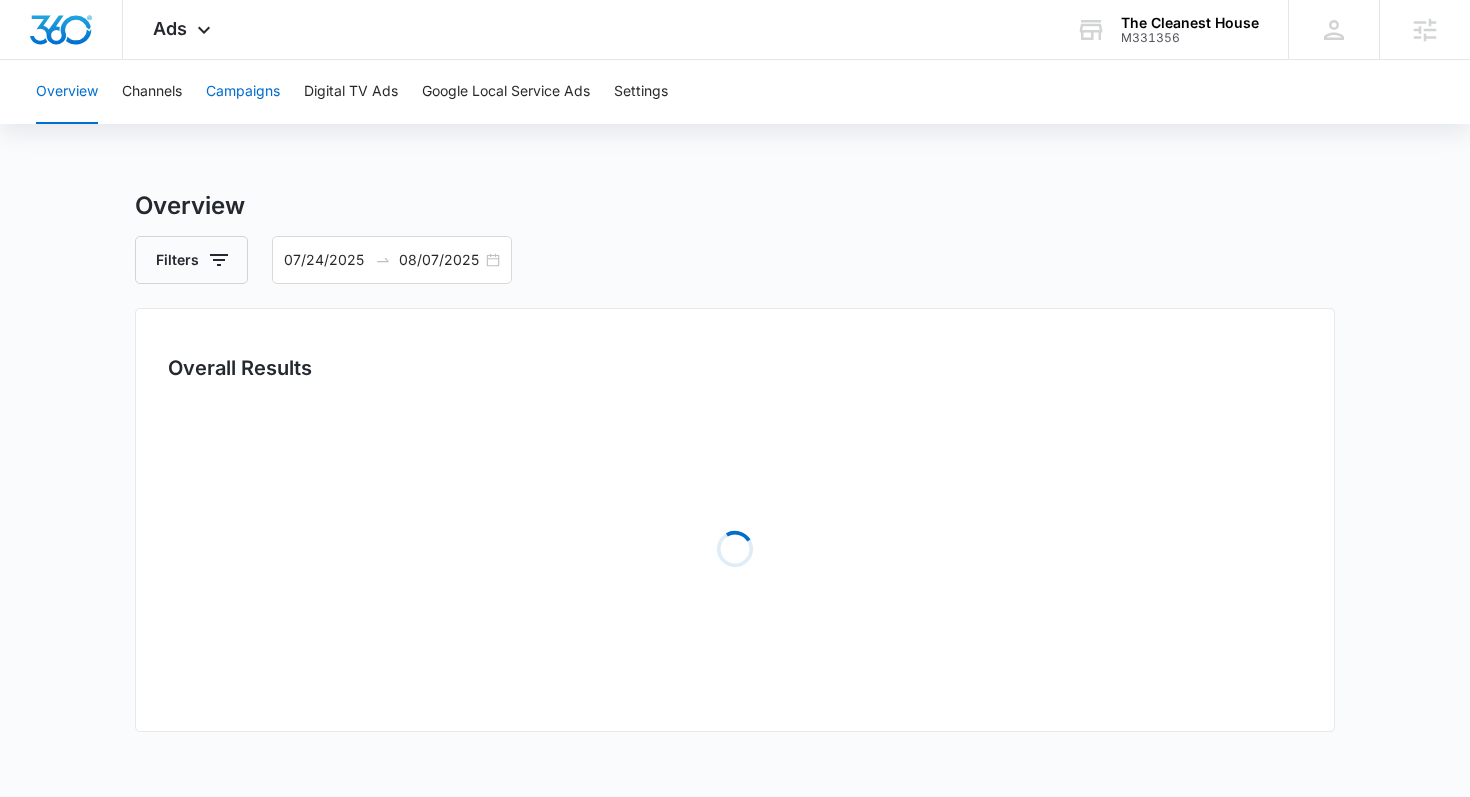 click on "Campaigns" at bounding box center (243, 92) 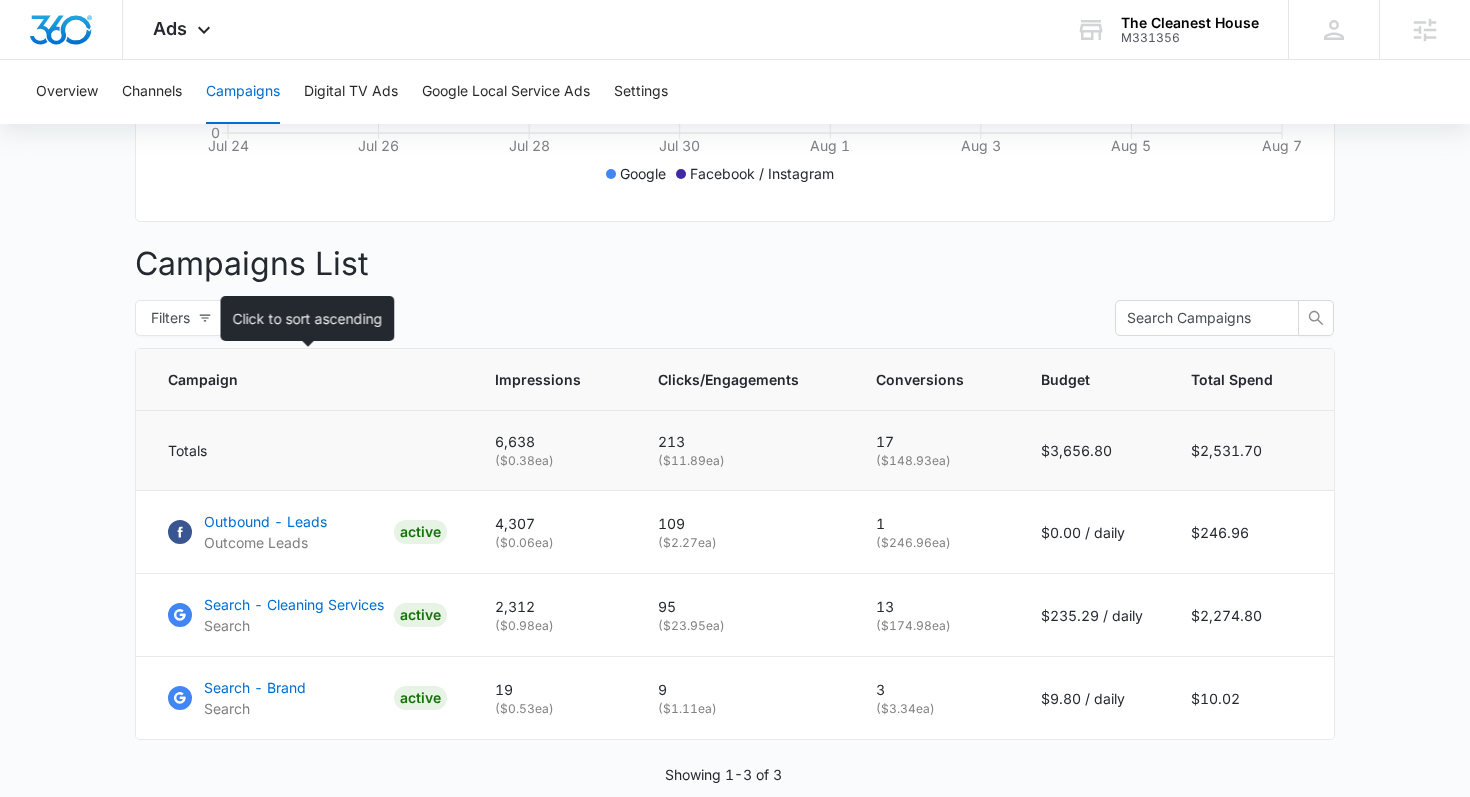 scroll, scrollTop: 634, scrollLeft: 0, axis: vertical 